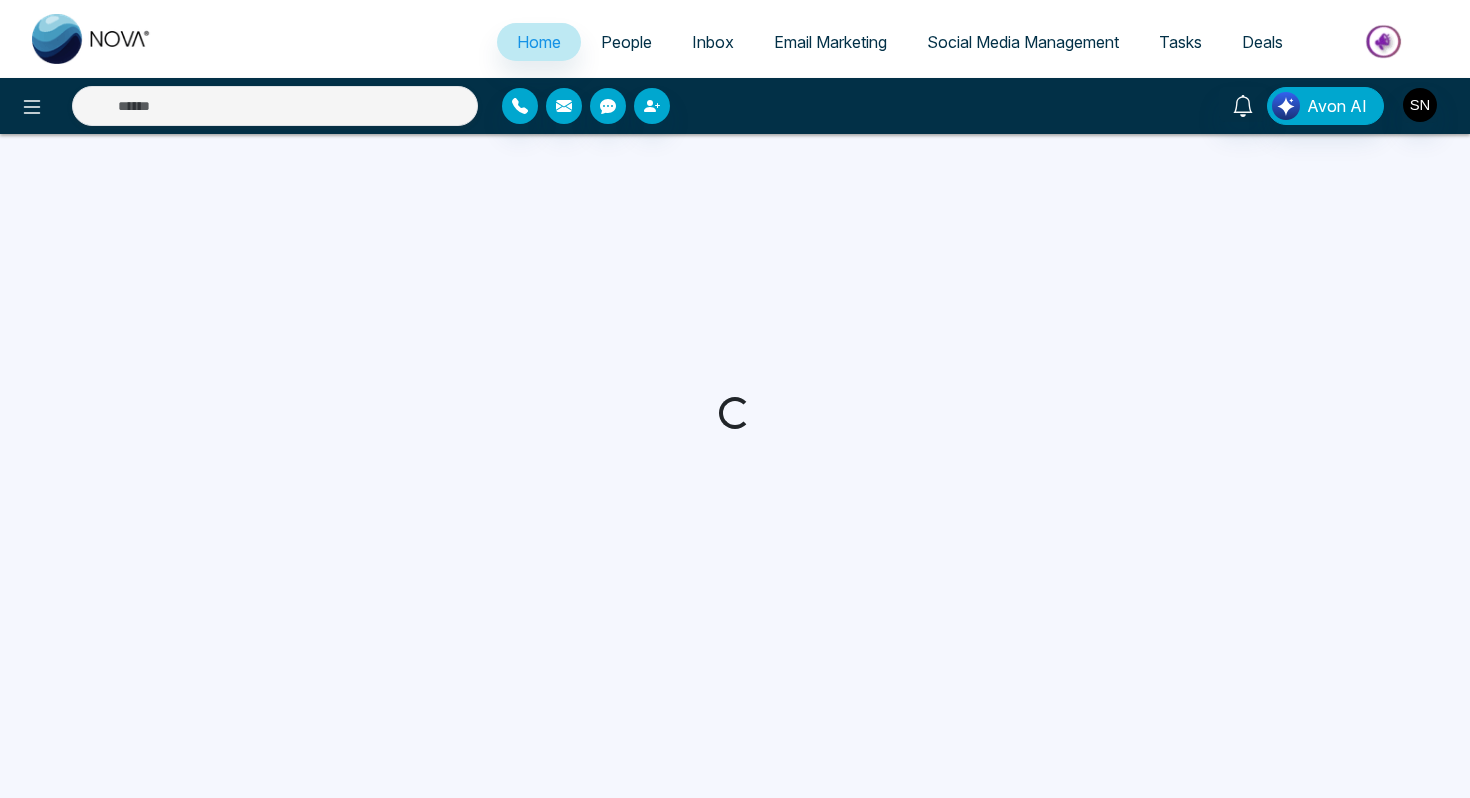 scroll, scrollTop: 0, scrollLeft: 0, axis: both 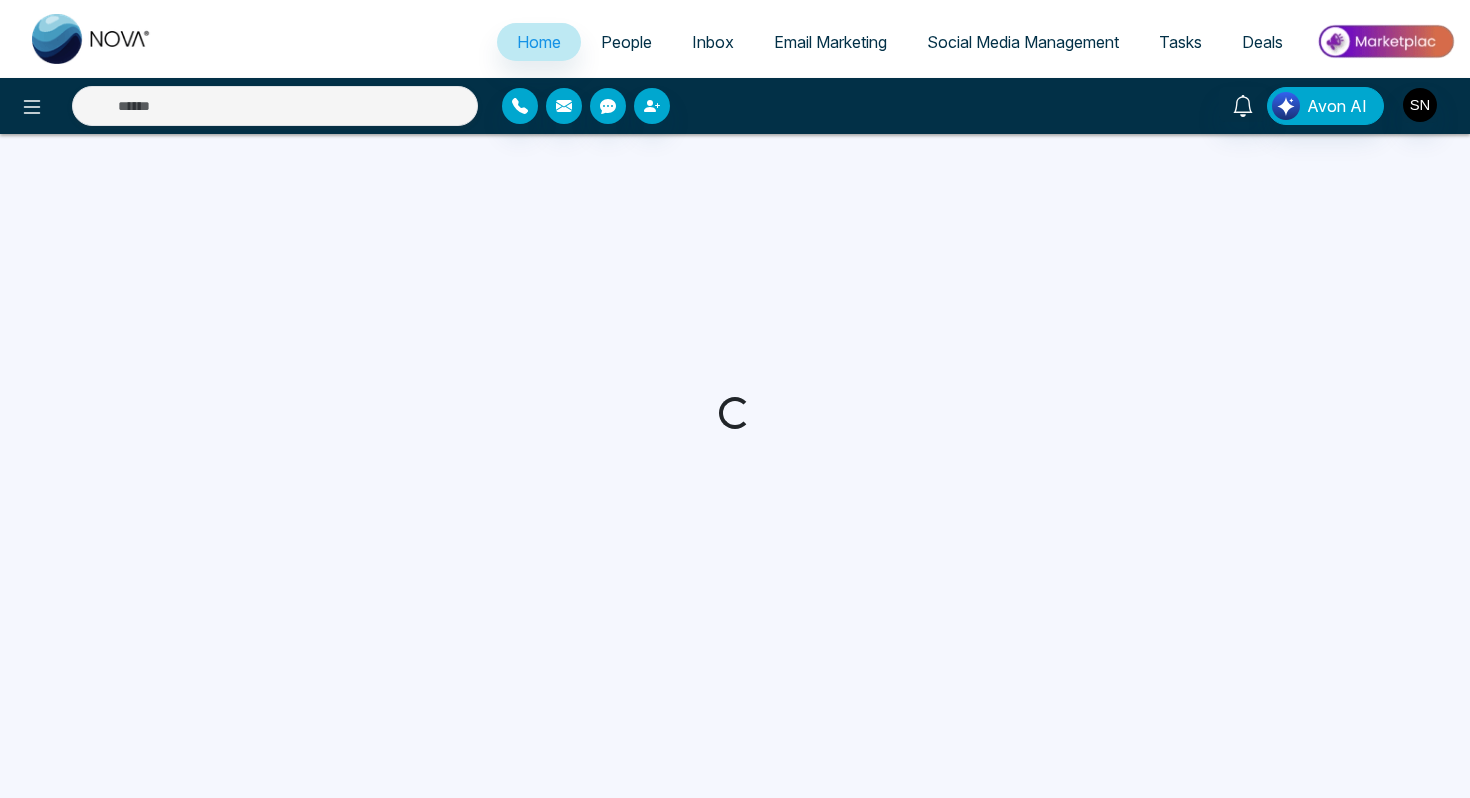 select on "*" 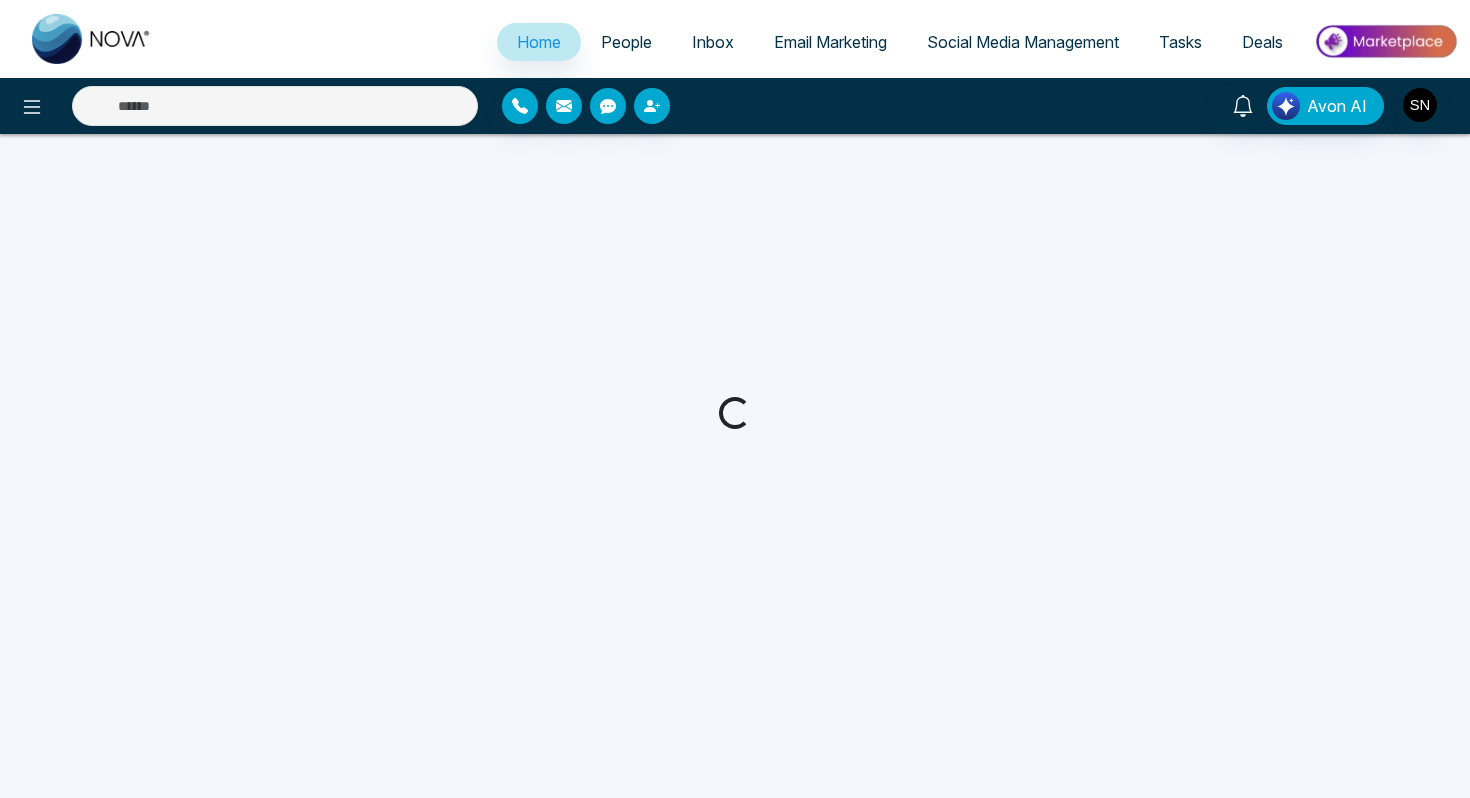 select on "*" 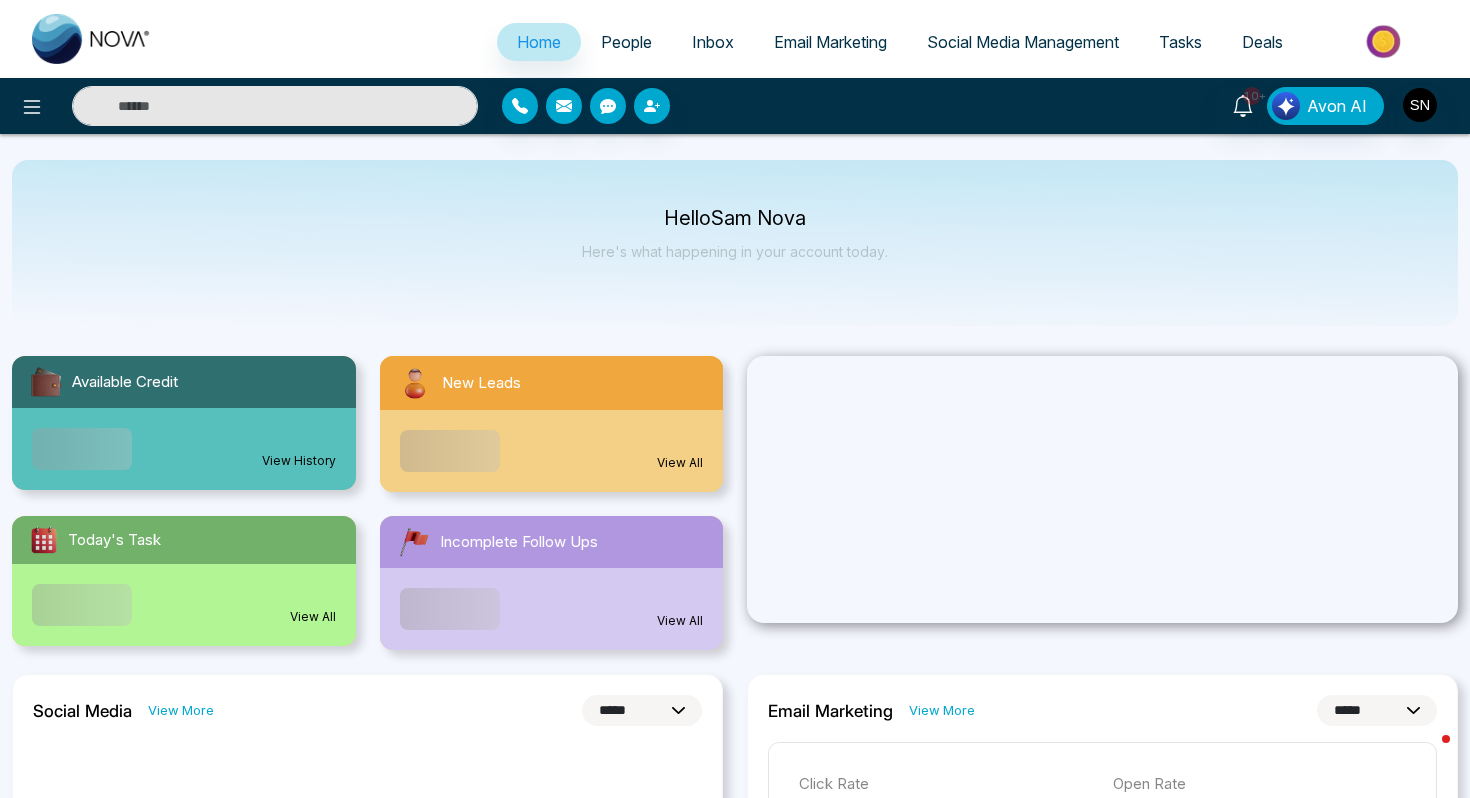 click at bounding box center (275, 106) 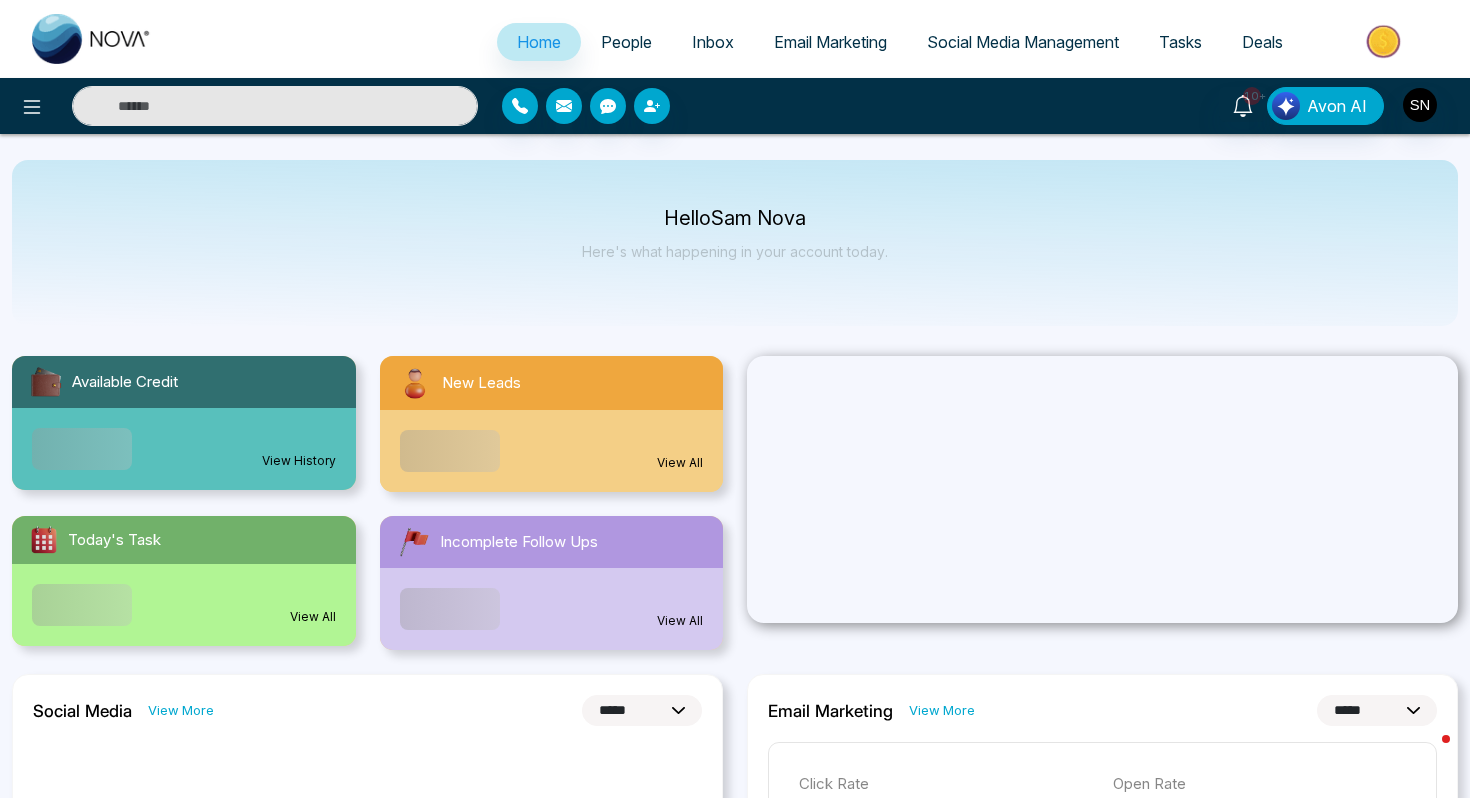 paste on "**********" 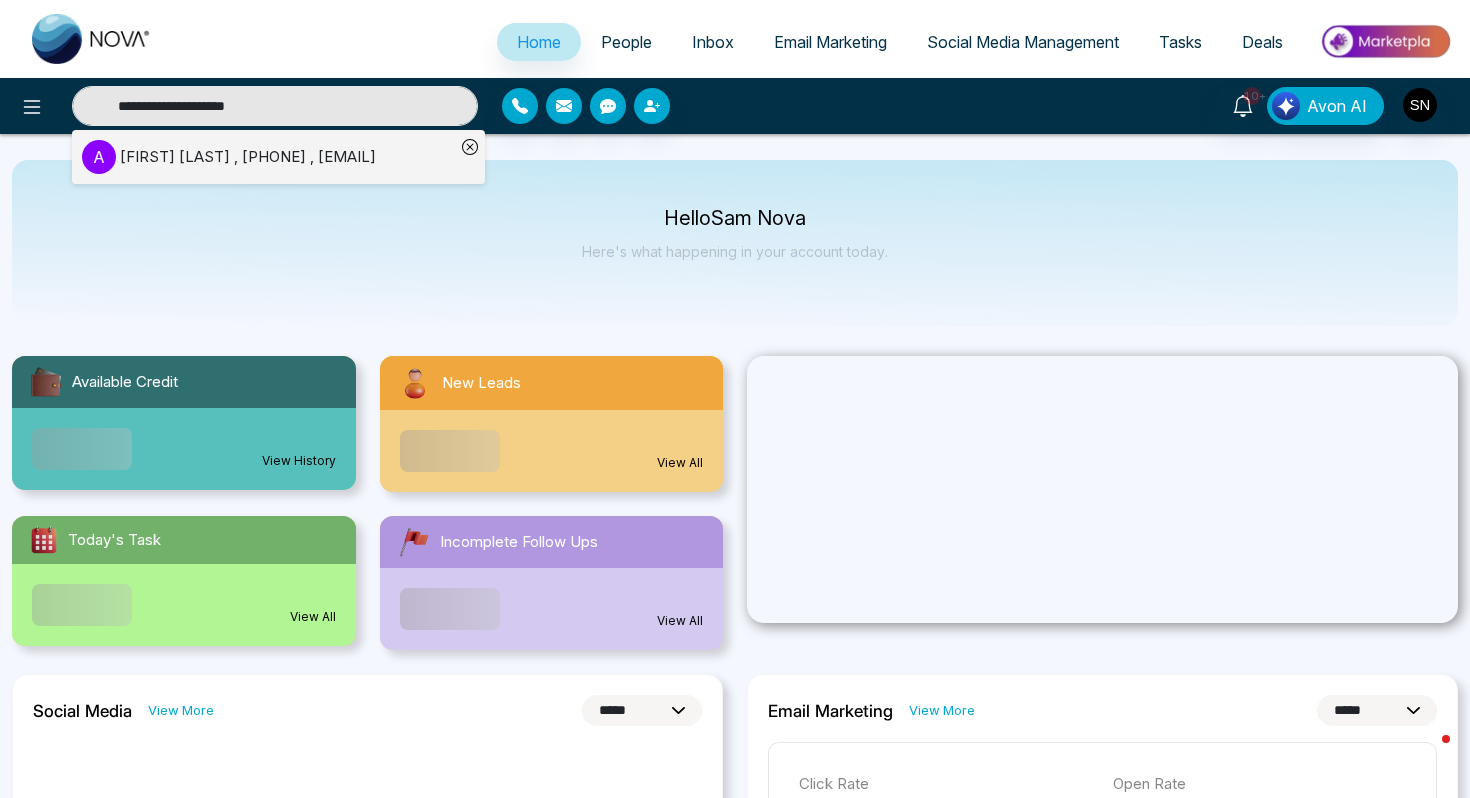 type on "**********" 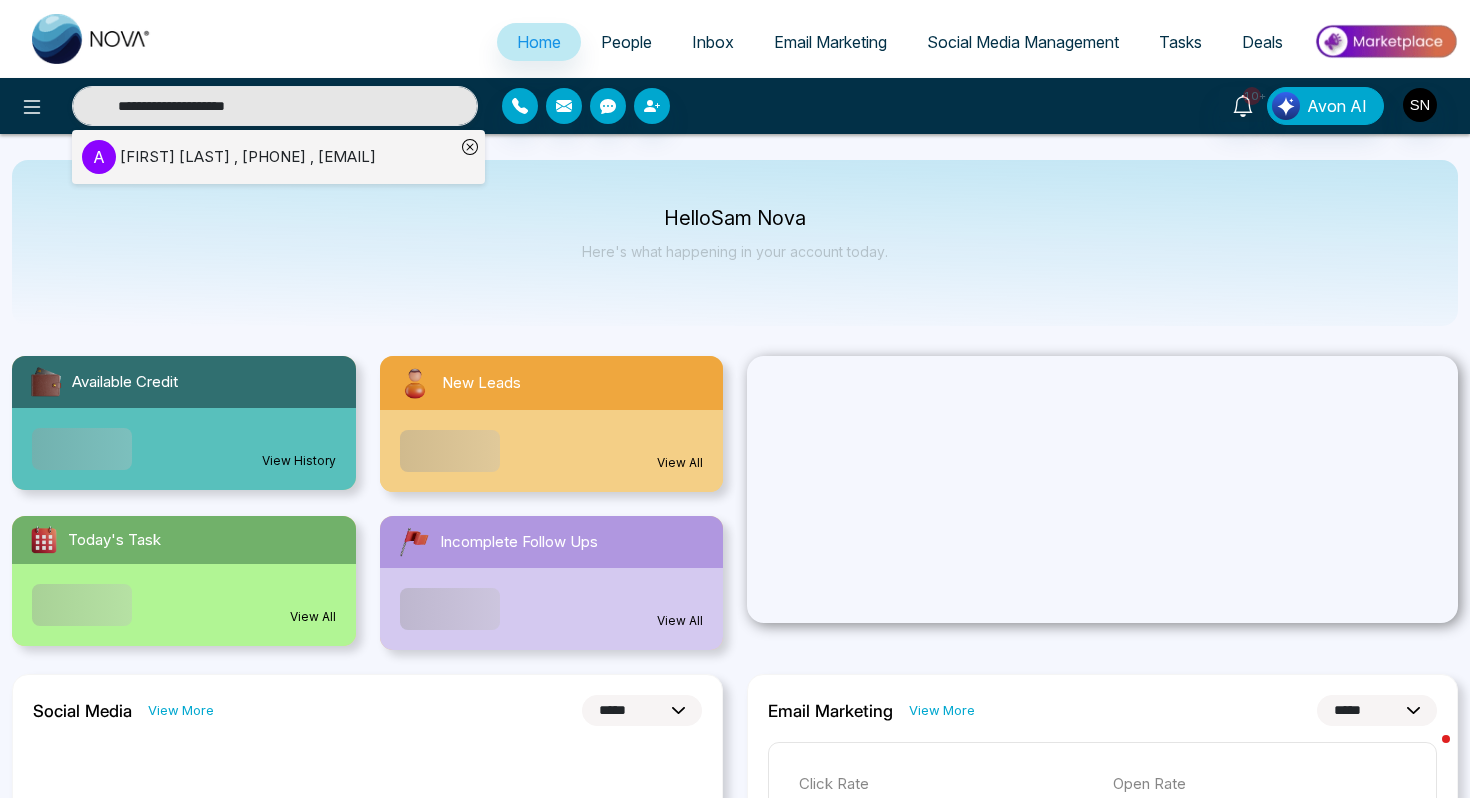 click on "[FIRST] [LAST] , +1[PHONE] , info@[EXAMPLE.COM]" at bounding box center [248, 157] 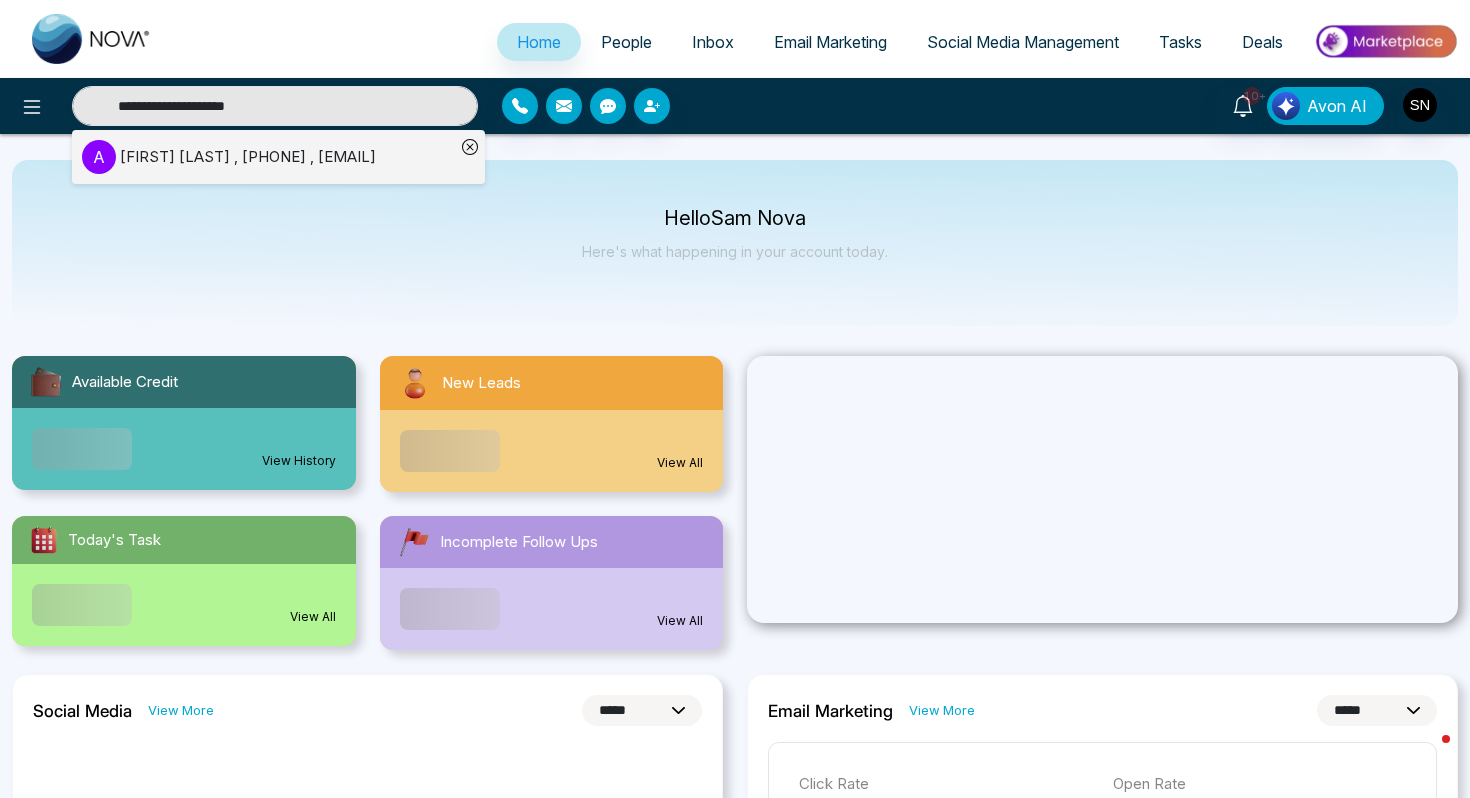 type 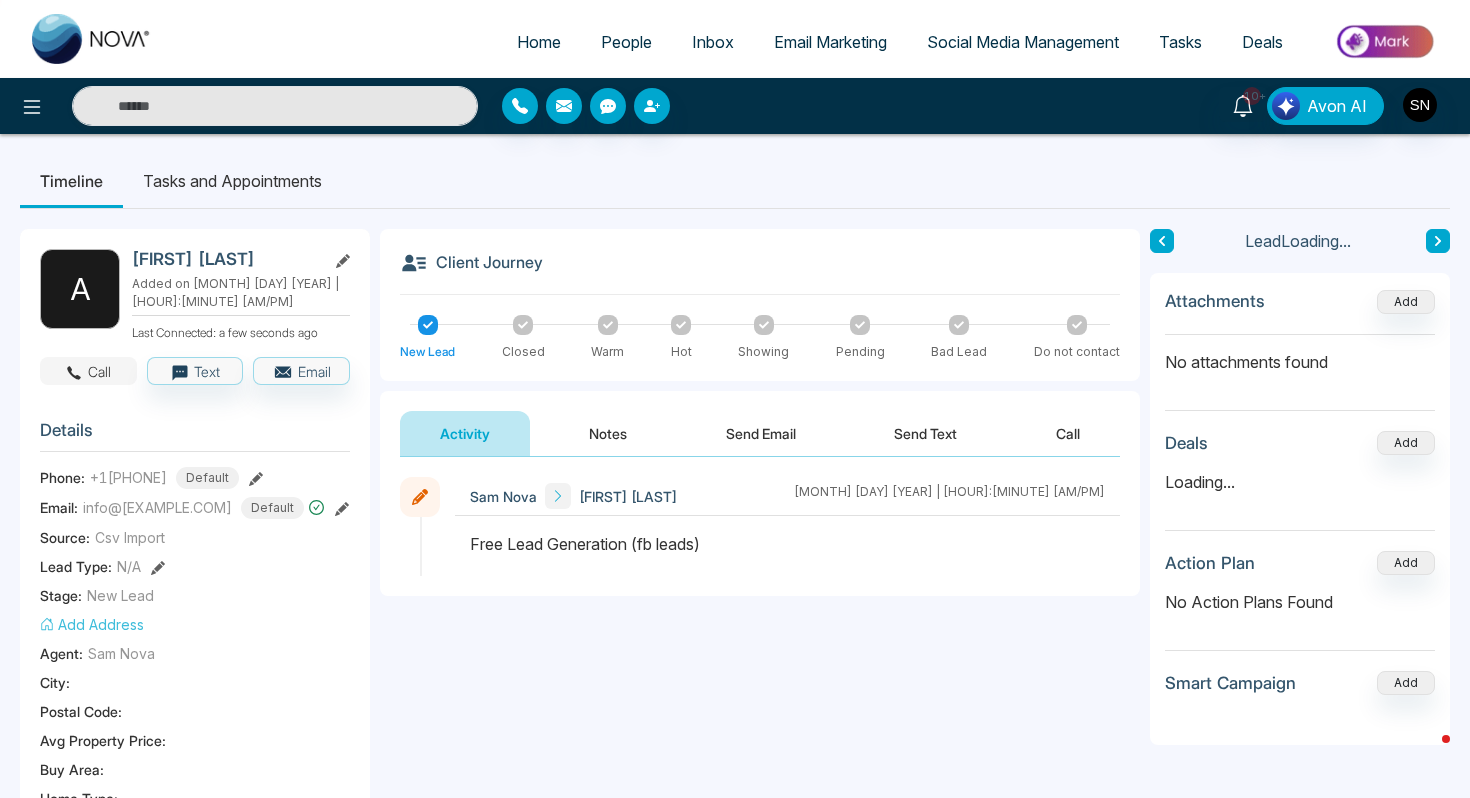 click on "Call" at bounding box center (88, 371) 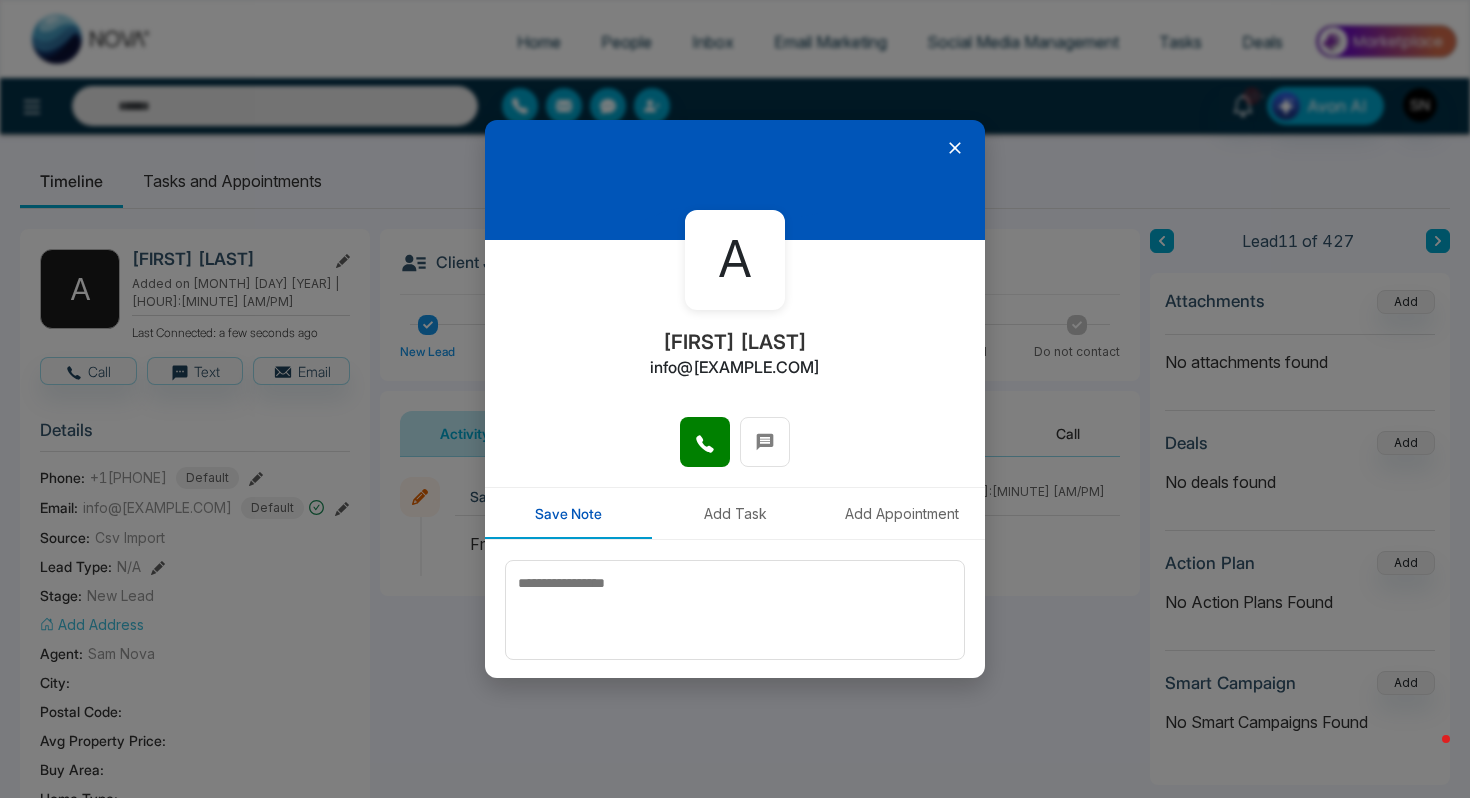click at bounding box center (735, 452) 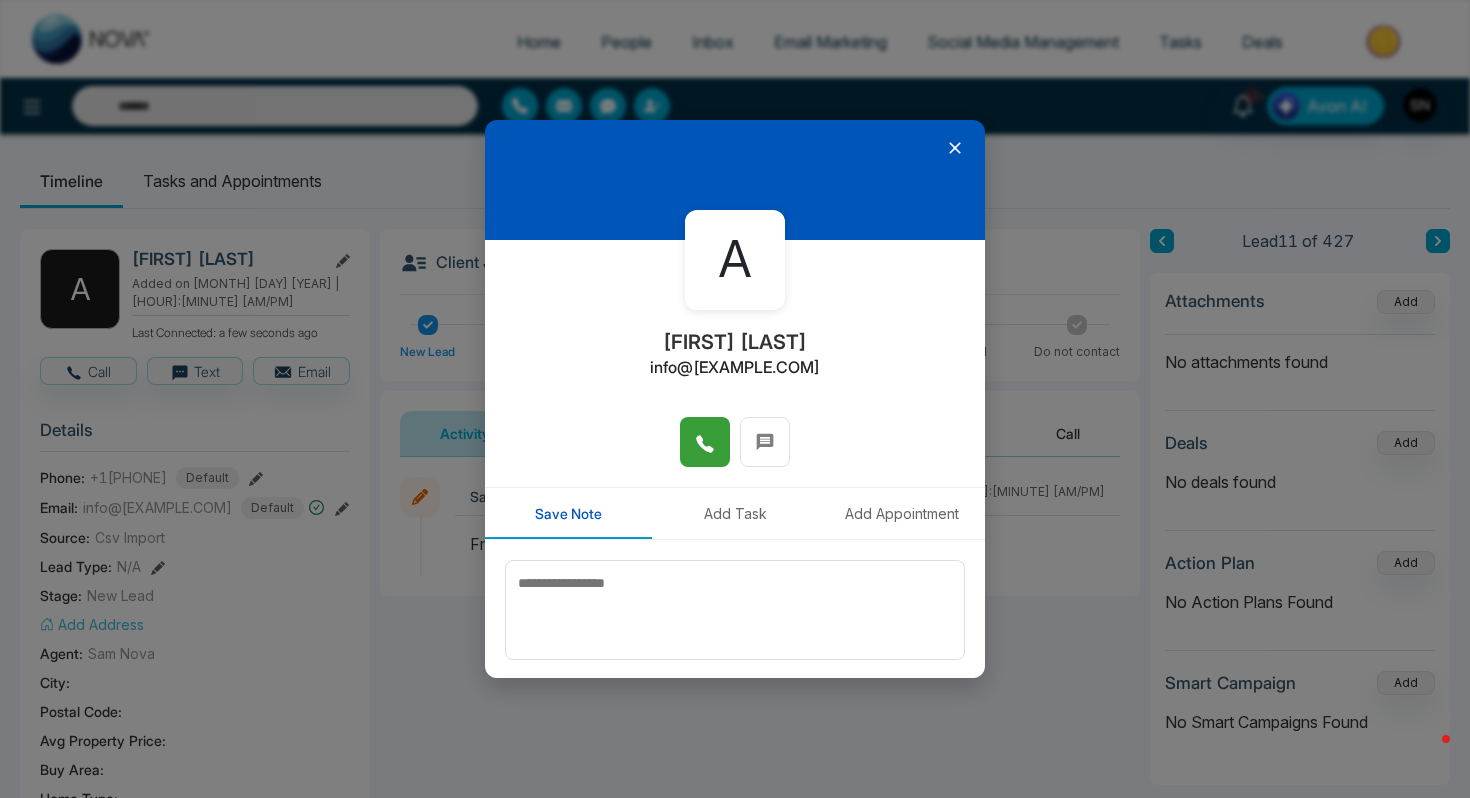 click 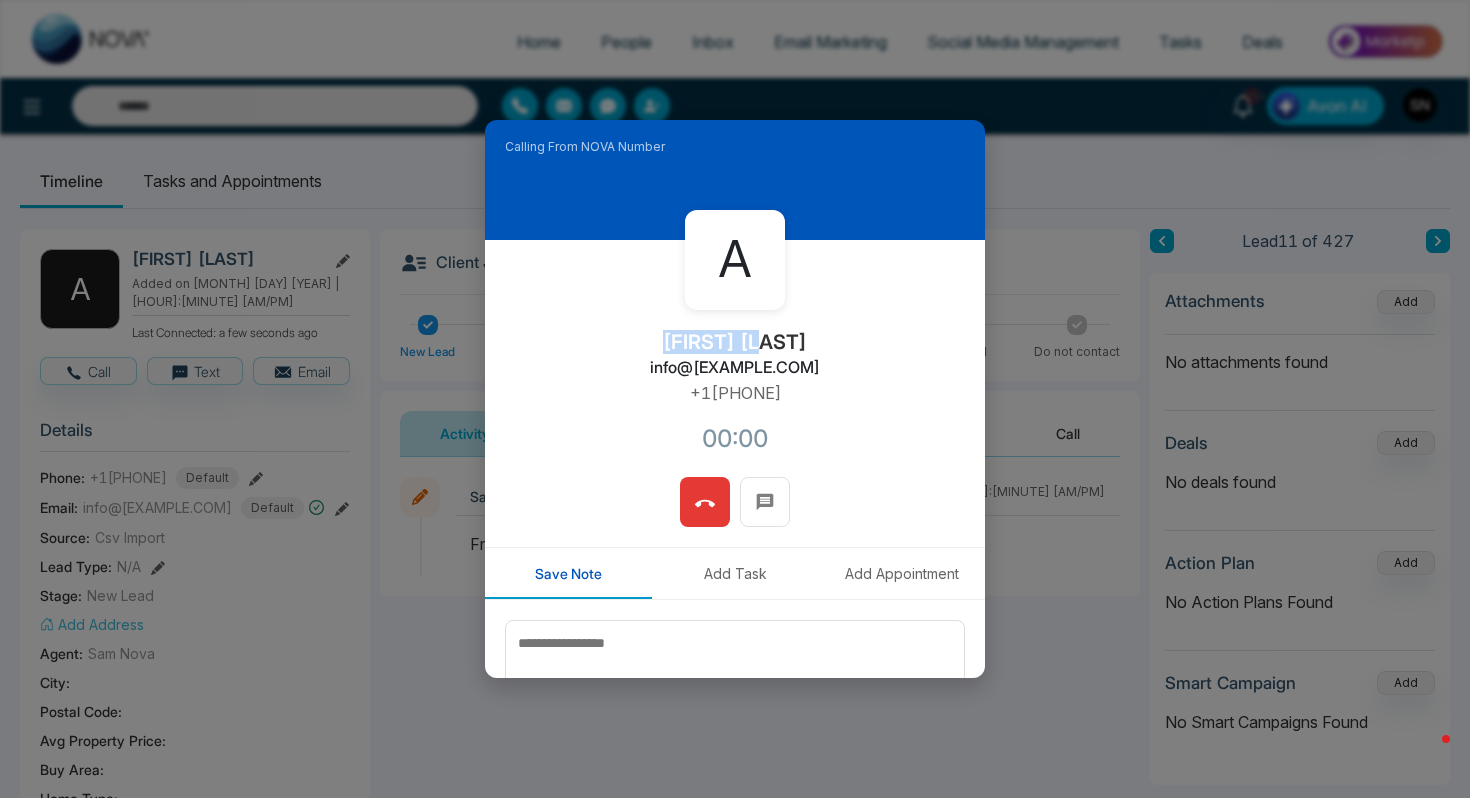 drag, startPoint x: 678, startPoint y: 335, endPoint x: 791, endPoint y: 335, distance: 113 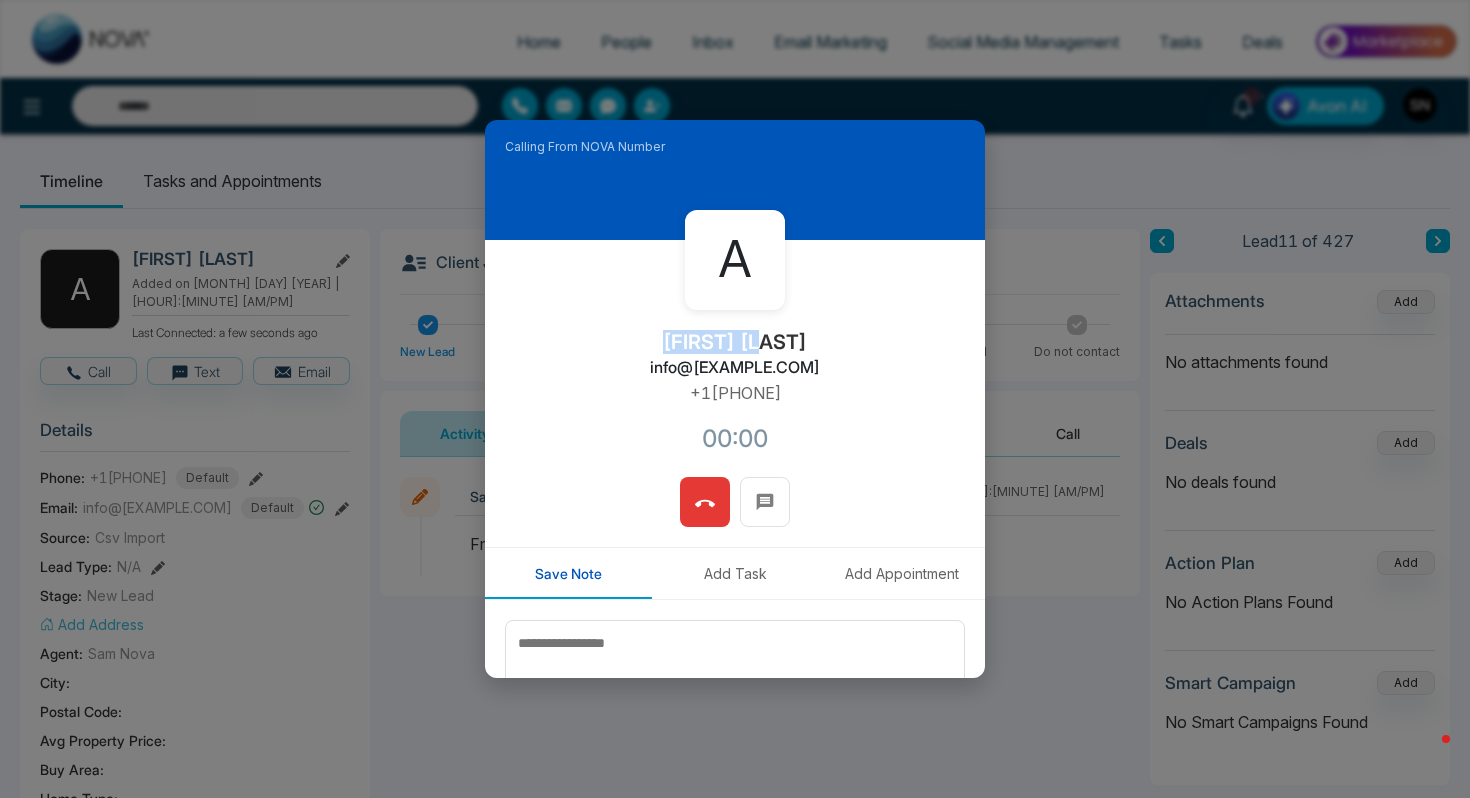 click on "[FIRST] [FIRST] [EMAIL] +1[PHONE] [TIME]" at bounding box center [735, 358] 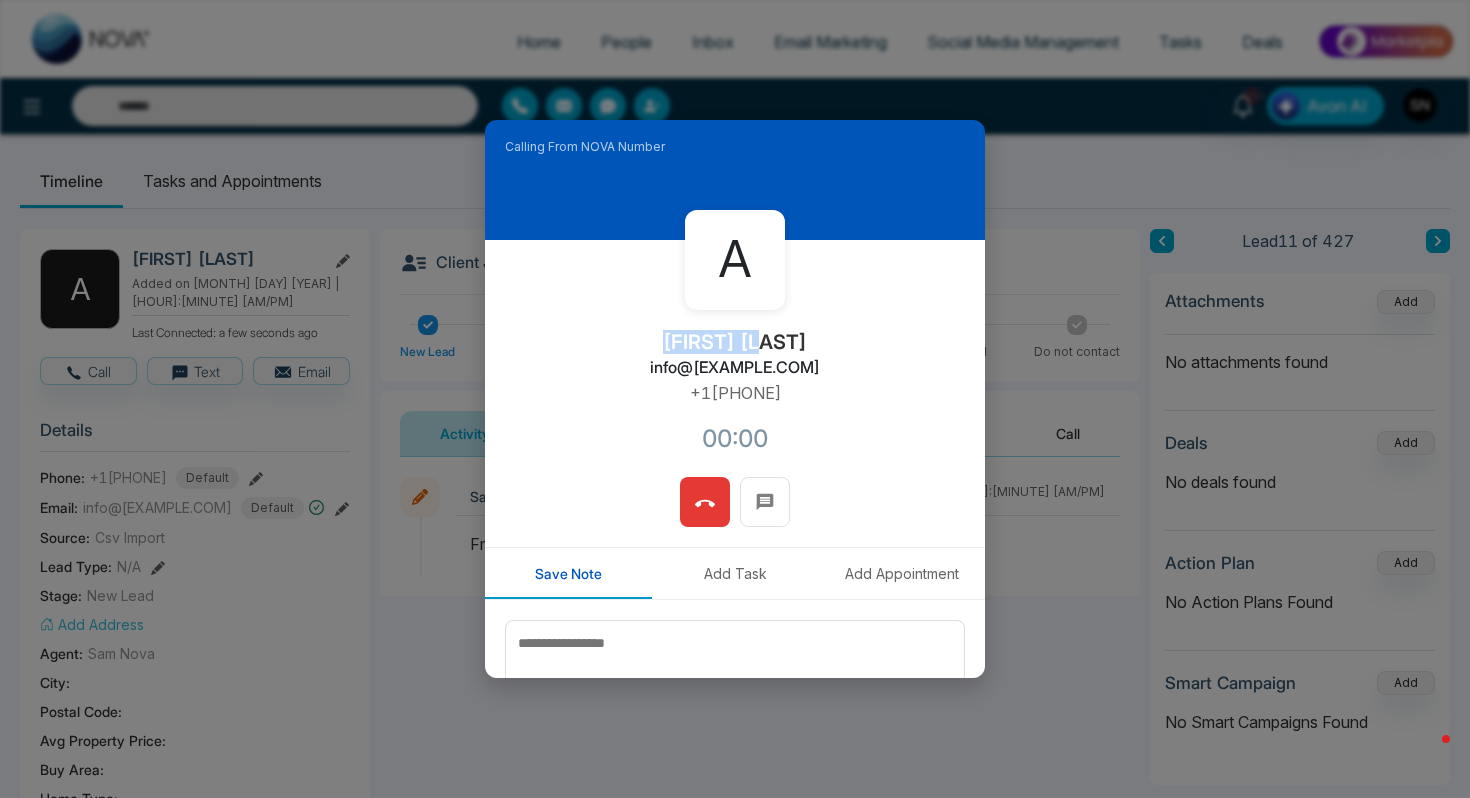copy on "[FIRST] [LAST]" 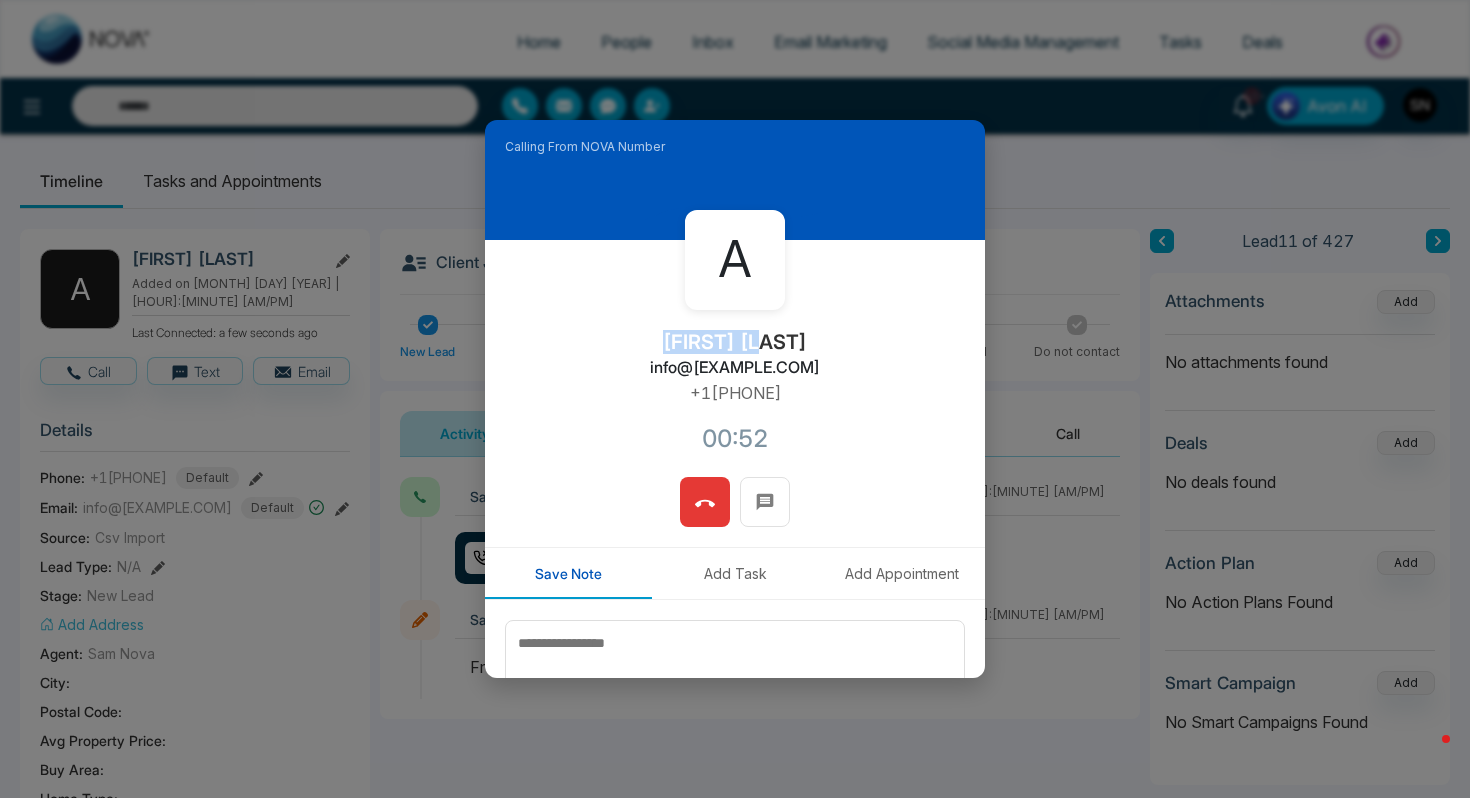 click 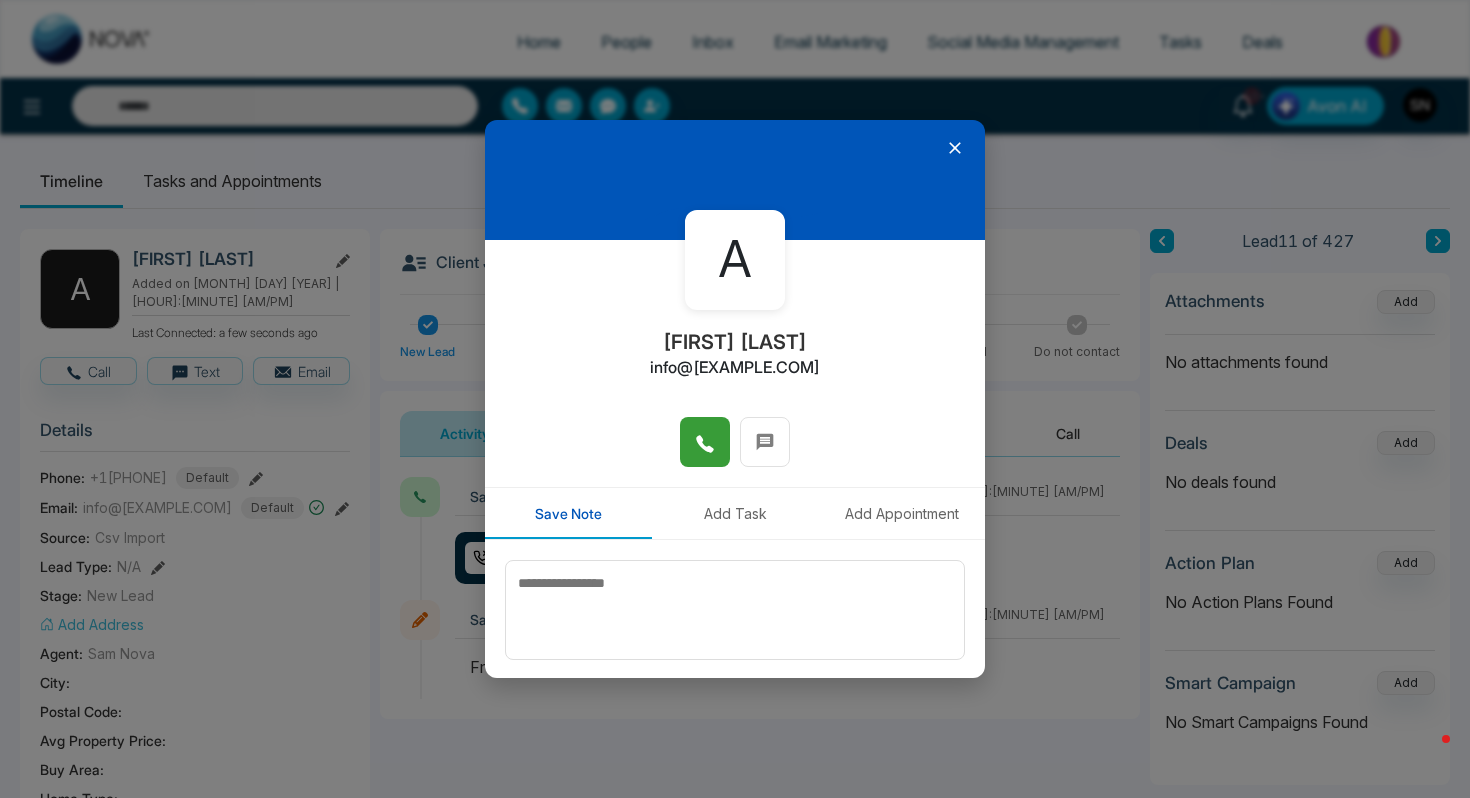 click 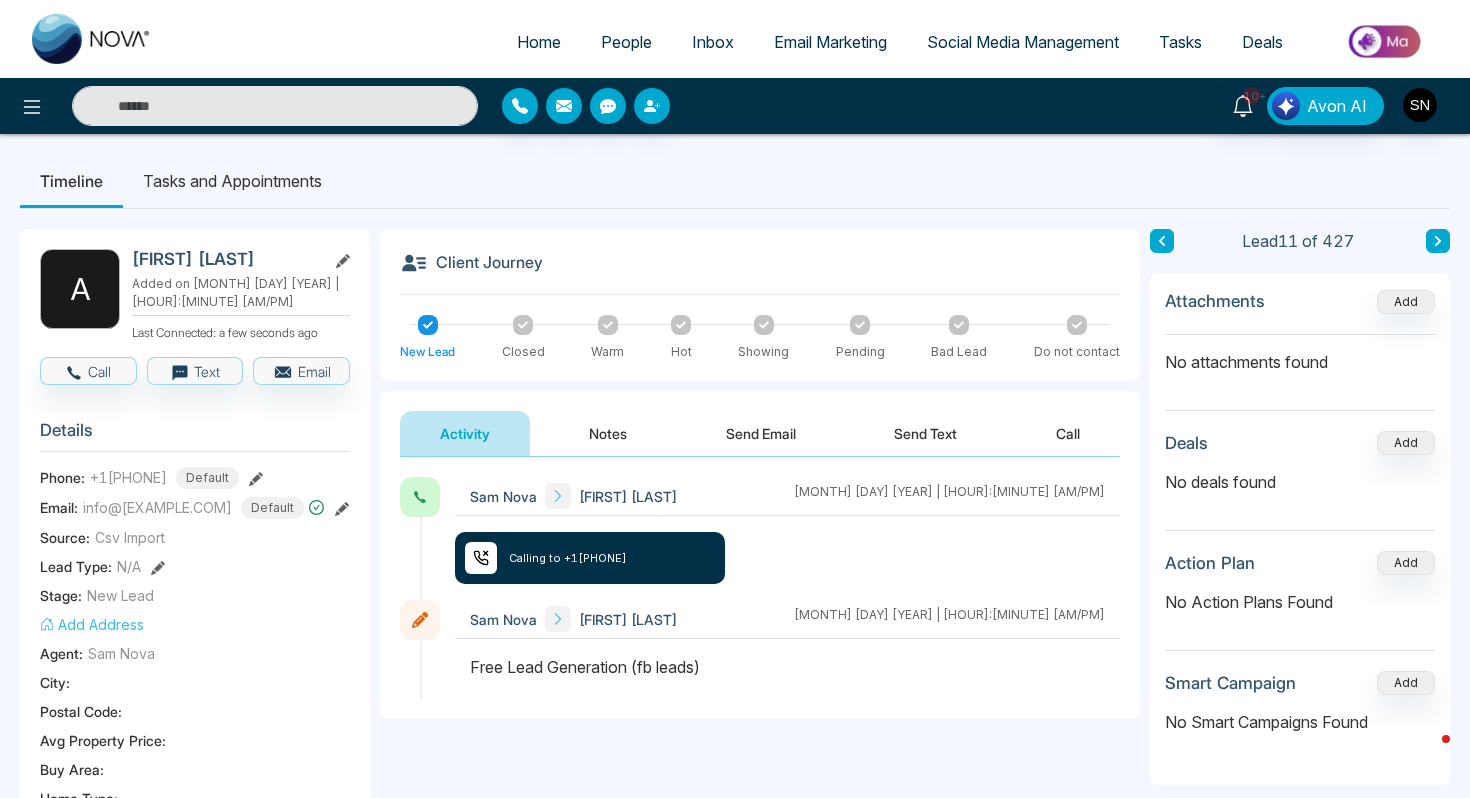 click at bounding box center (275, 106) 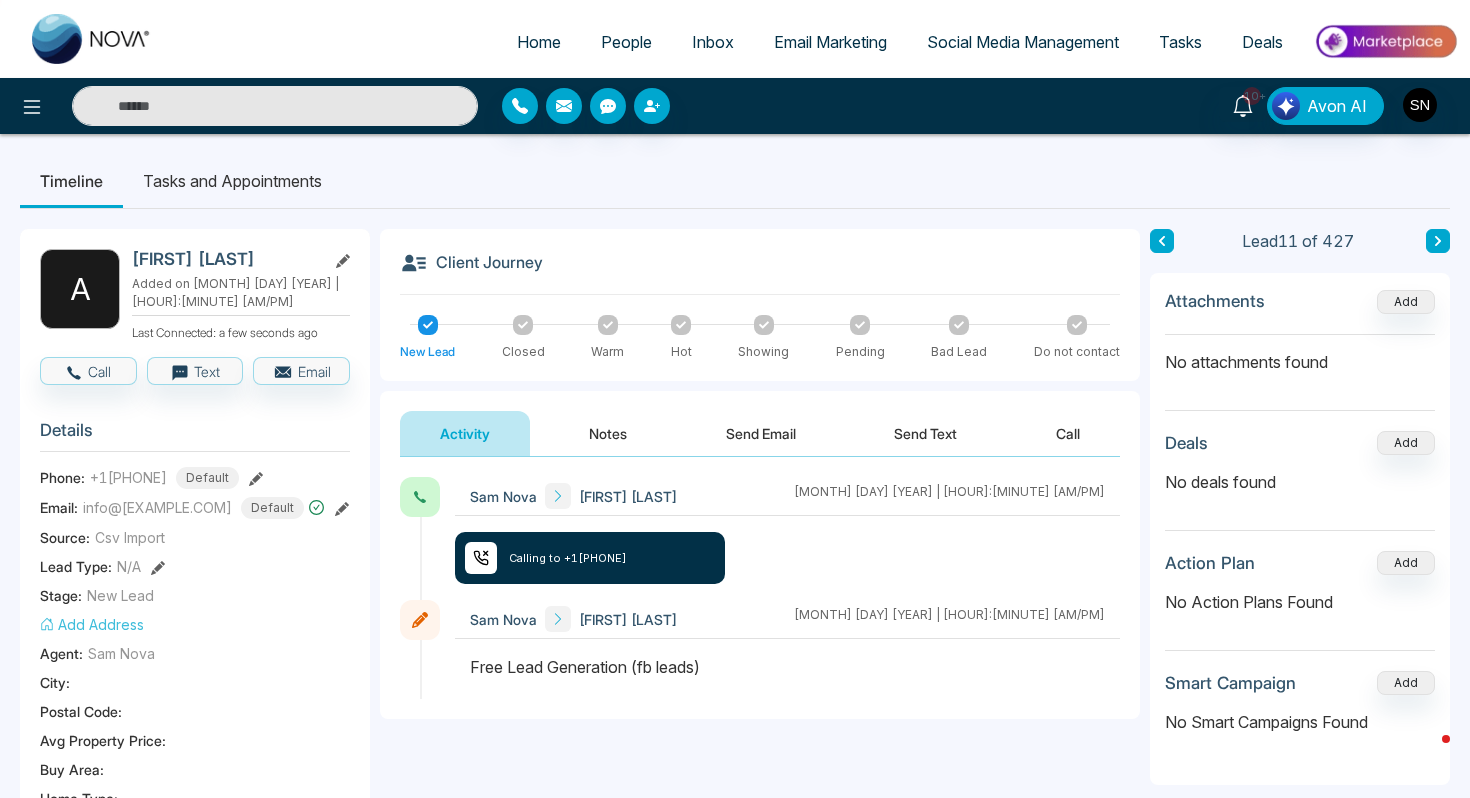 paste on "**********" 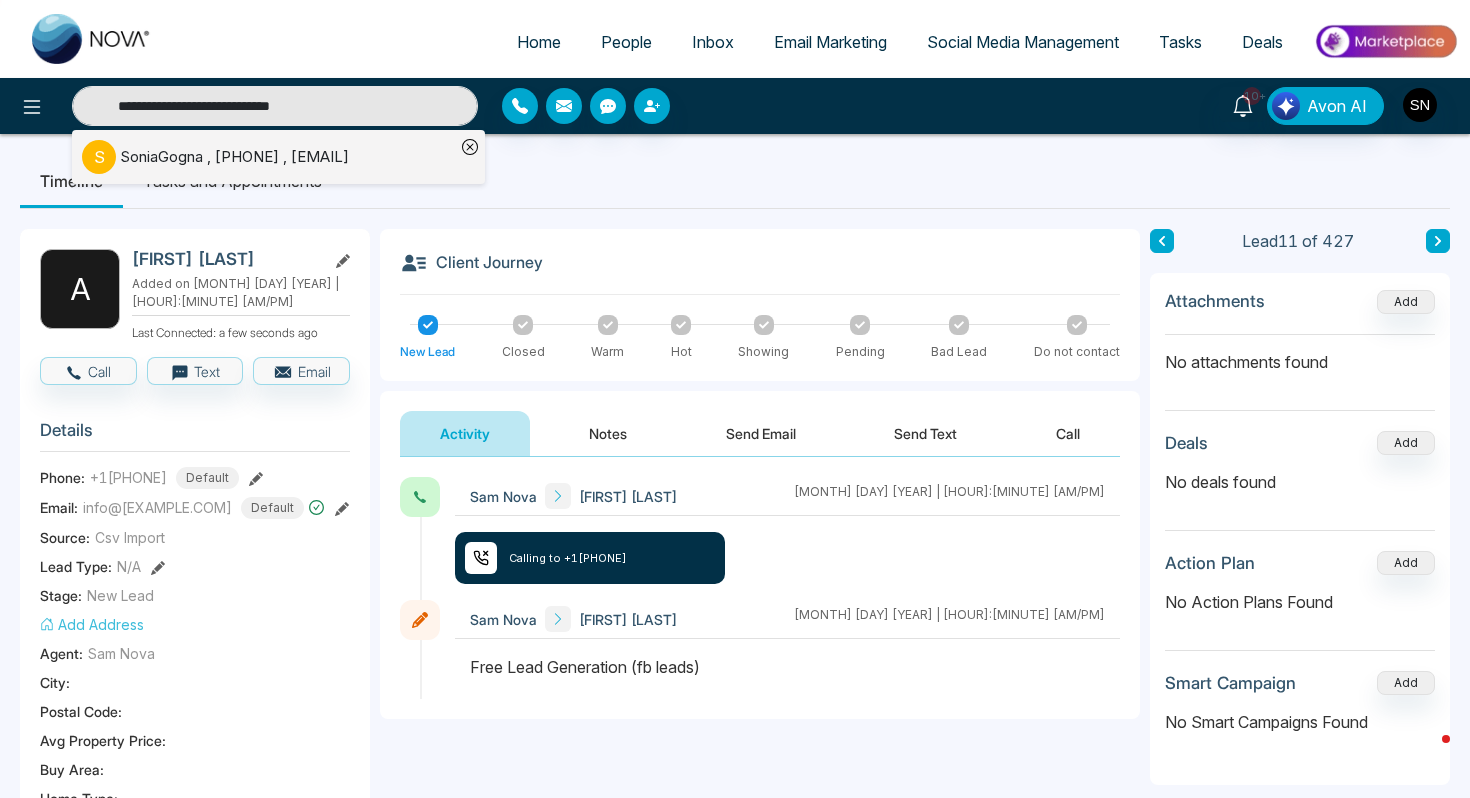 type on "**********" 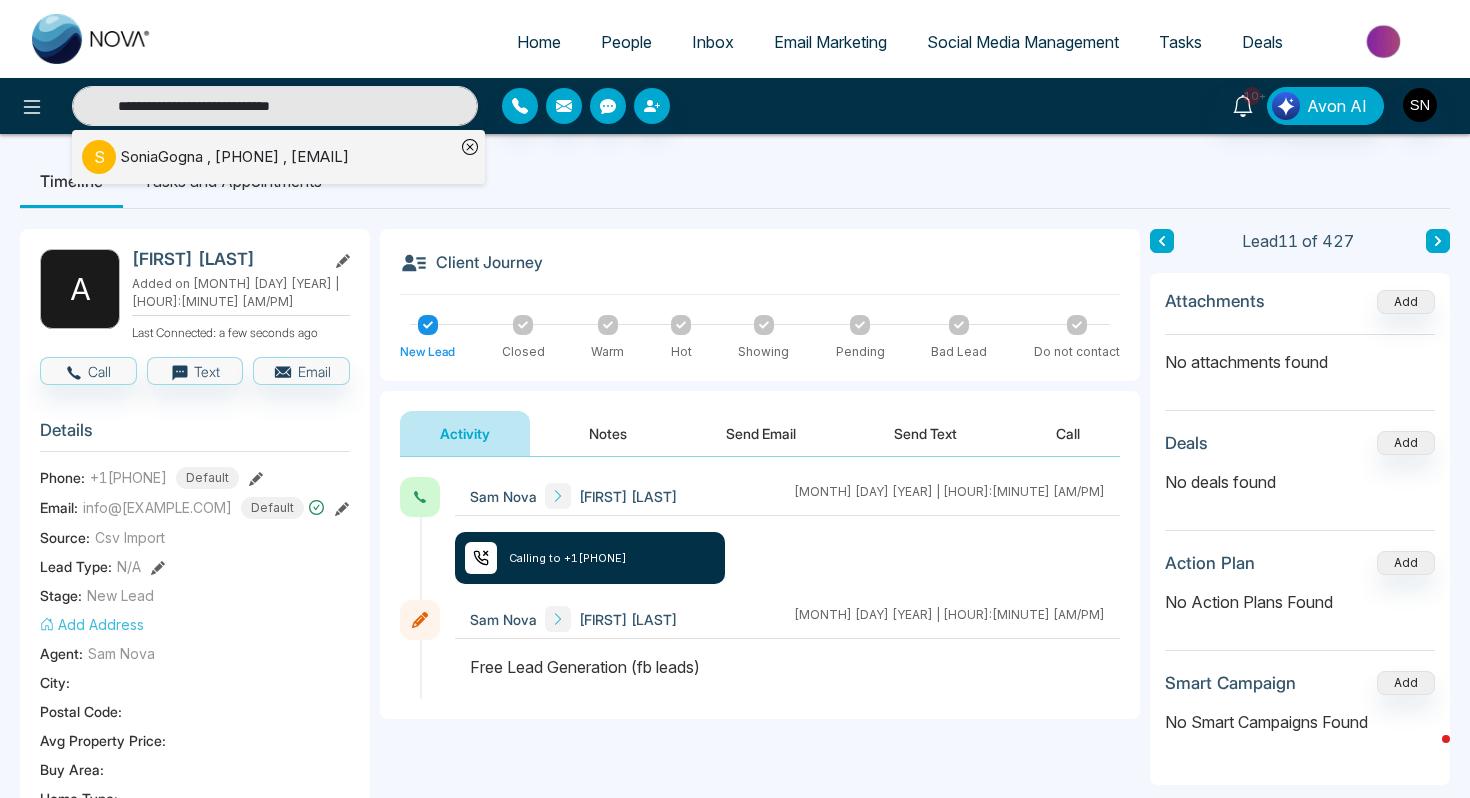 click on "[FIRST][LAST]     , +1[PHONE]   , [EMAIL]" at bounding box center [234, 157] 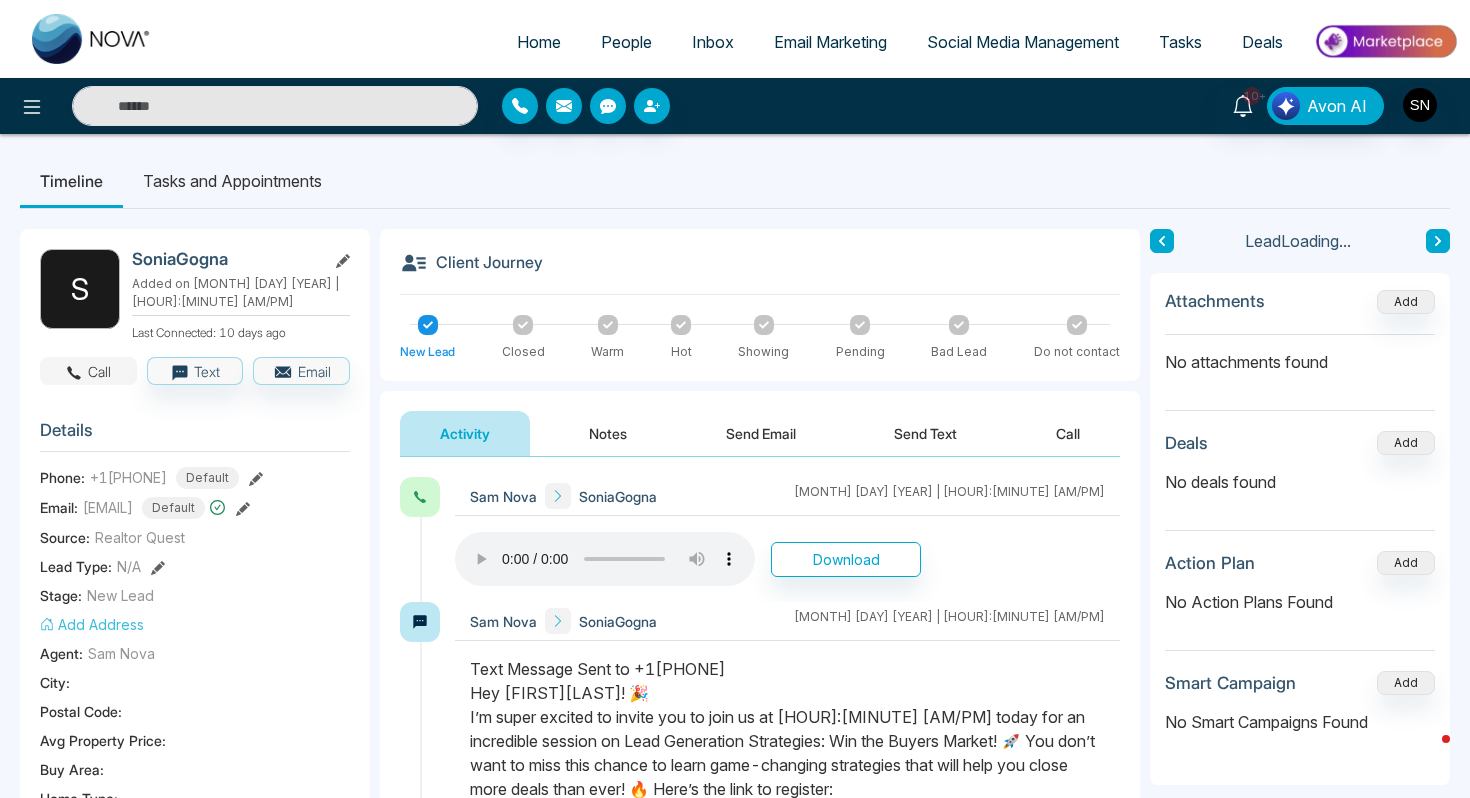 click 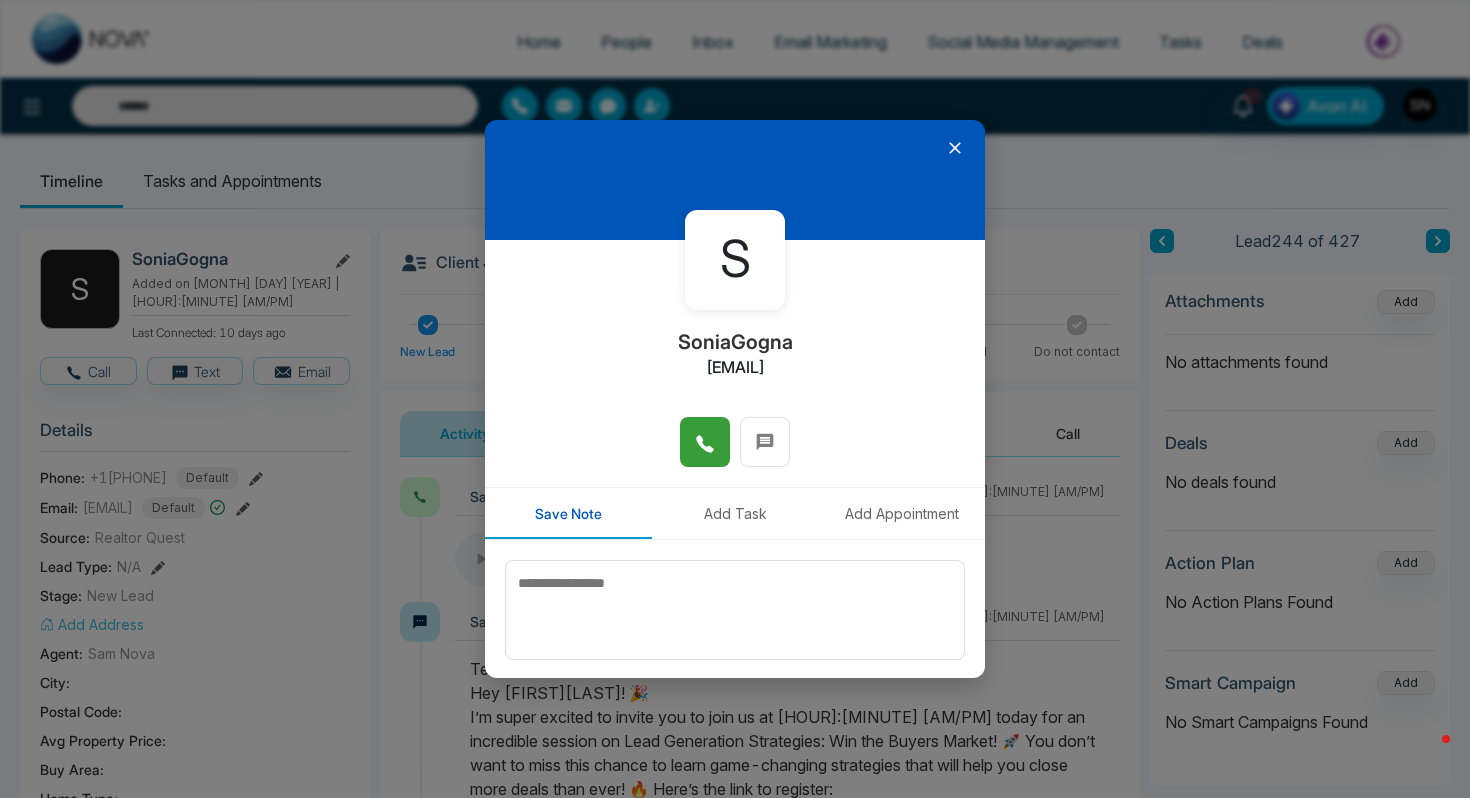 click at bounding box center (705, 442) 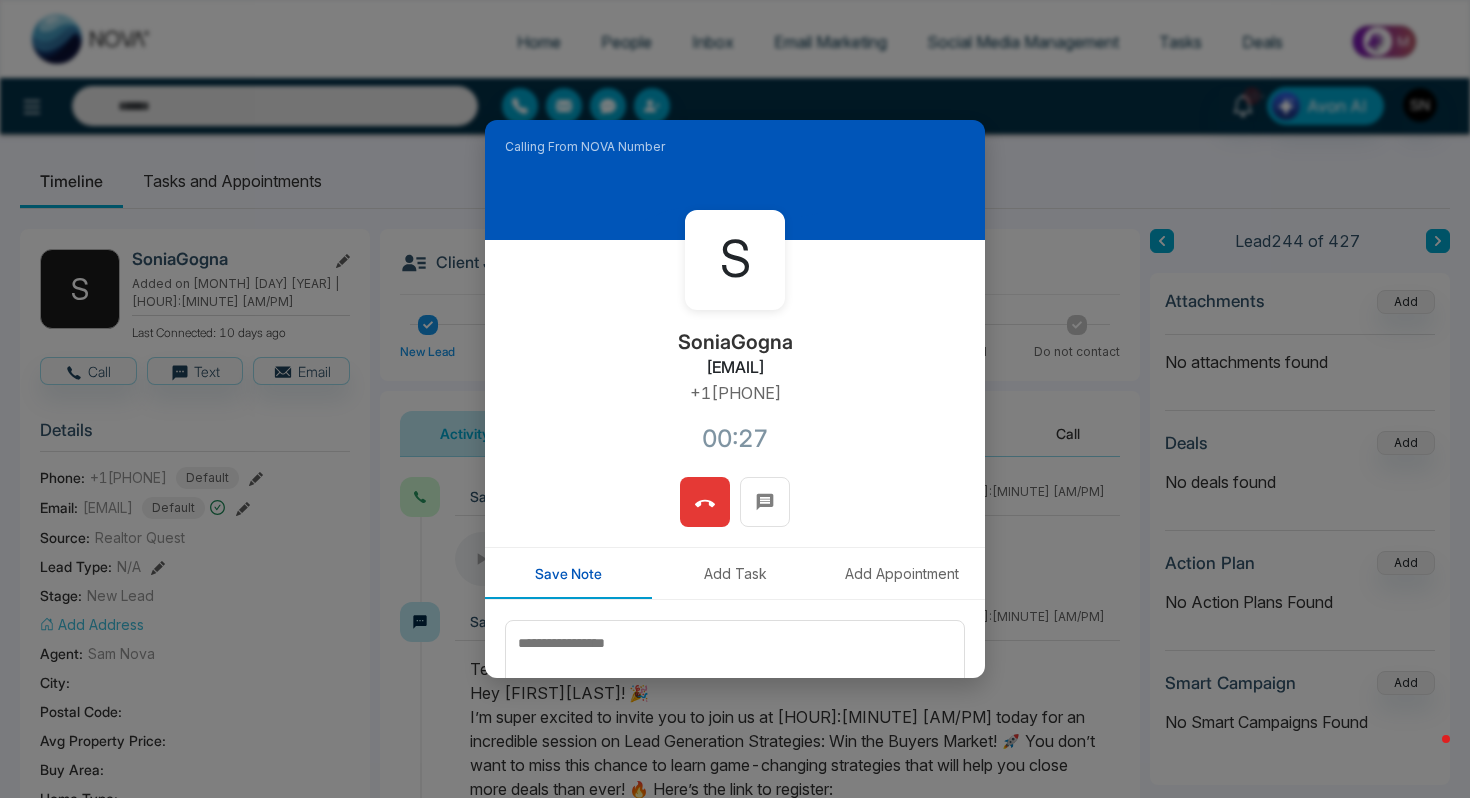 click 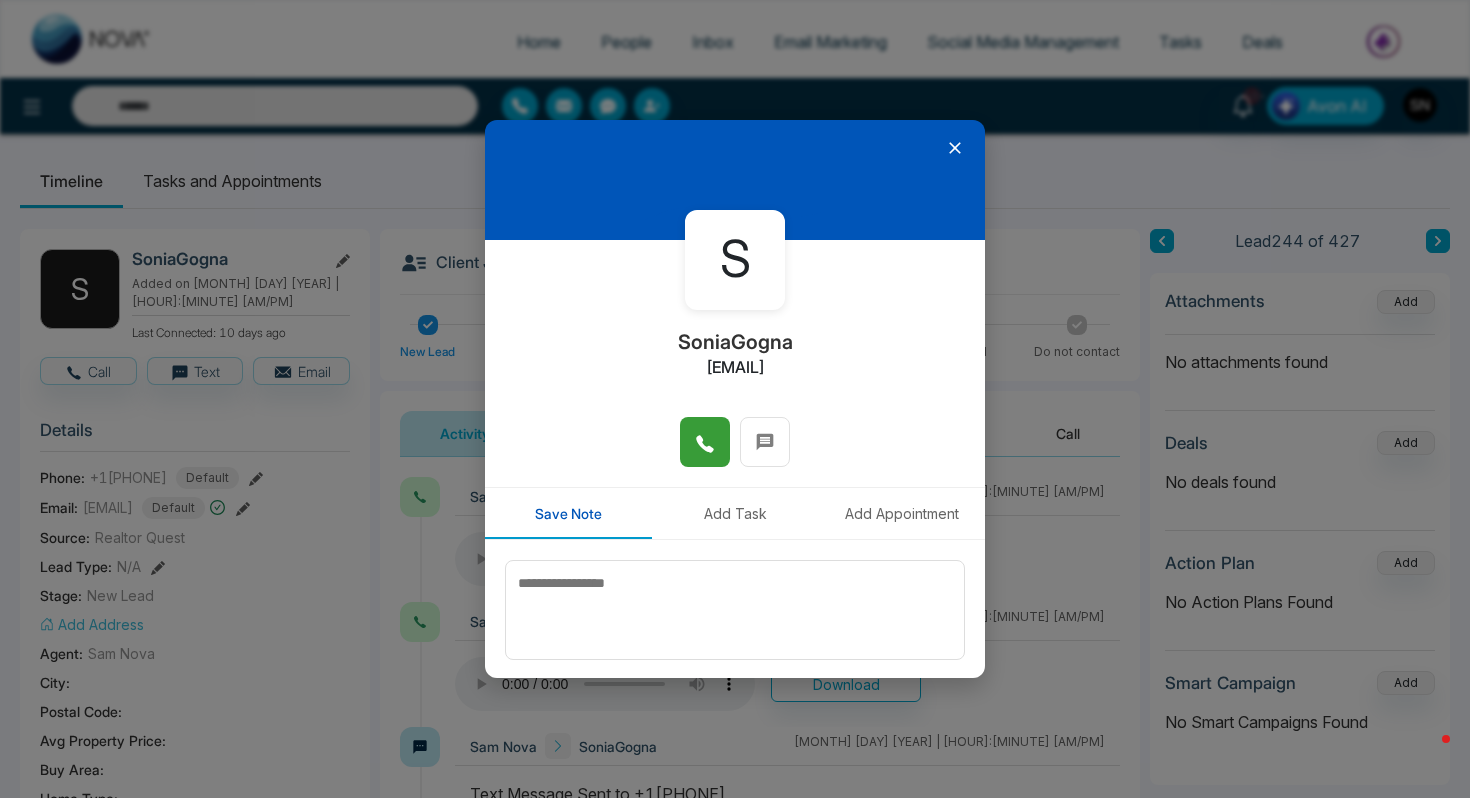 click at bounding box center (735, 180) 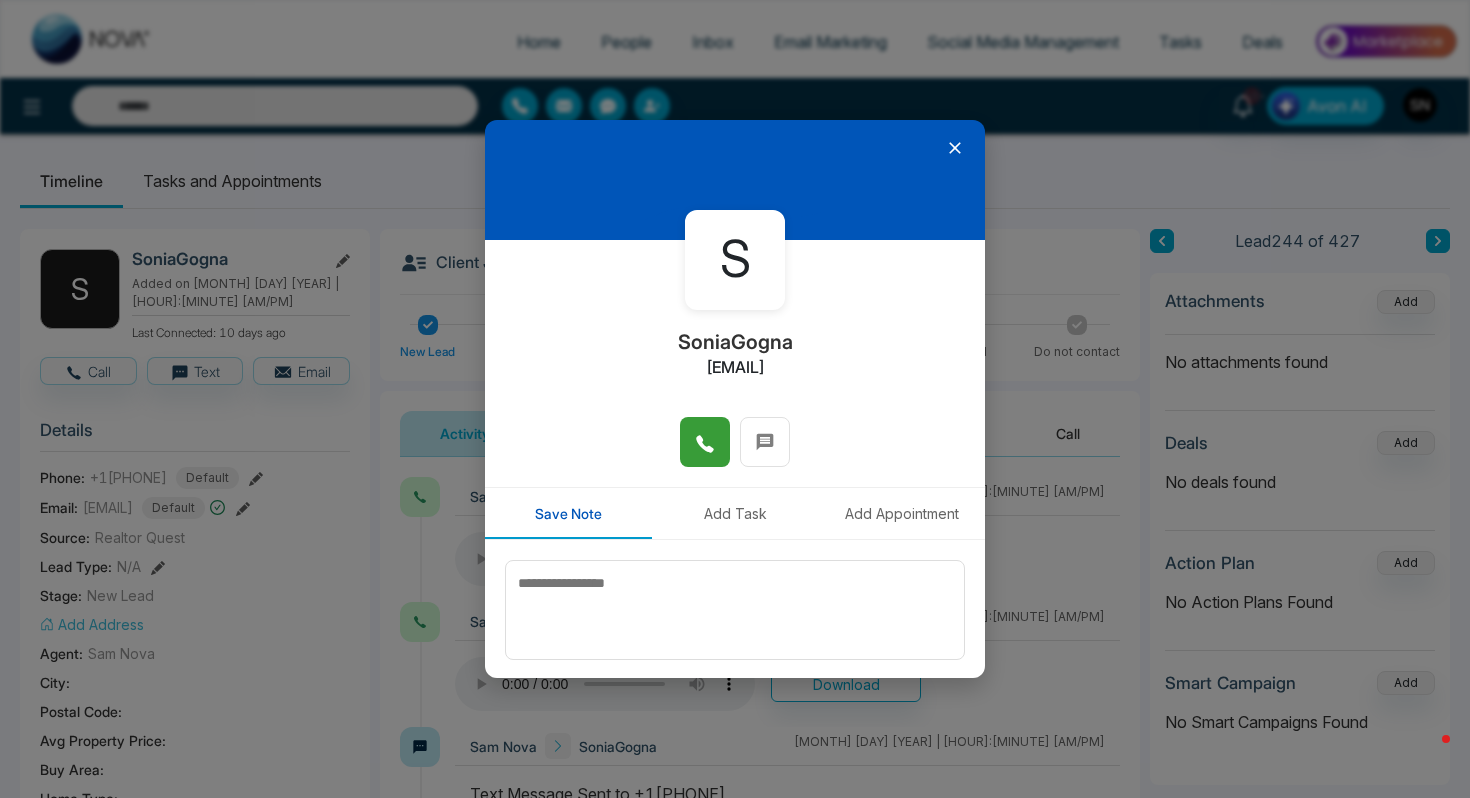 click 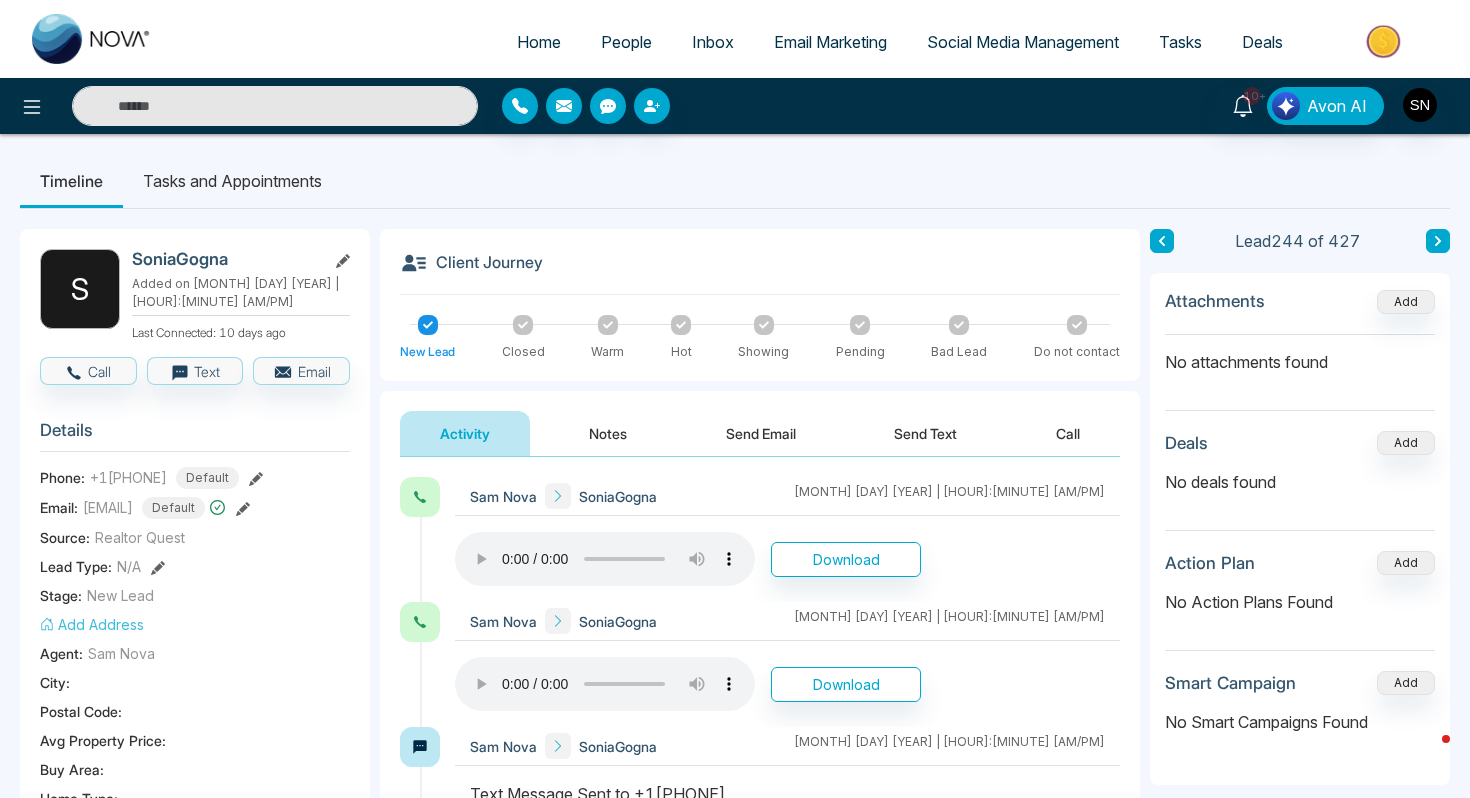click at bounding box center (275, 106) 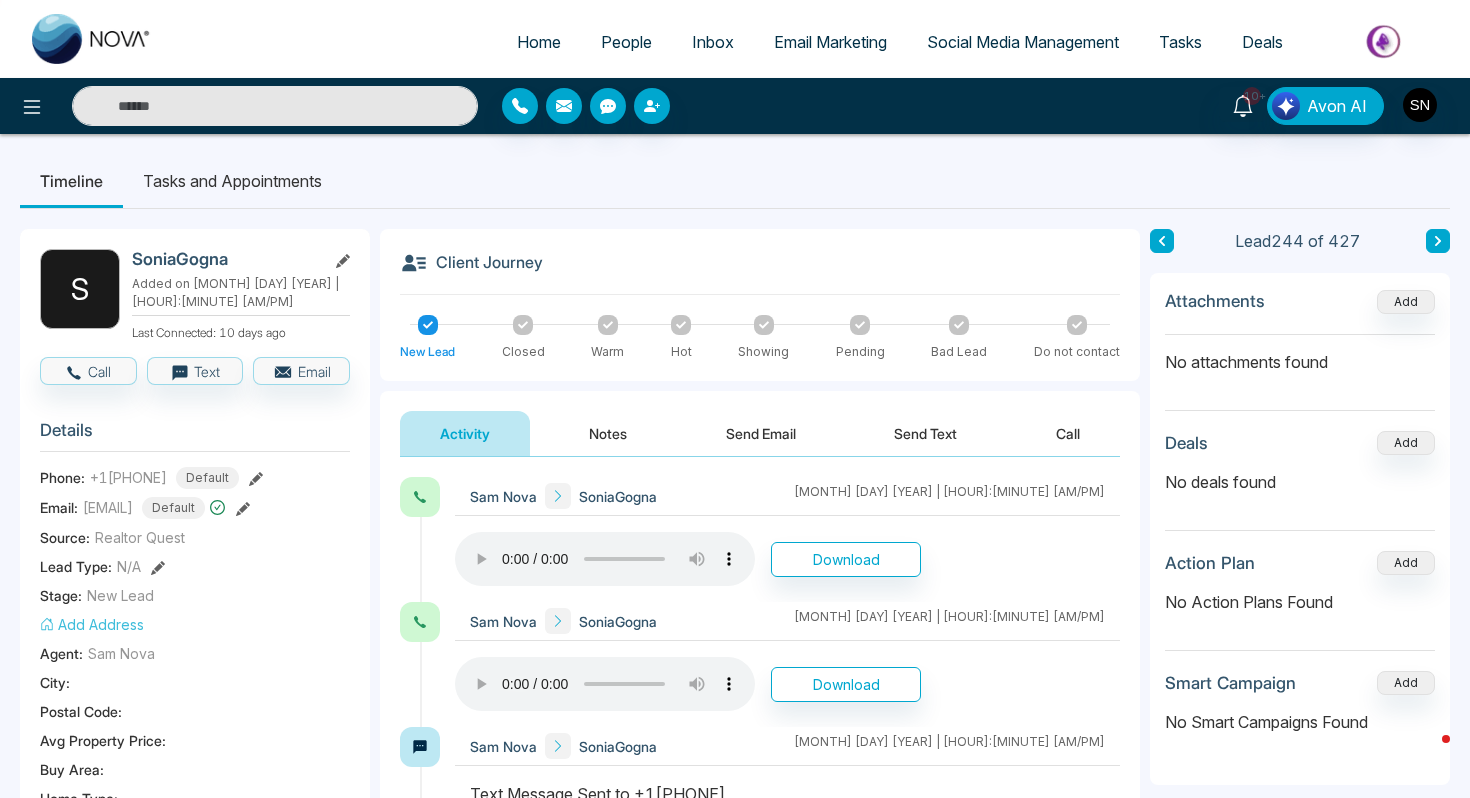 paste on "**********" 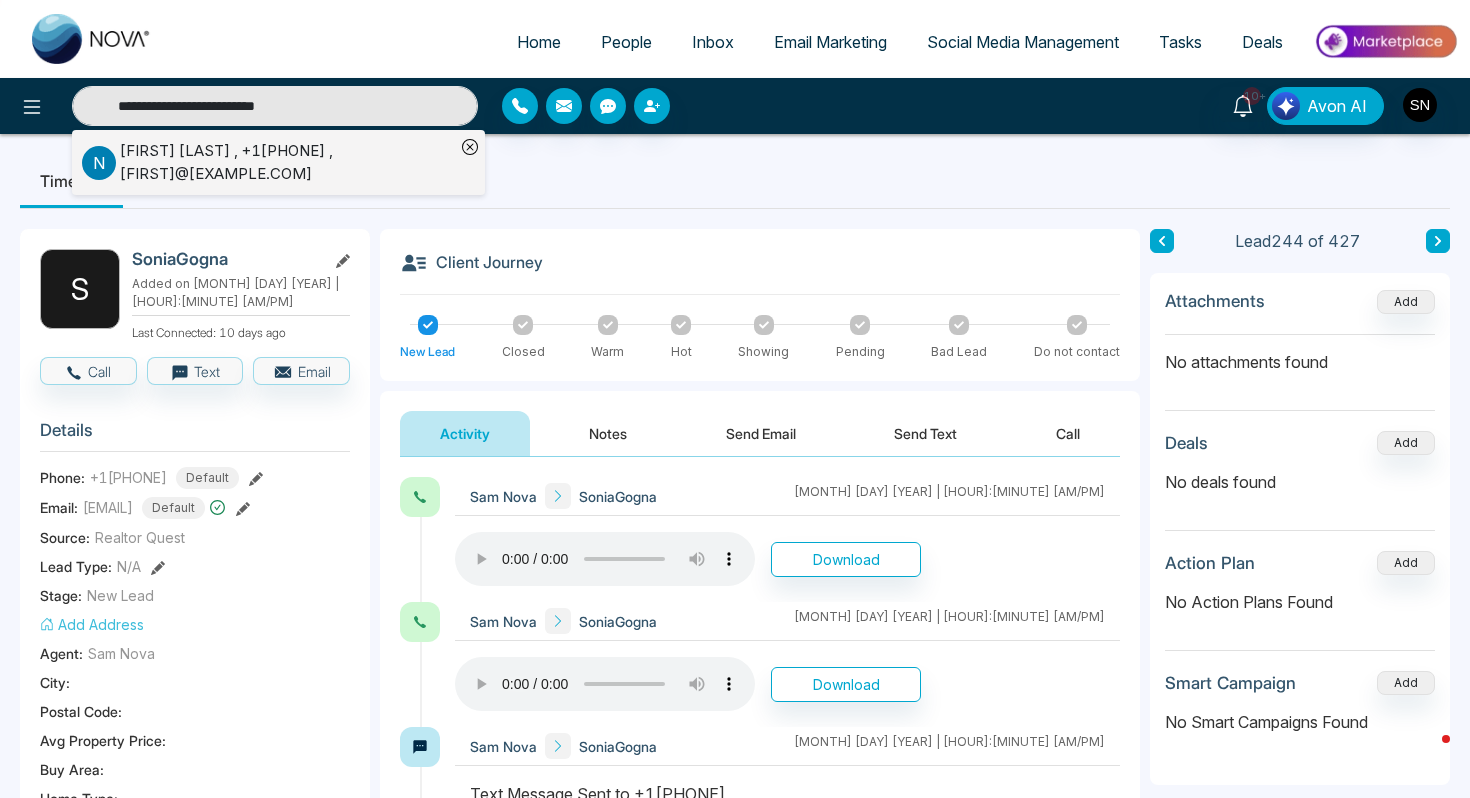 type on "**********" 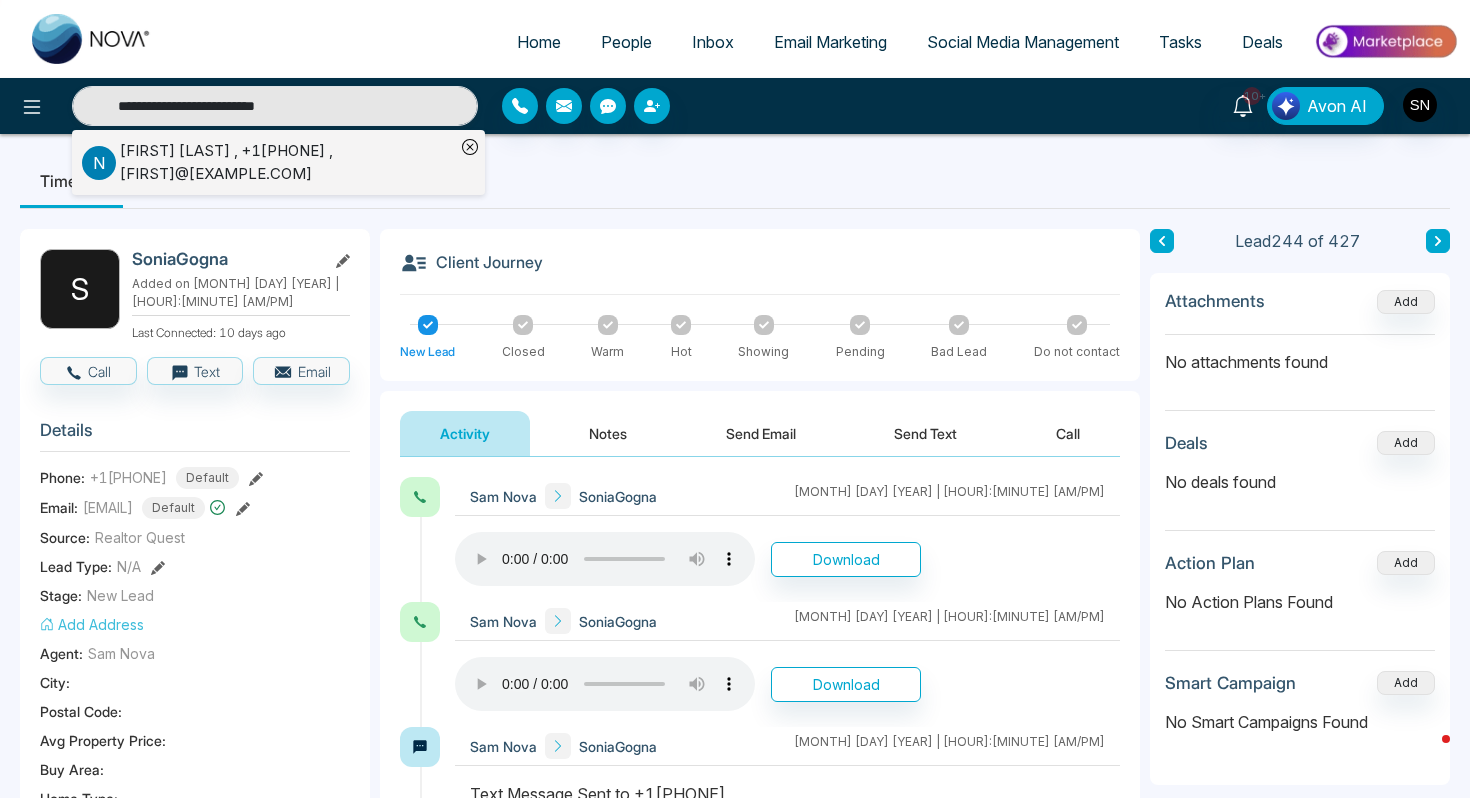 click on "[FIRST] [LAST] , +1[PHONE] , [FIRST]@[EXAMPLE.COM]" at bounding box center (287, 162) 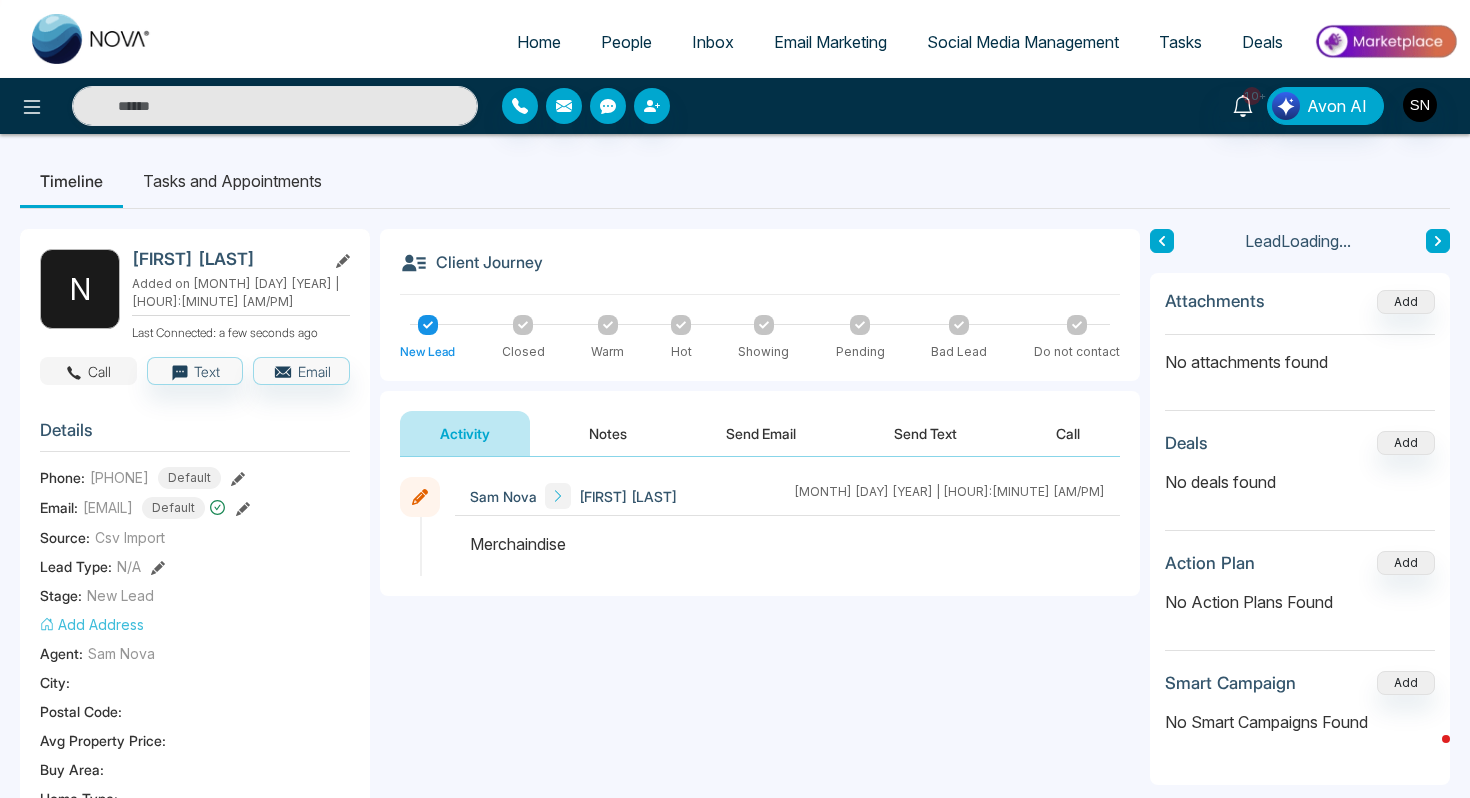 click on "Call" at bounding box center [88, 371] 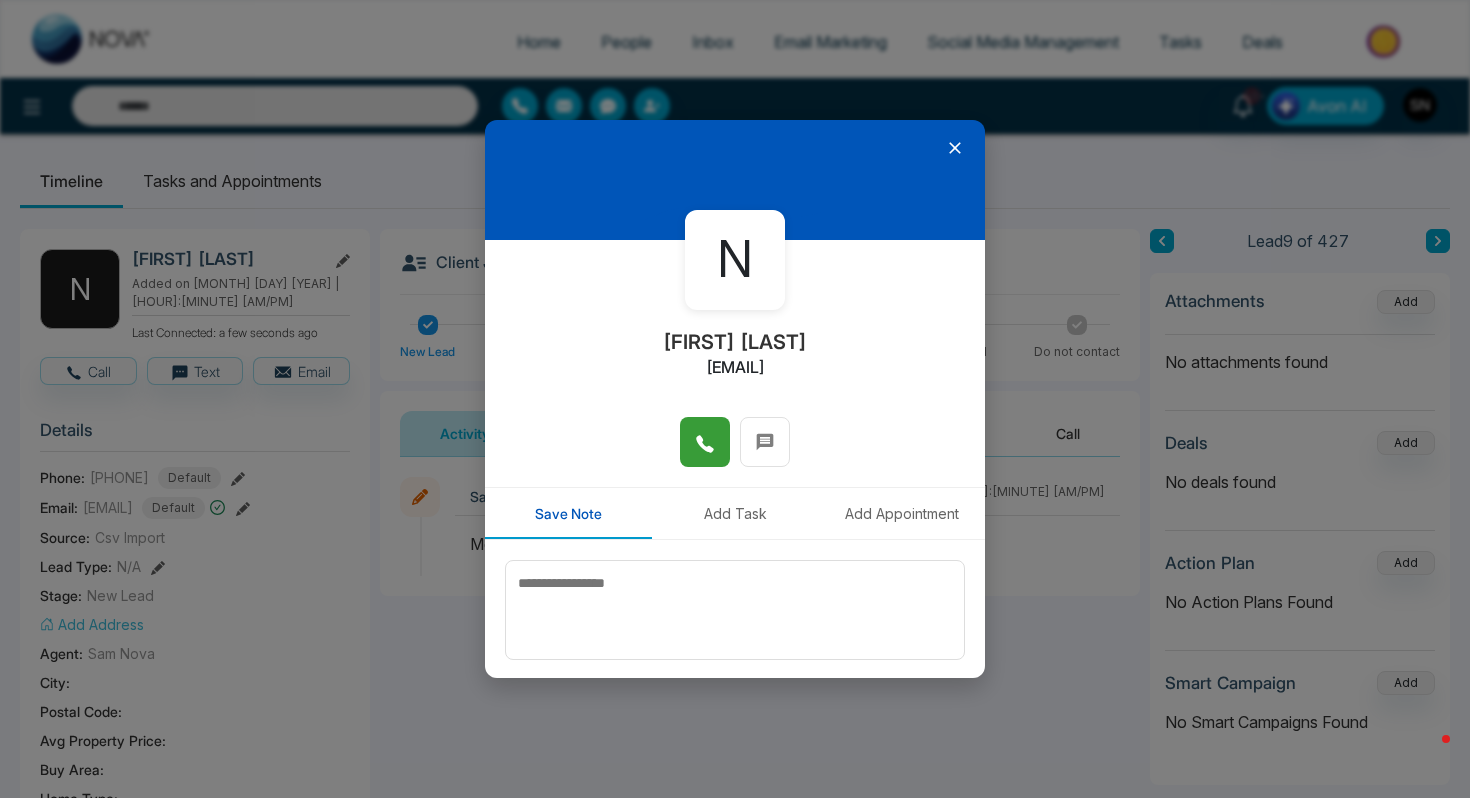 click at bounding box center [705, 442] 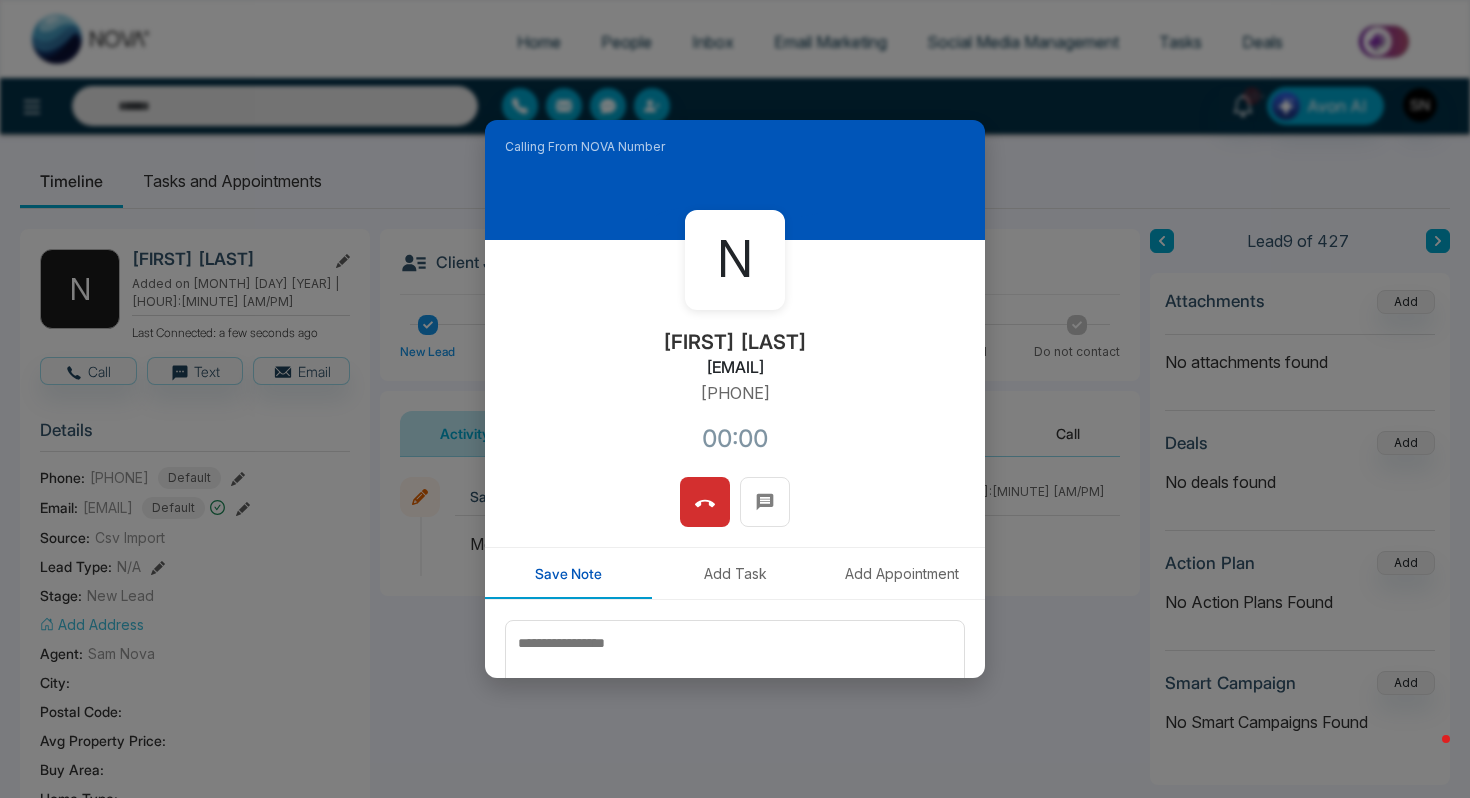 drag, startPoint x: 626, startPoint y: 363, endPoint x: 842, endPoint y: 363, distance: 216 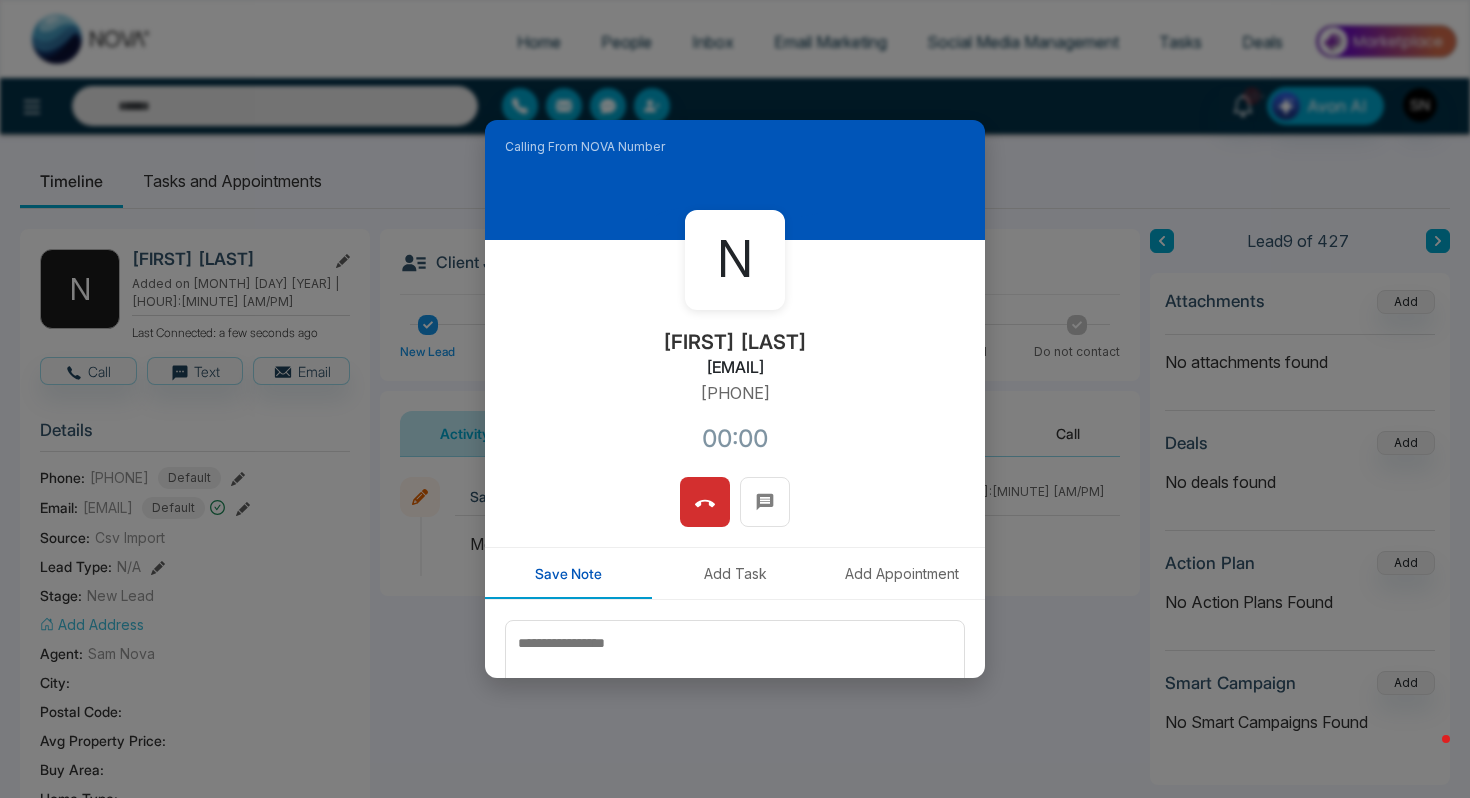 click on "[EMAIL]" at bounding box center (735, 367) 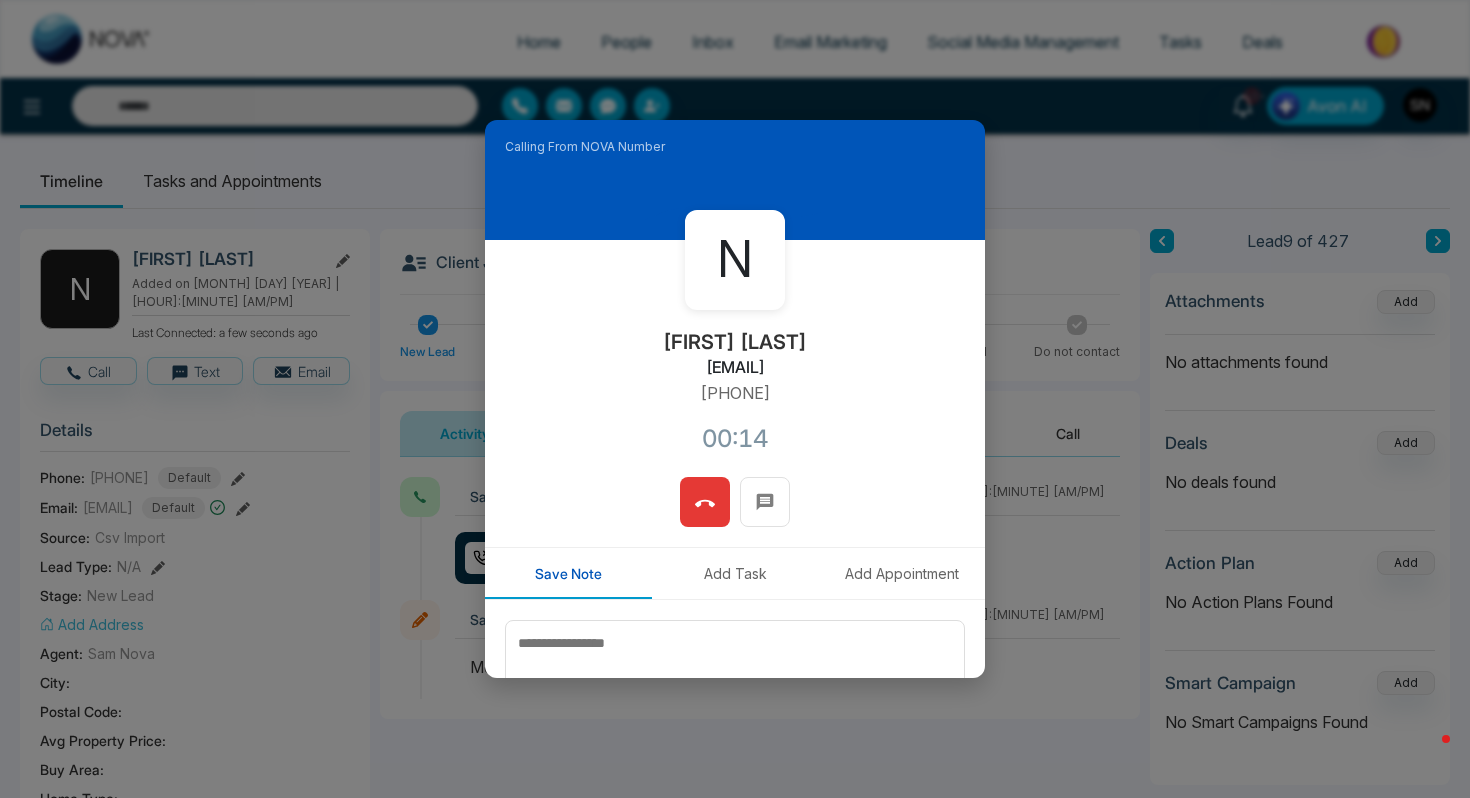 click 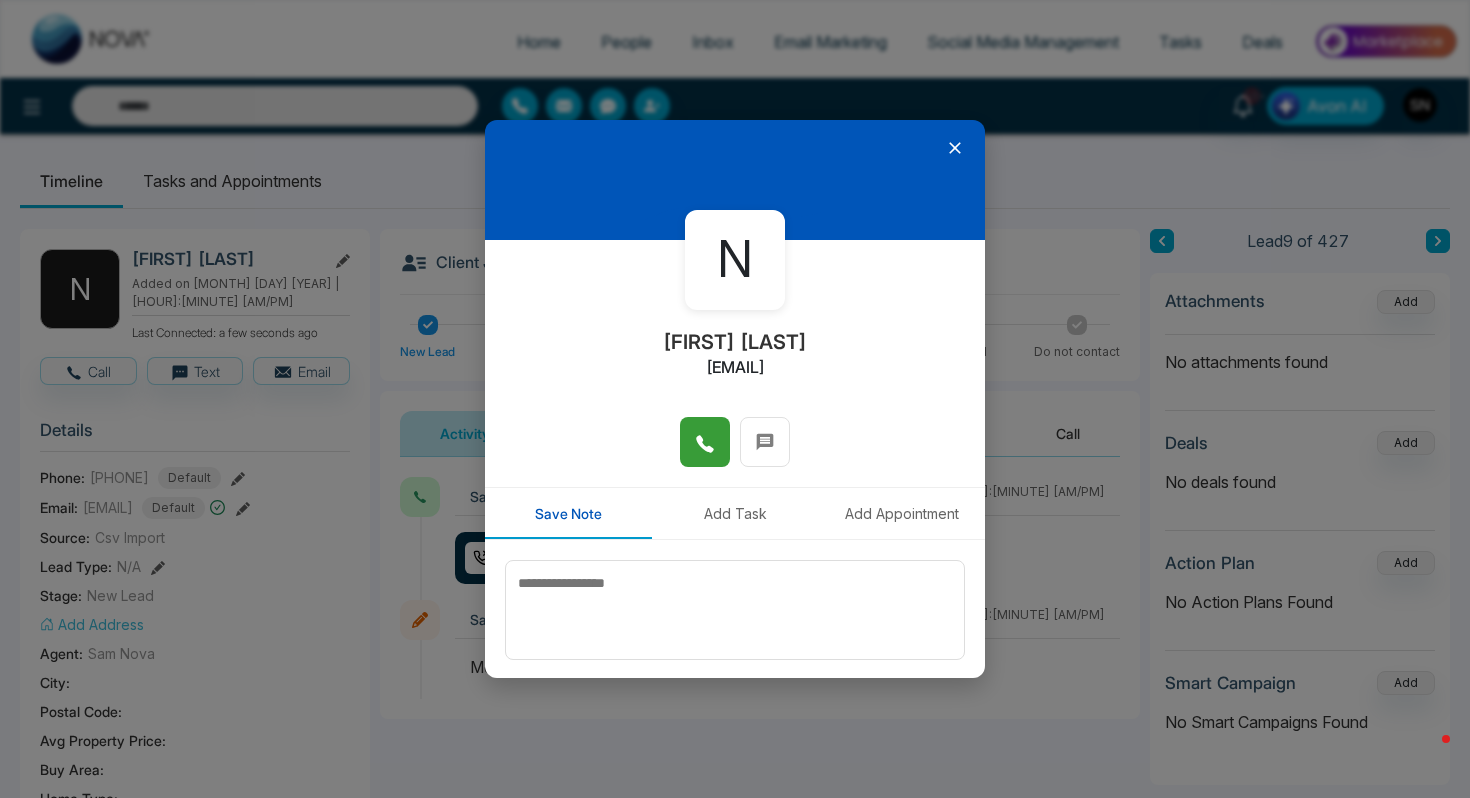 click at bounding box center (735, 180) 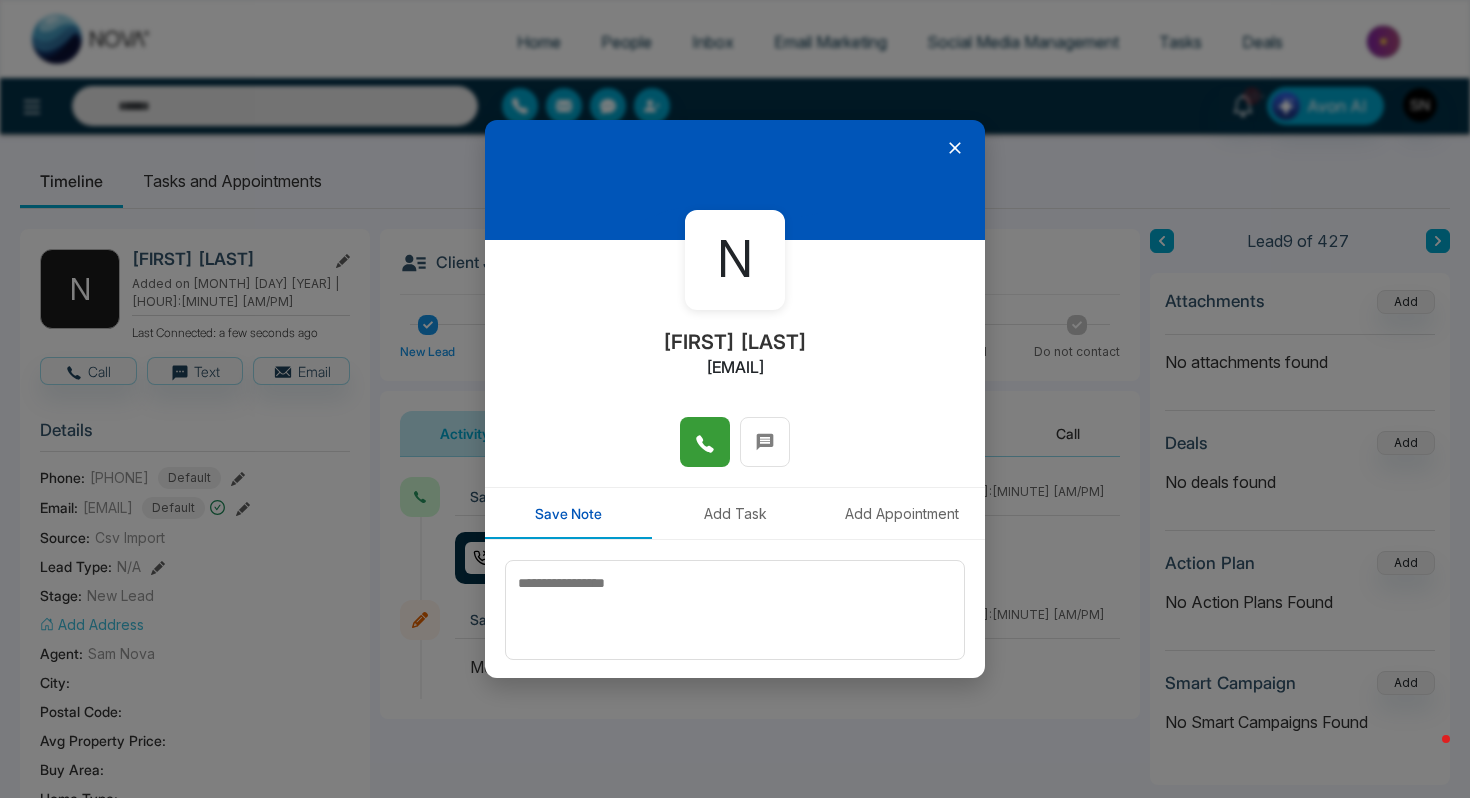 click 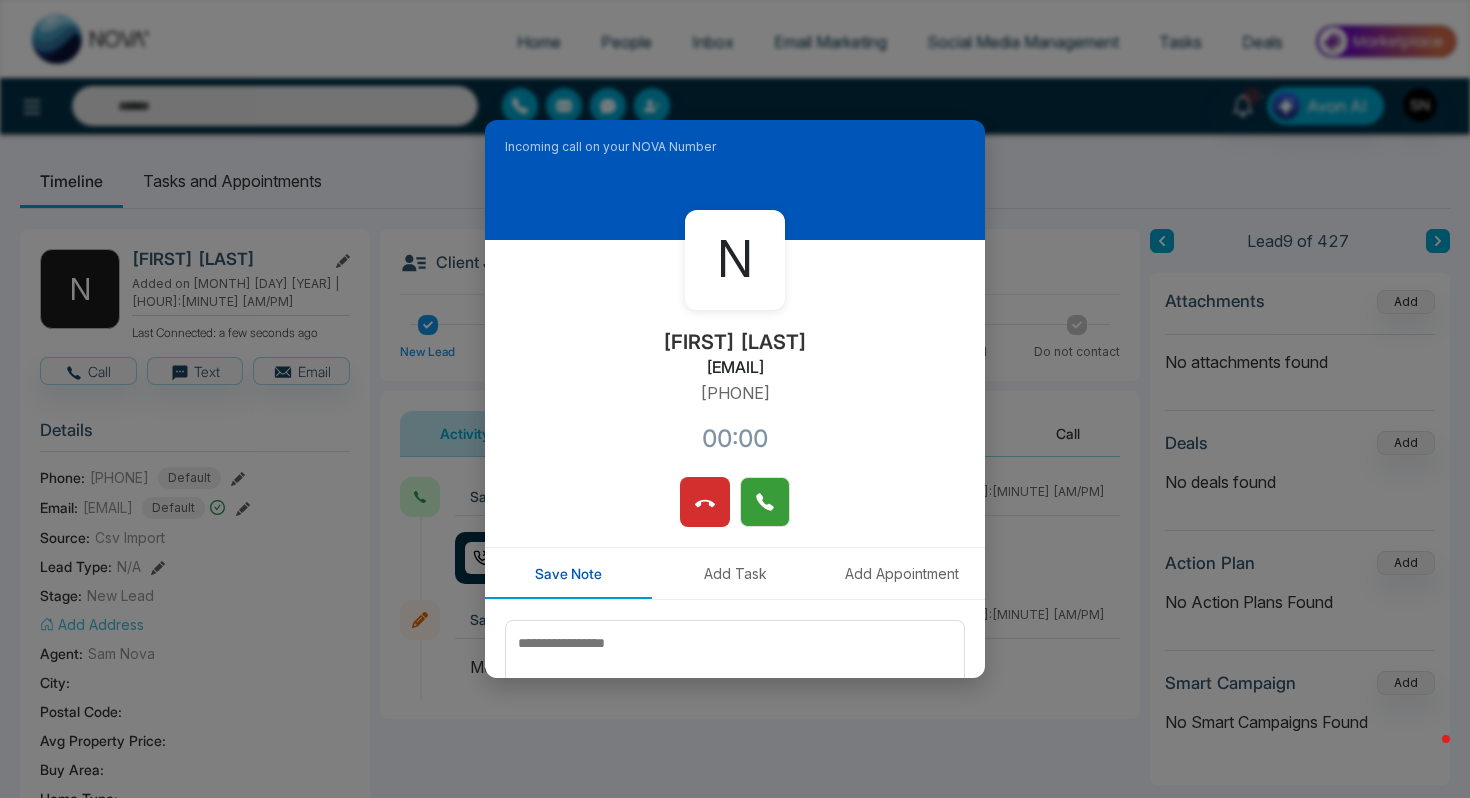 click at bounding box center [765, 502] 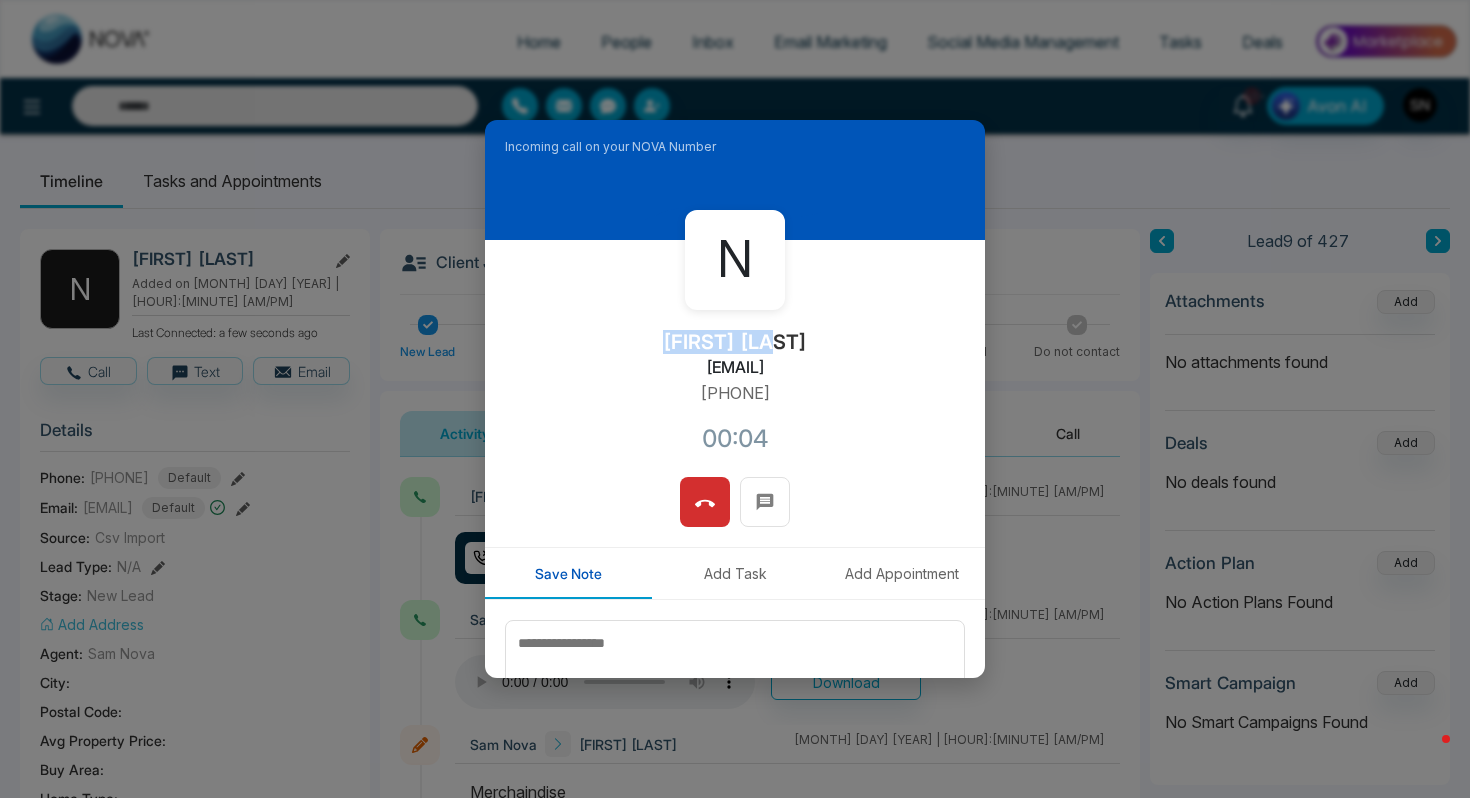 drag, startPoint x: 674, startPoint y: 336, endPoint x: 805, endPoint y: 336, distance: 131 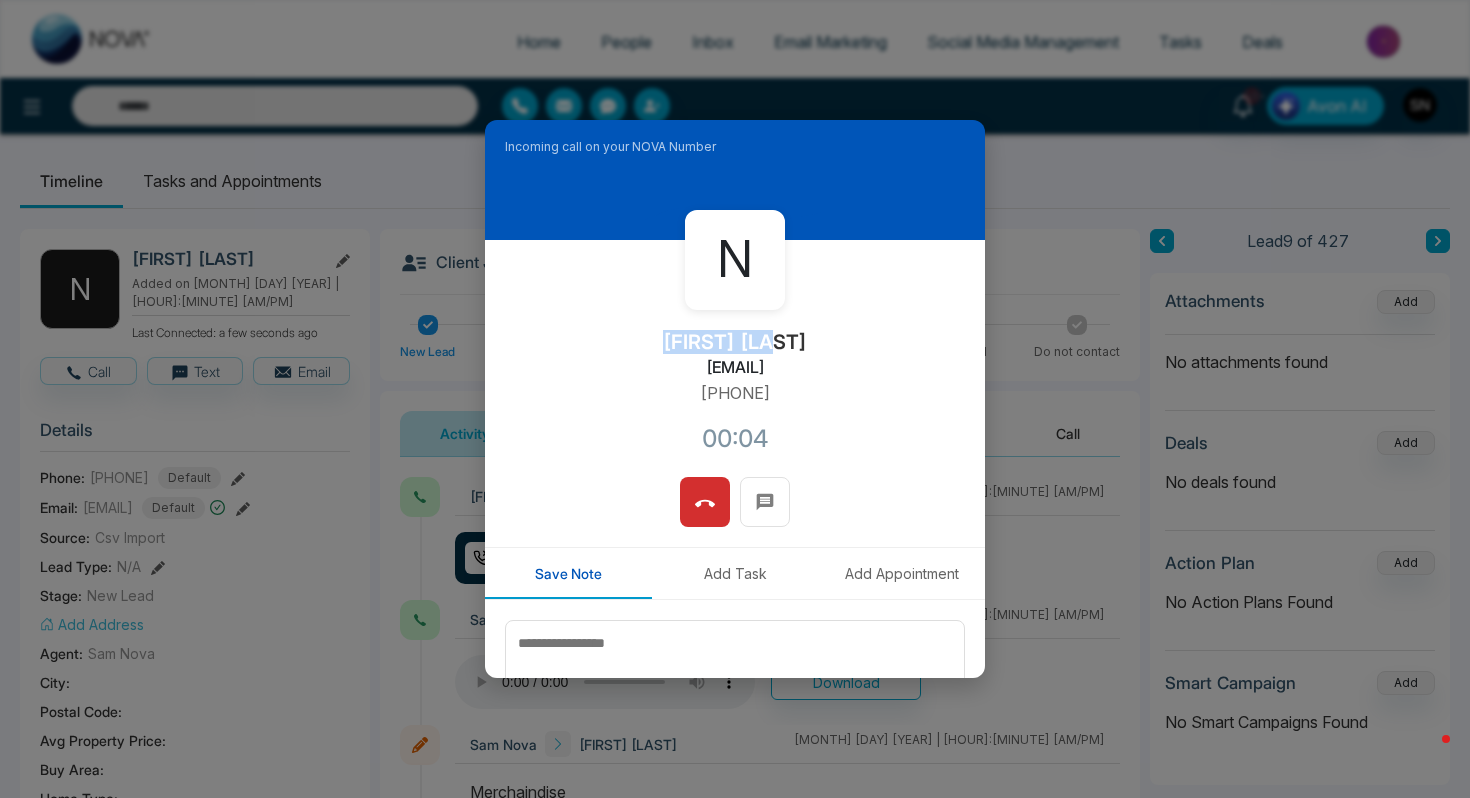 click on "N [LAST] [LAST] [LASTNAME]@[EXAMPLE.COM] +1[PHONE] 00:04" at bounding box center [735, 358] 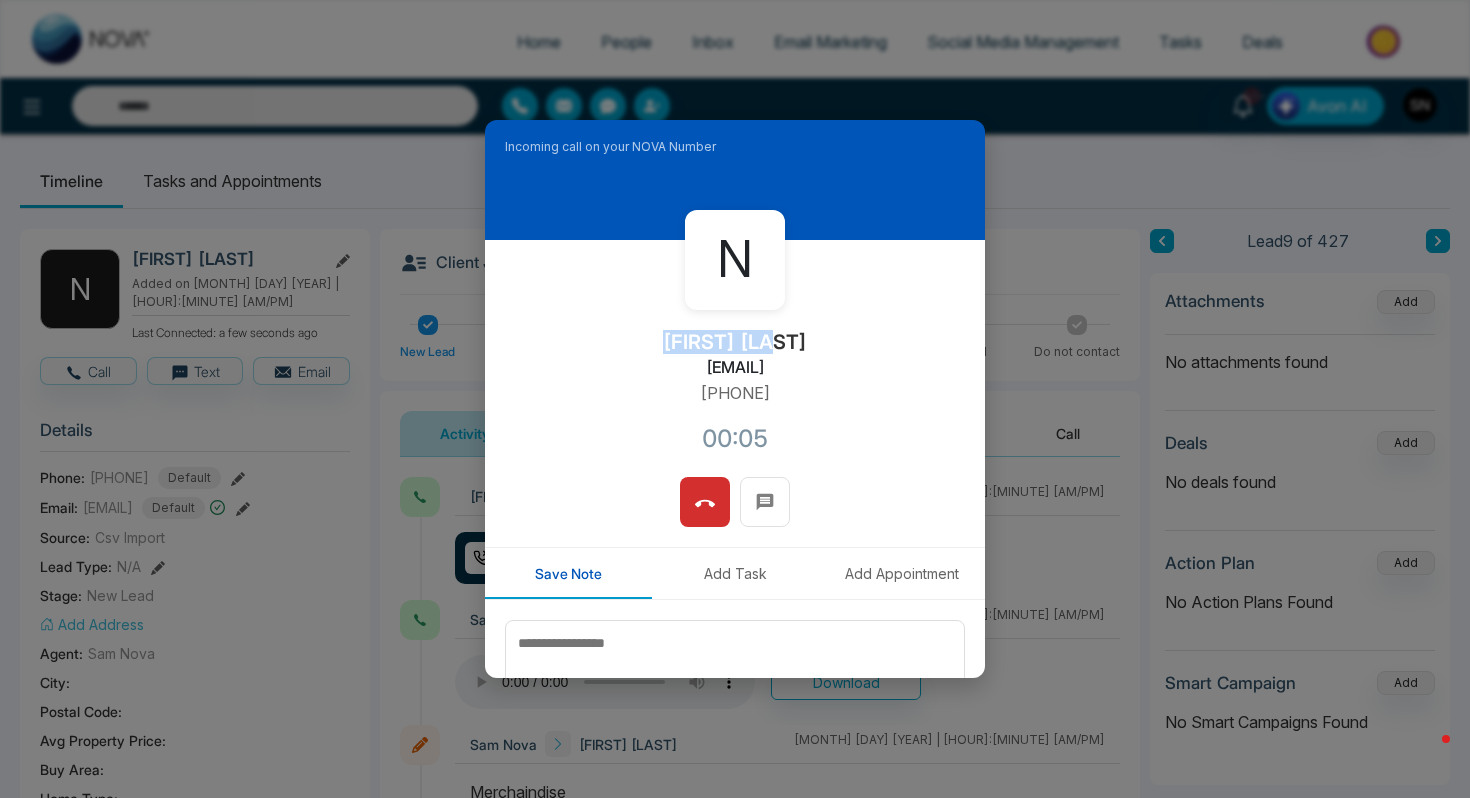 copy on "[FIRST] [LAST]" 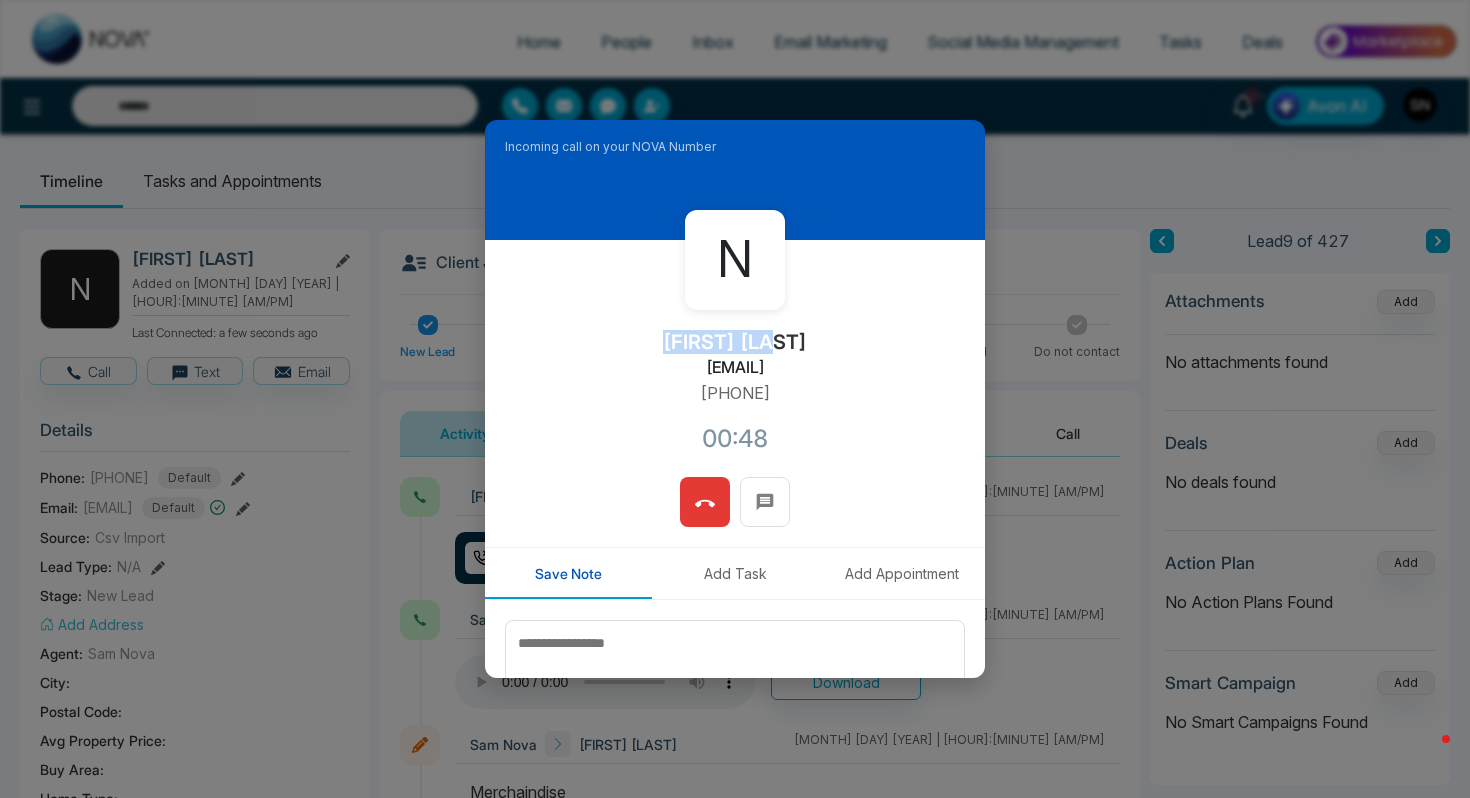 click 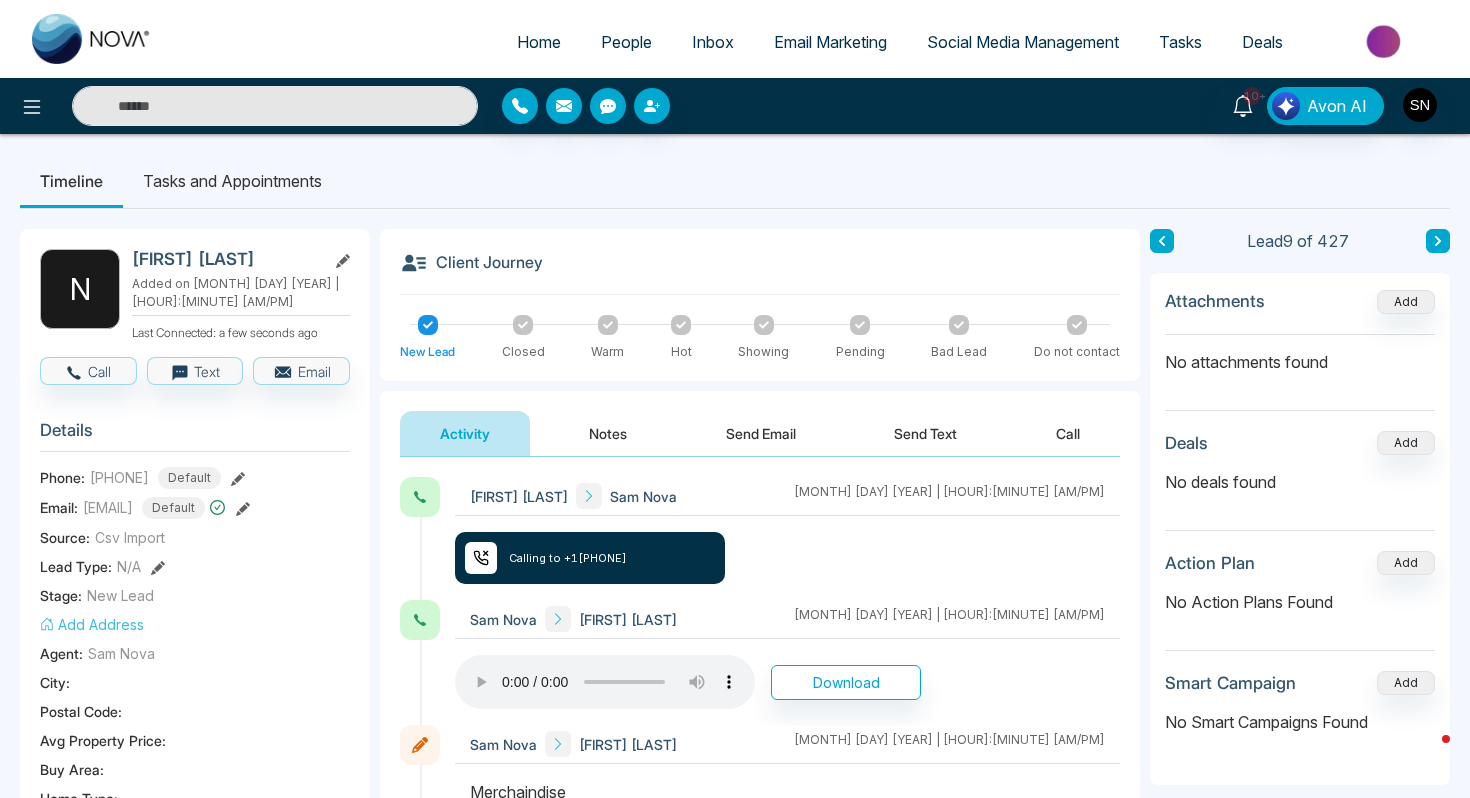 click at bounding box center (275, 106) 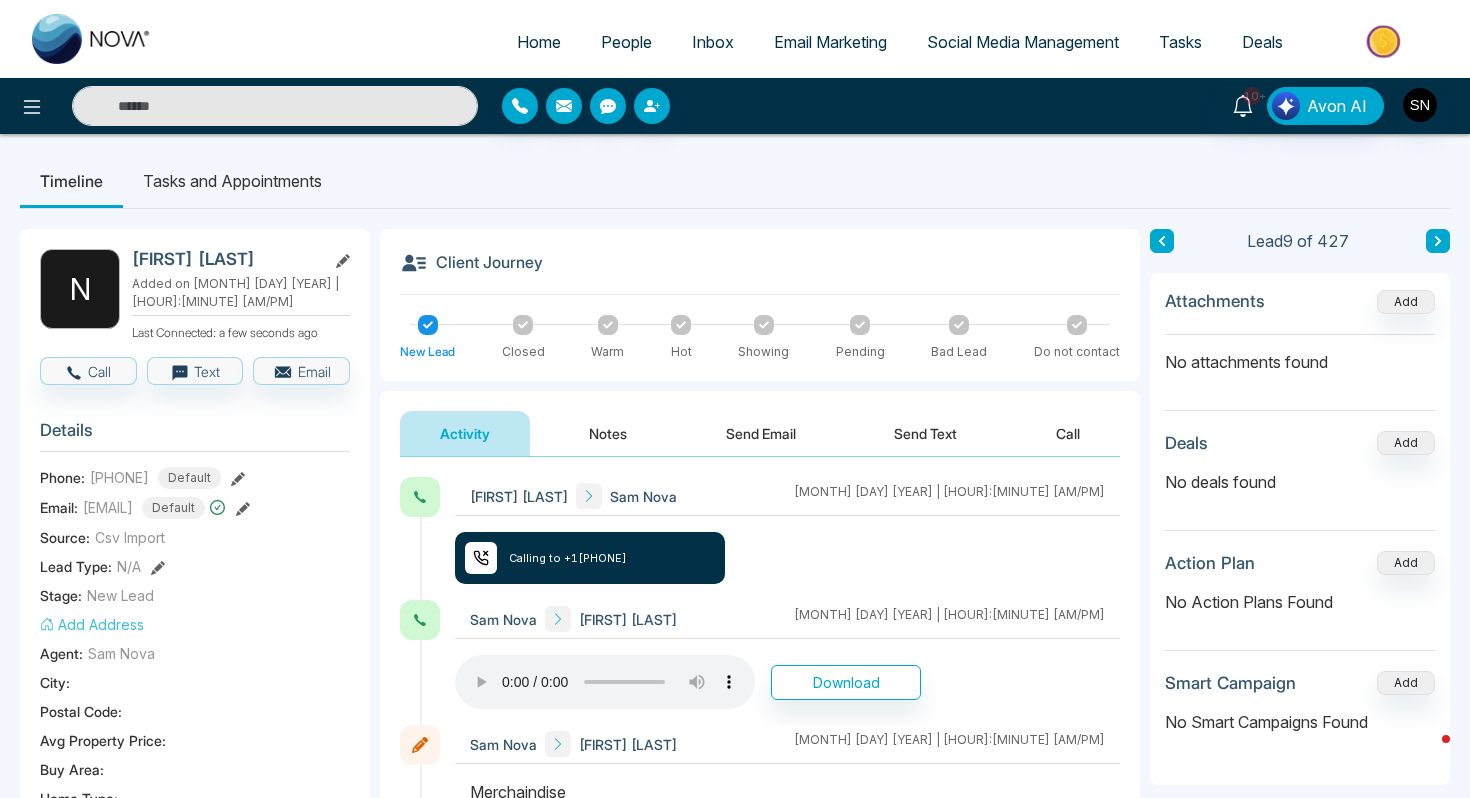 paste on "**********" 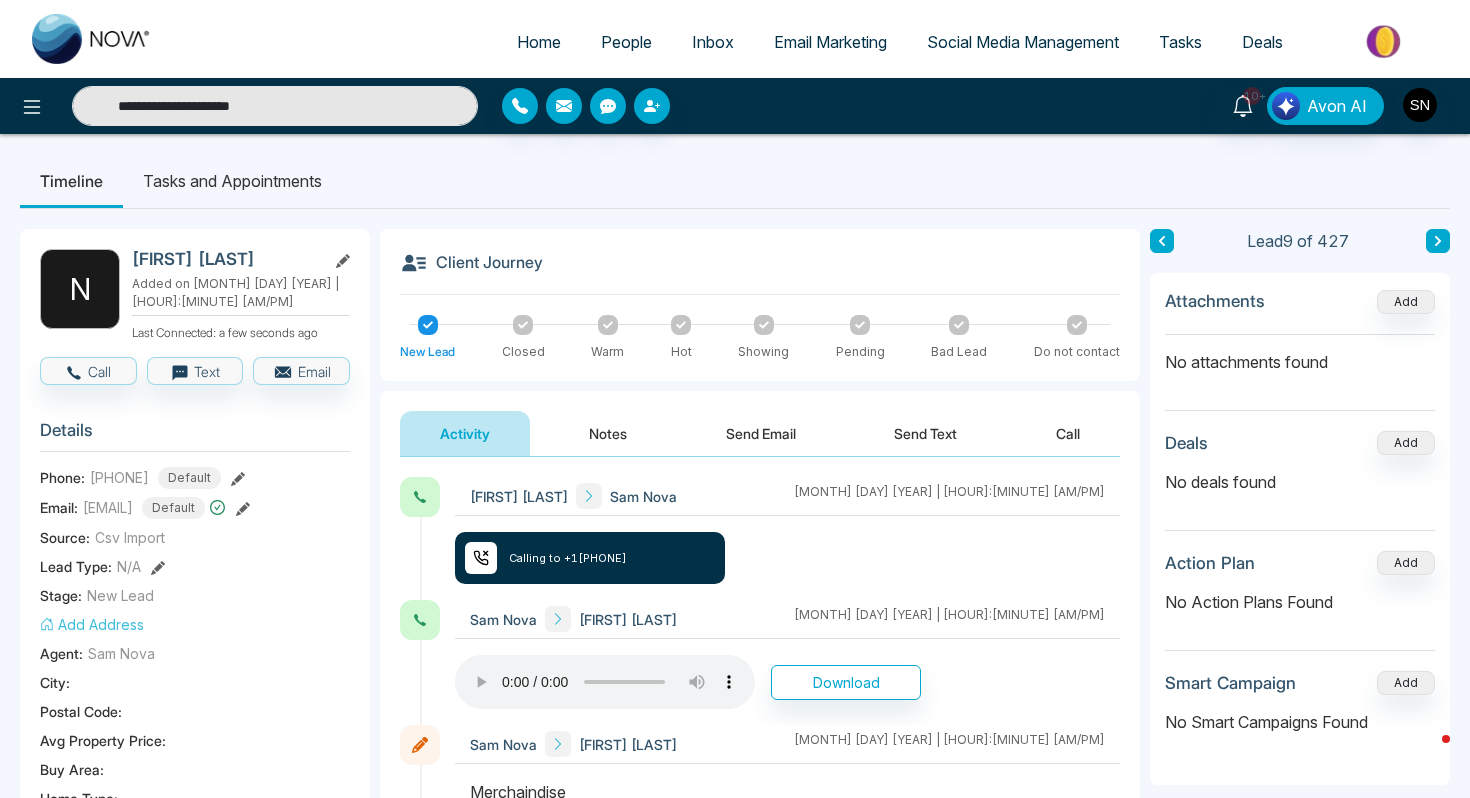 type on "**********" 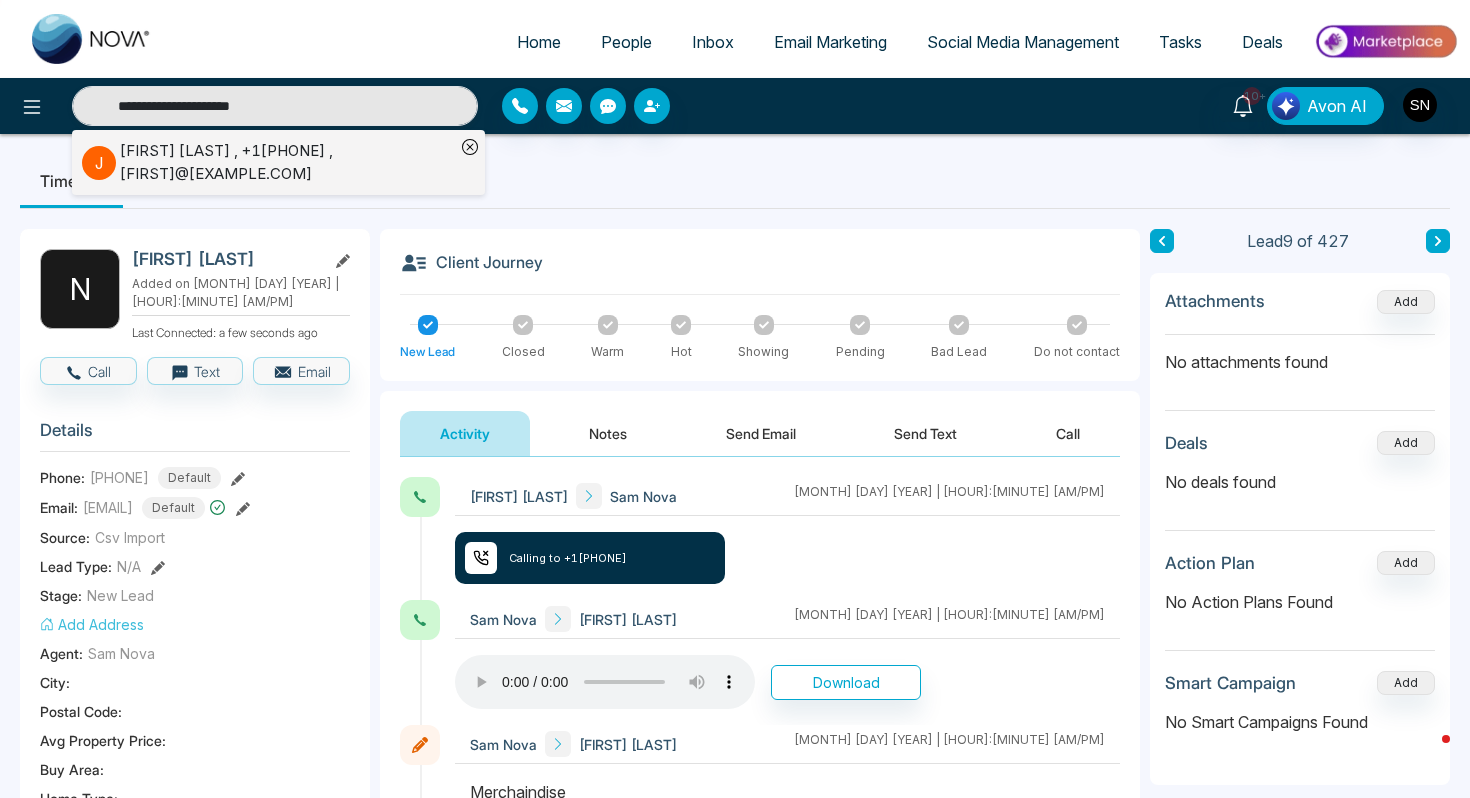 click on "[FIRST] [LAST]     , +1[PHONE]   , [EMAIL]" at bounding box center (287, 162) 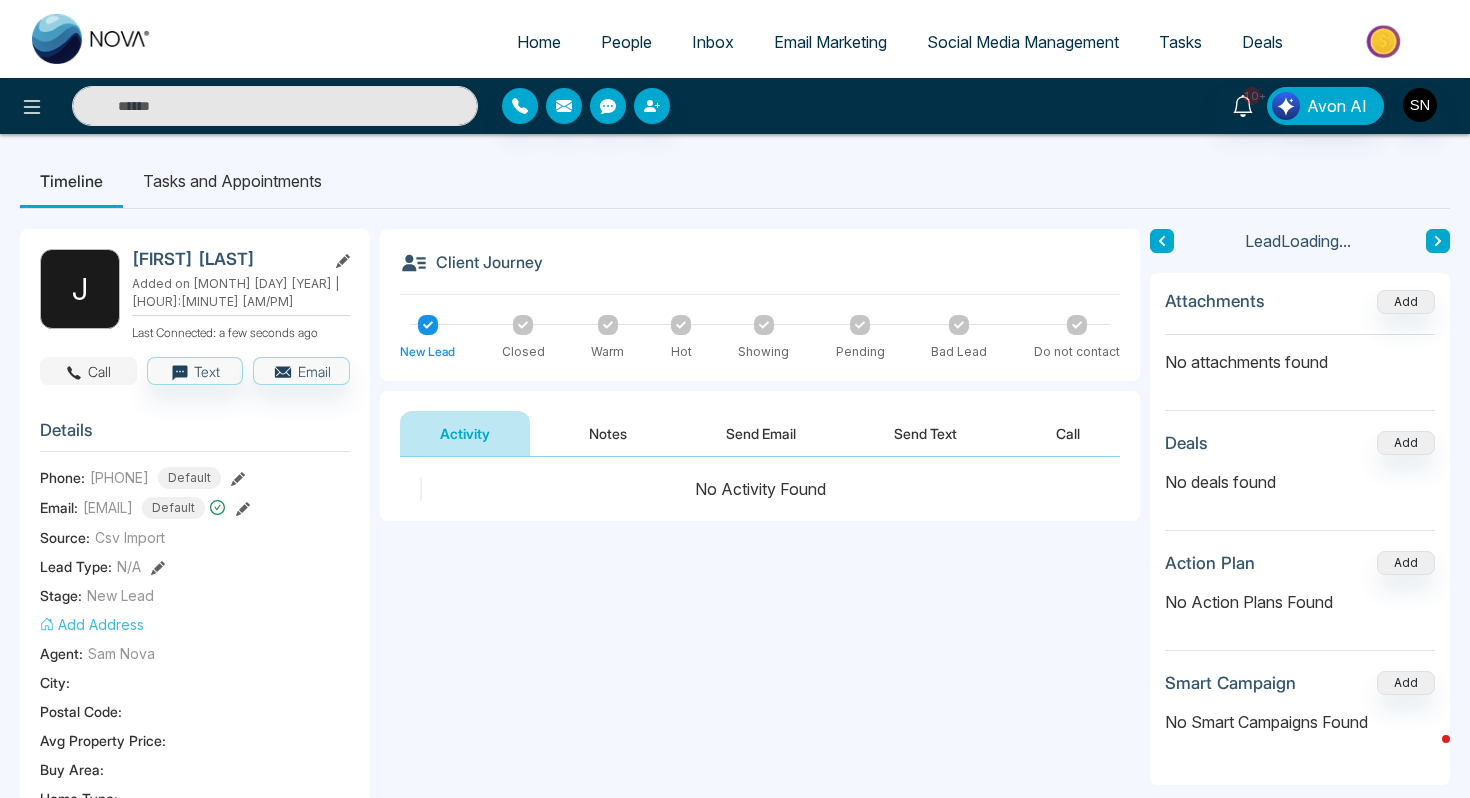 click on "Call" at bounding box center (88, 371) 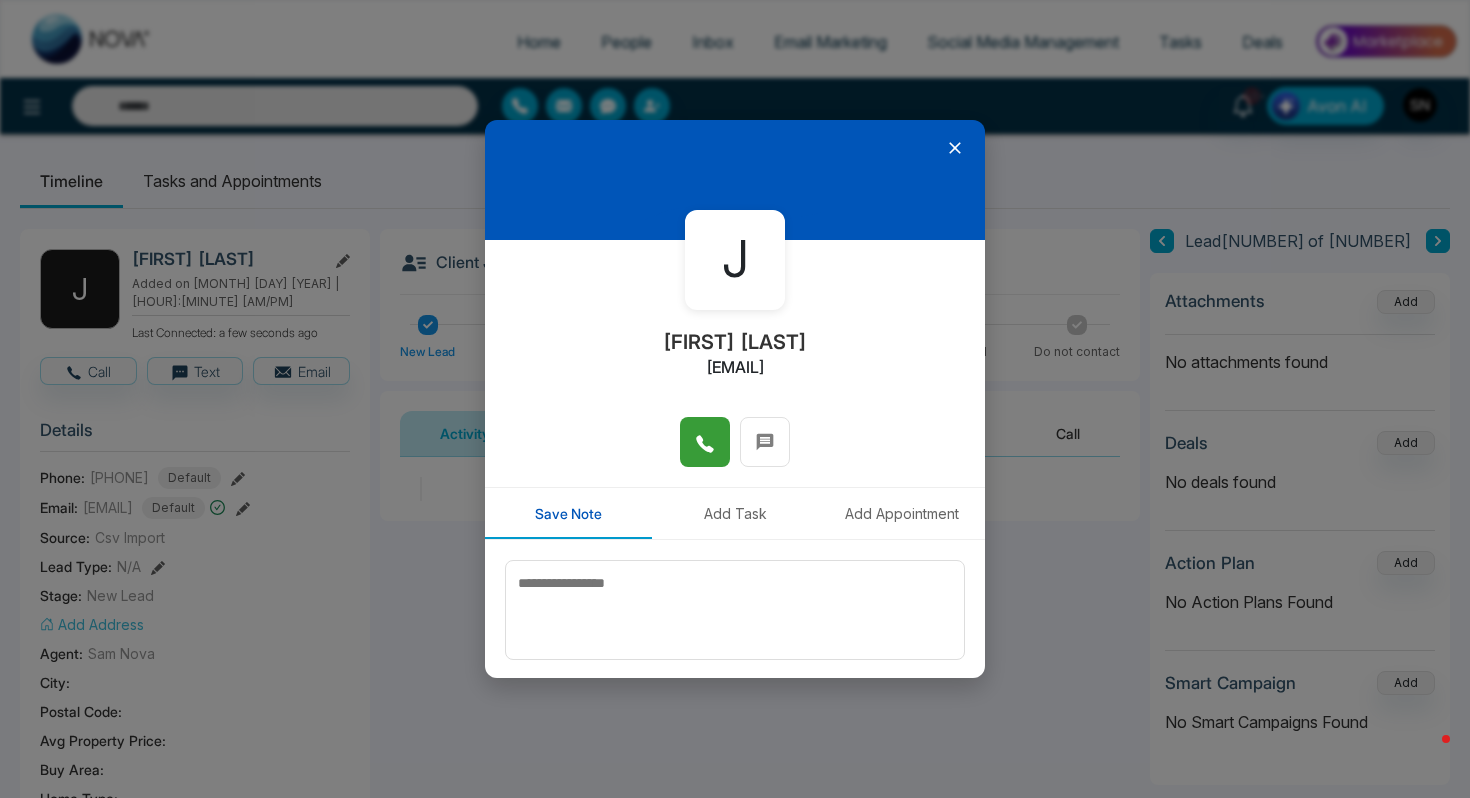 click 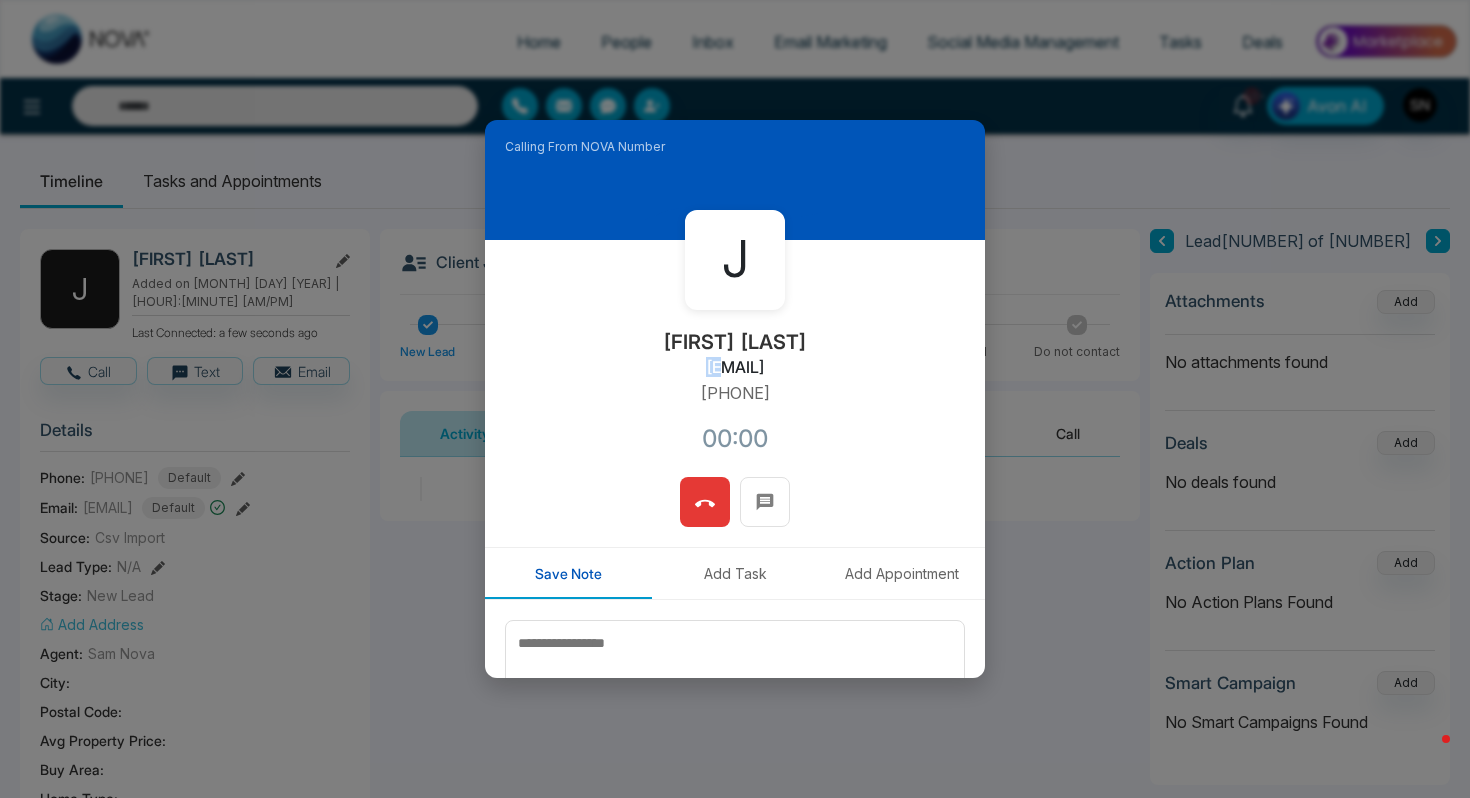 drag, startPoint x: 659, startPoint y: 357, endPoint x: 753, endPoint y: 354, distance: 94.04786 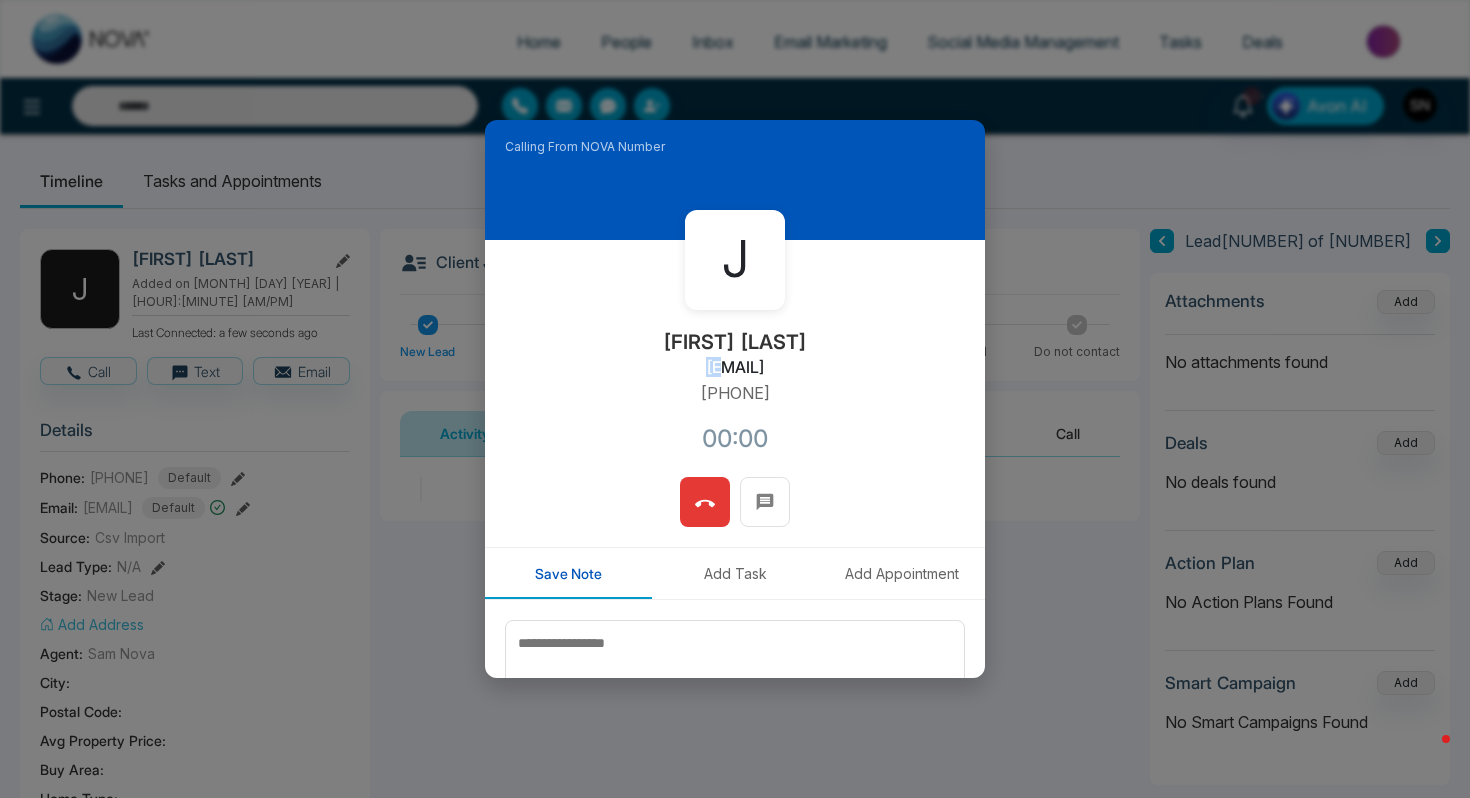 click on "J [FIRST] Ryerse jryerse@[EXAMPLE.COM] +1[PHONE] 00:00" at bounding box center [735, 358] 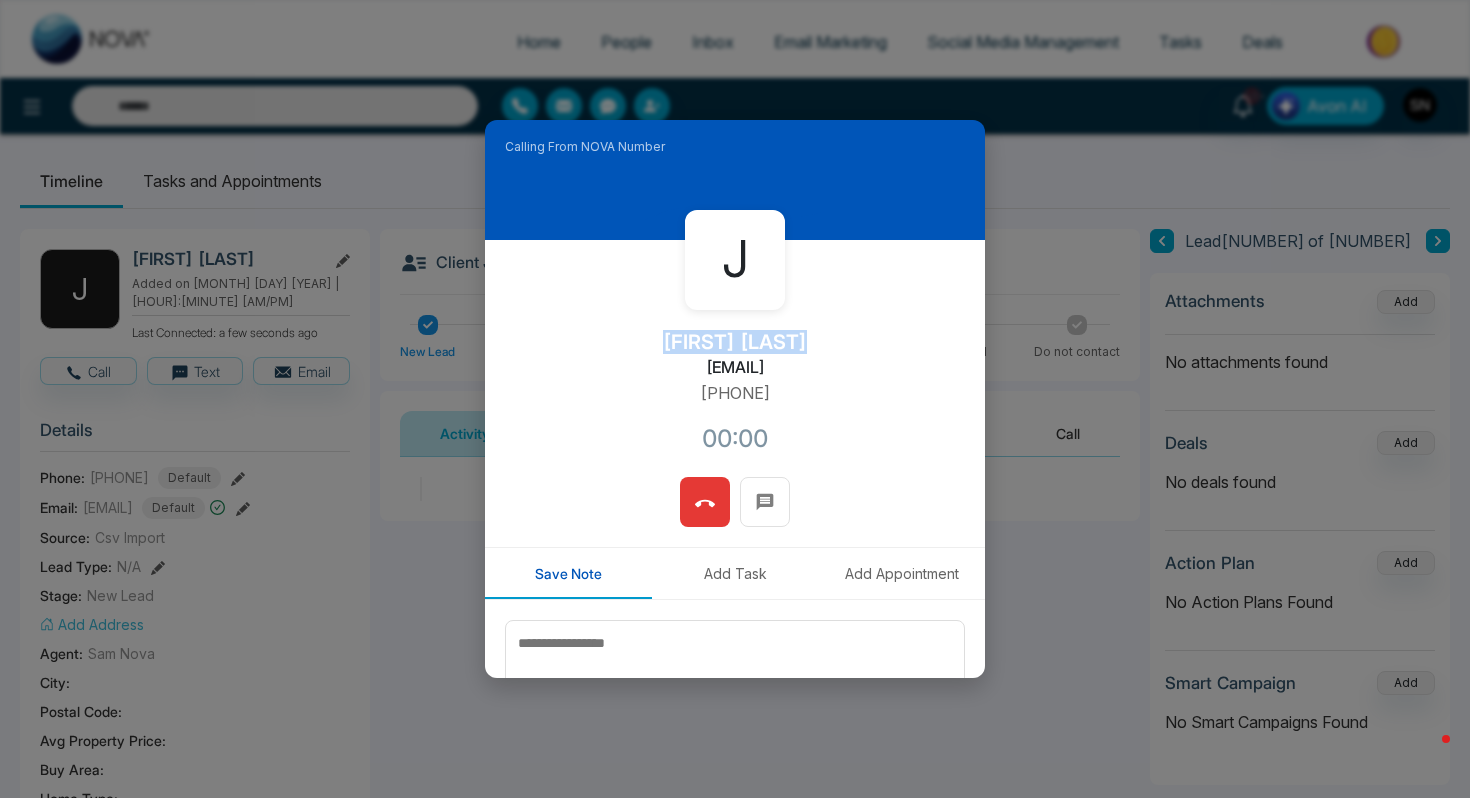 drag, startPoint x: 661, startPoint y: 342, endPoint x: 807, endPoint y: 347, distance: 146.08559 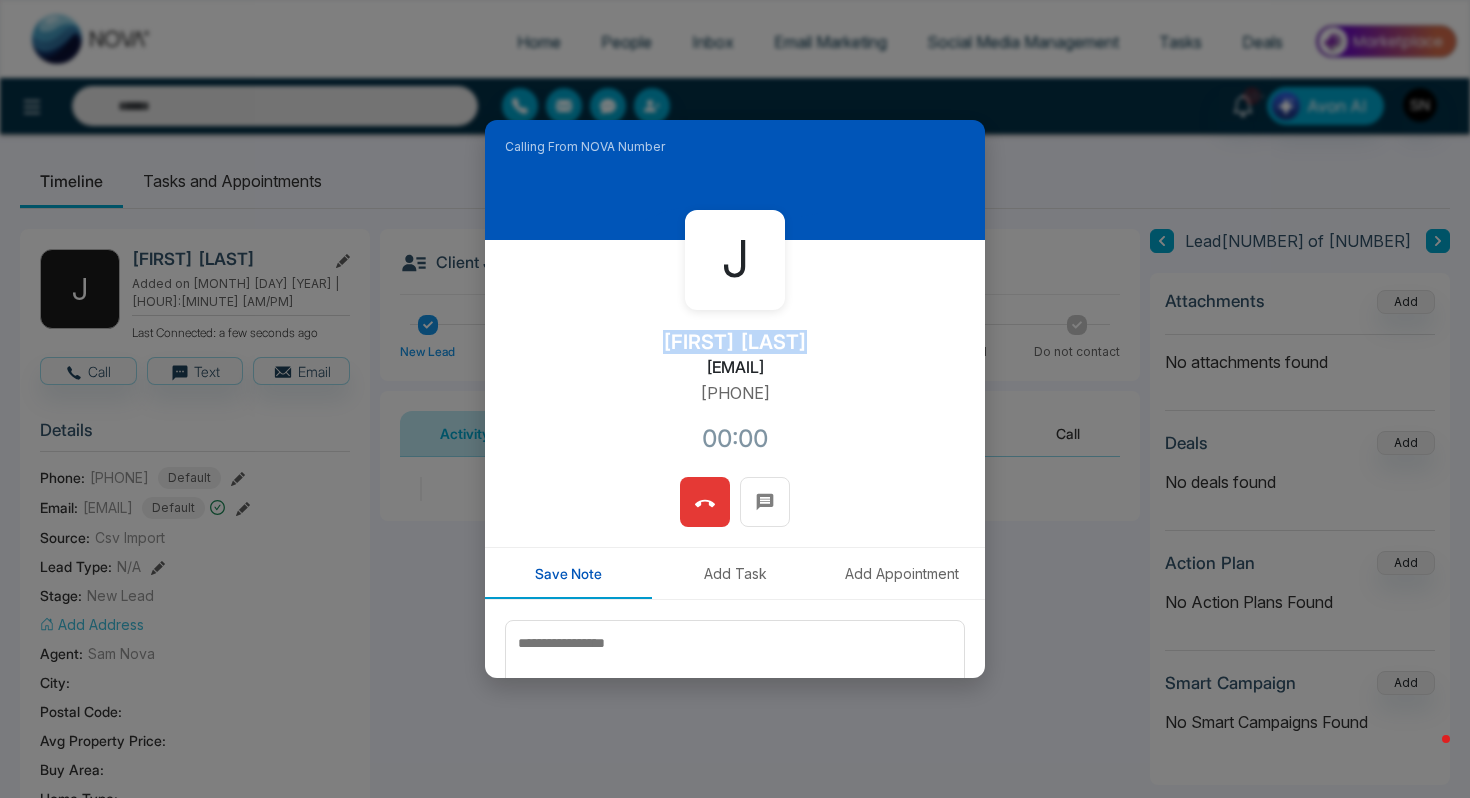 click on "J [FIRST] Ryerse jryerse@[EXAMPLE.COM] +1[PHONE] 00:00" at bounding box center (735, 358) 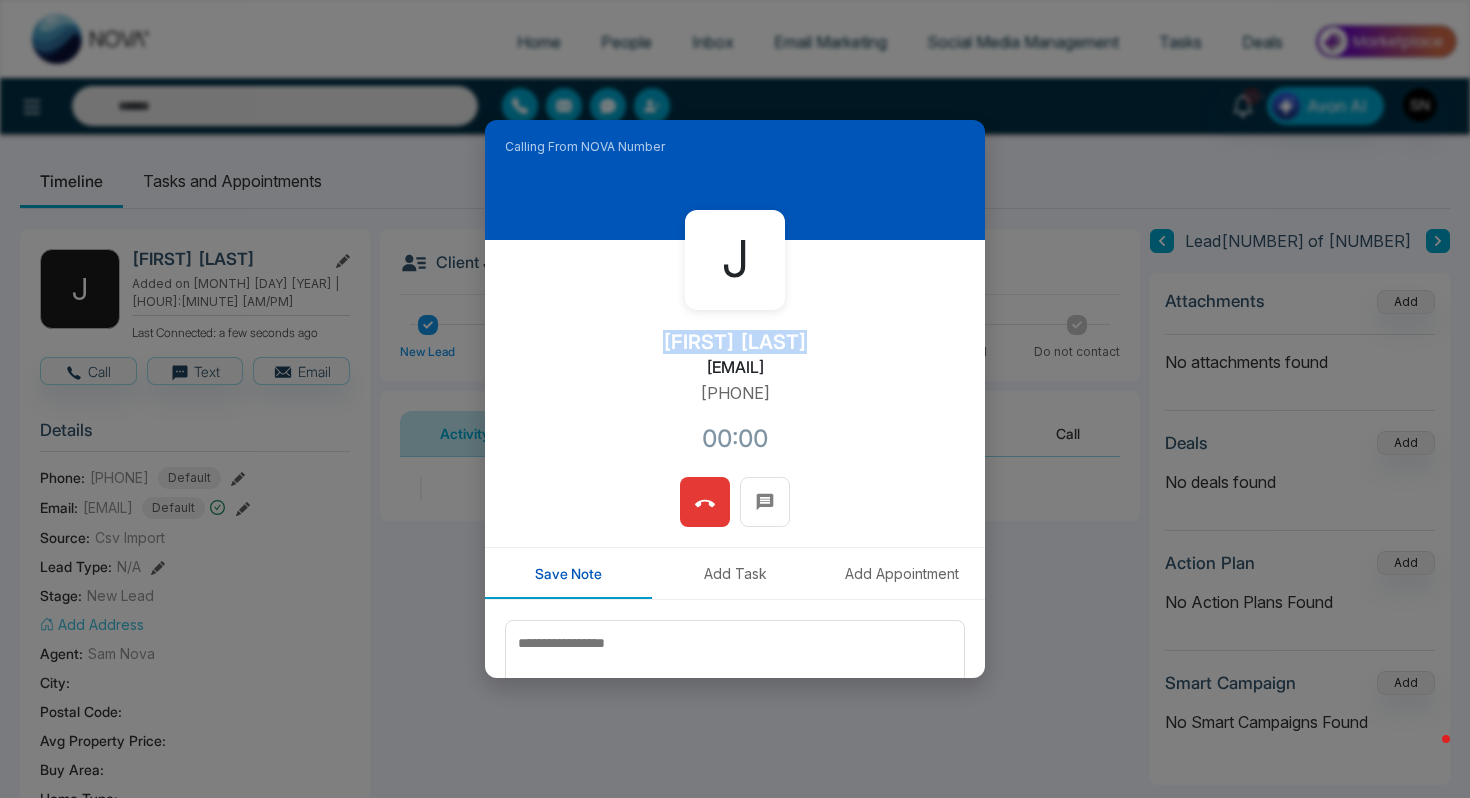 copy on "[FIRST] [LAST]" 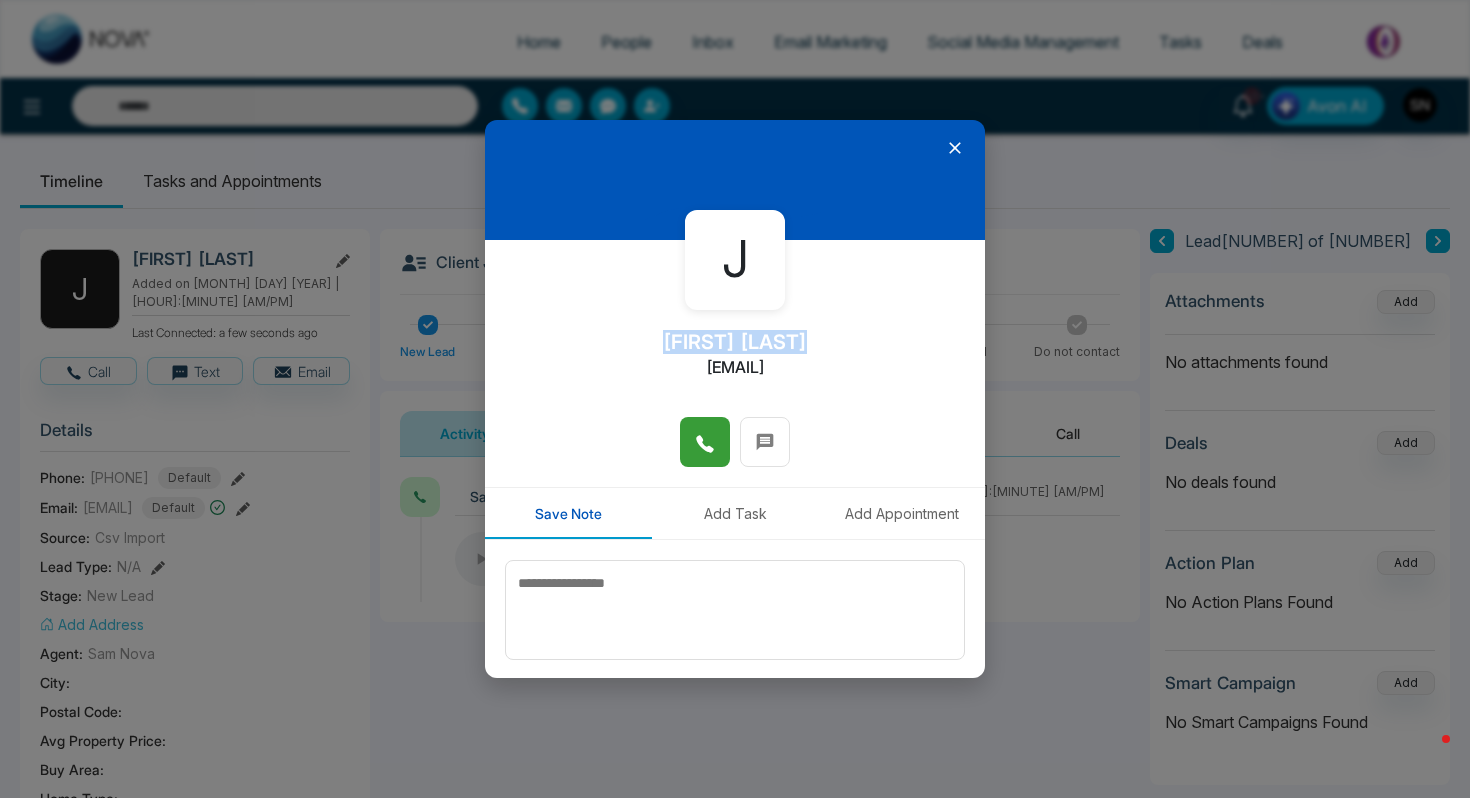 click at bounding box center [705, 442] 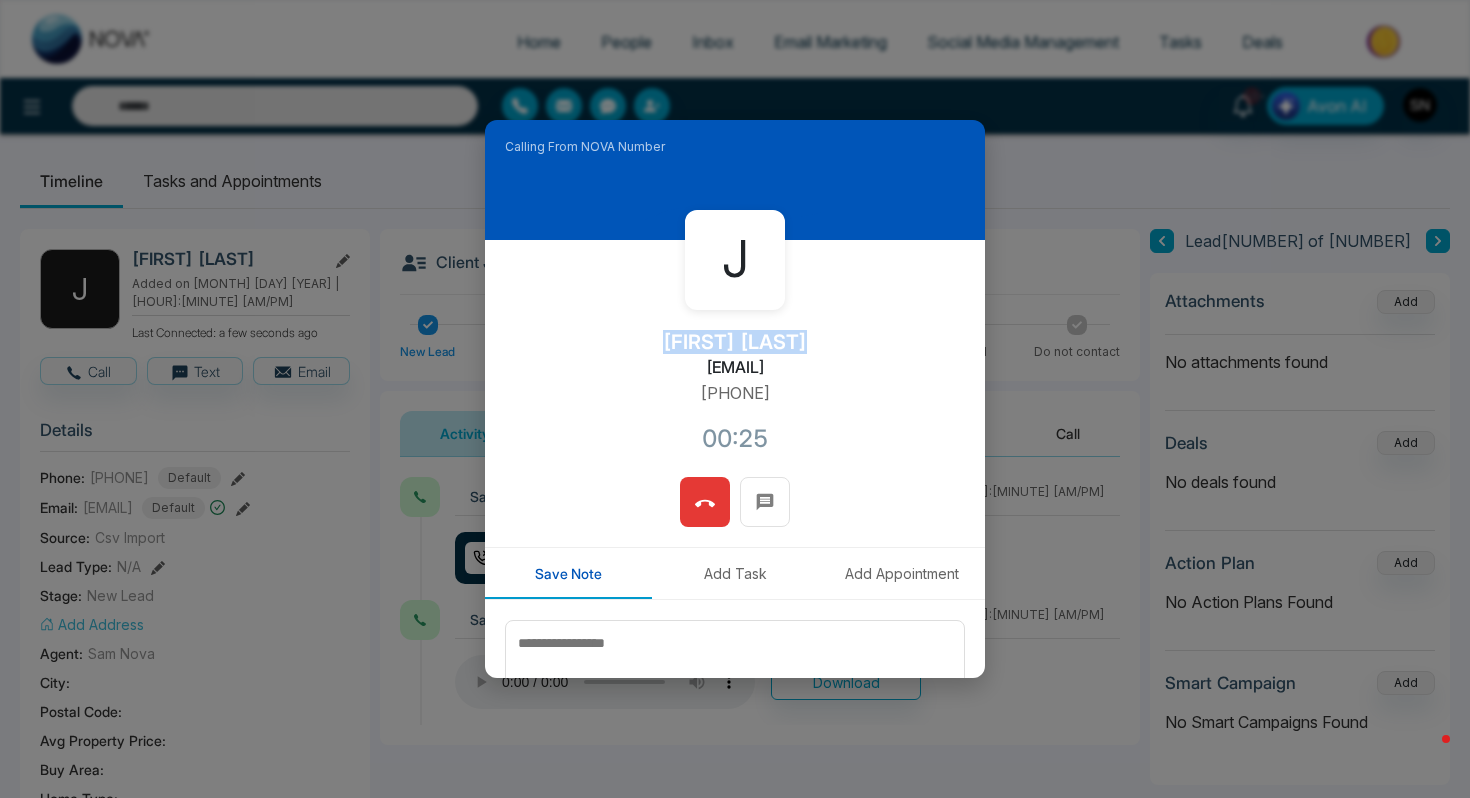 click at bounding box center (705, 502) 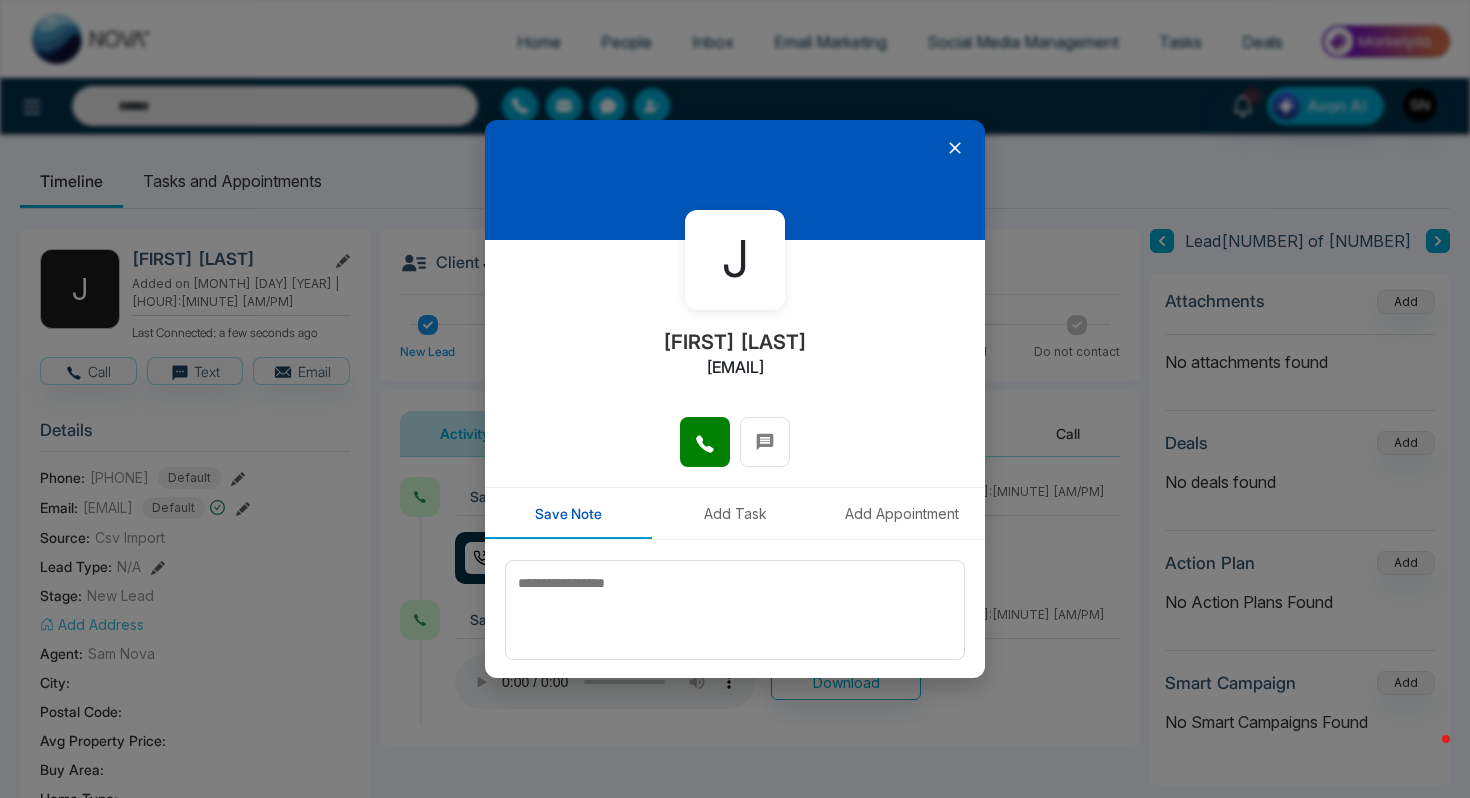 click at bounding box center (735, 180) 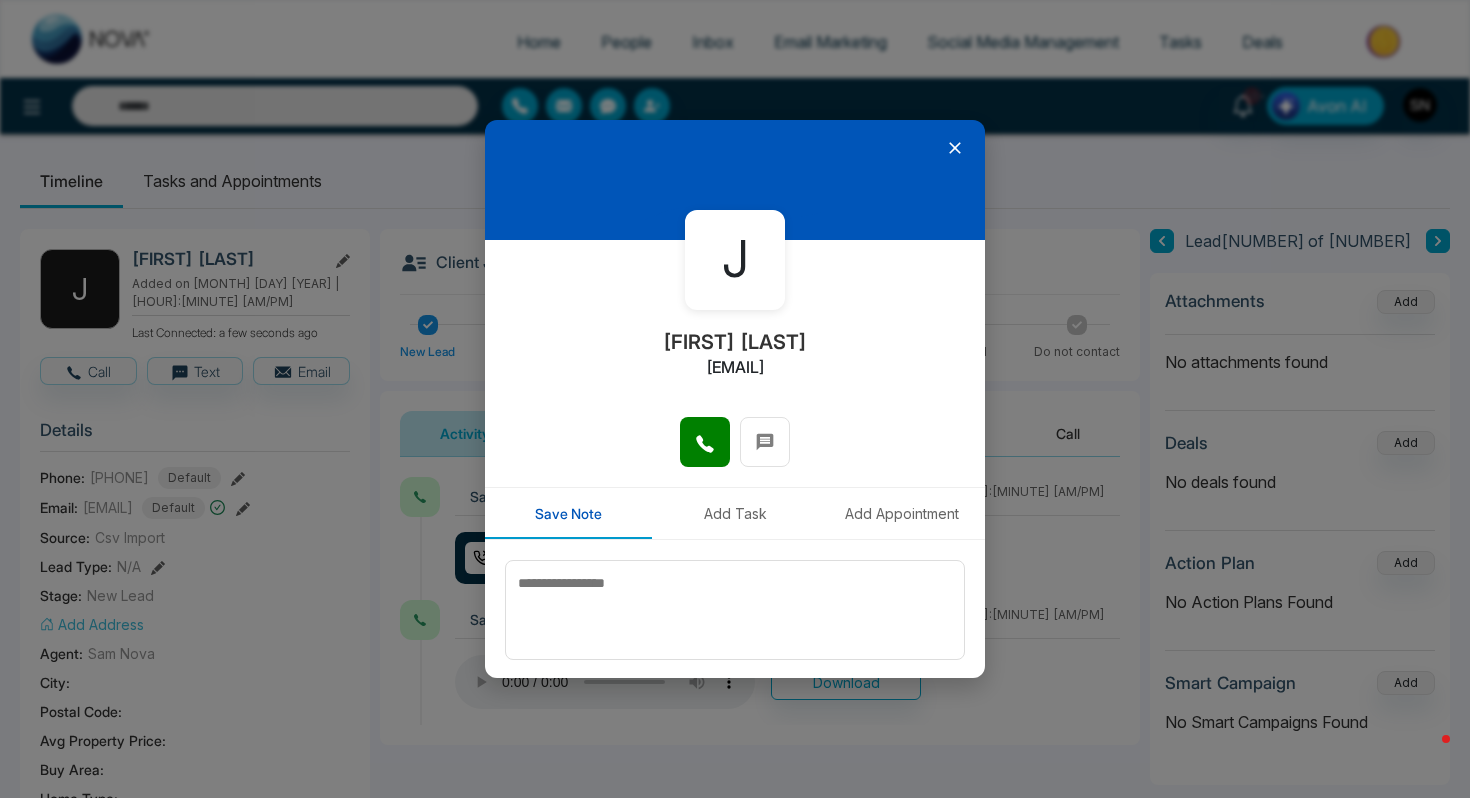 click 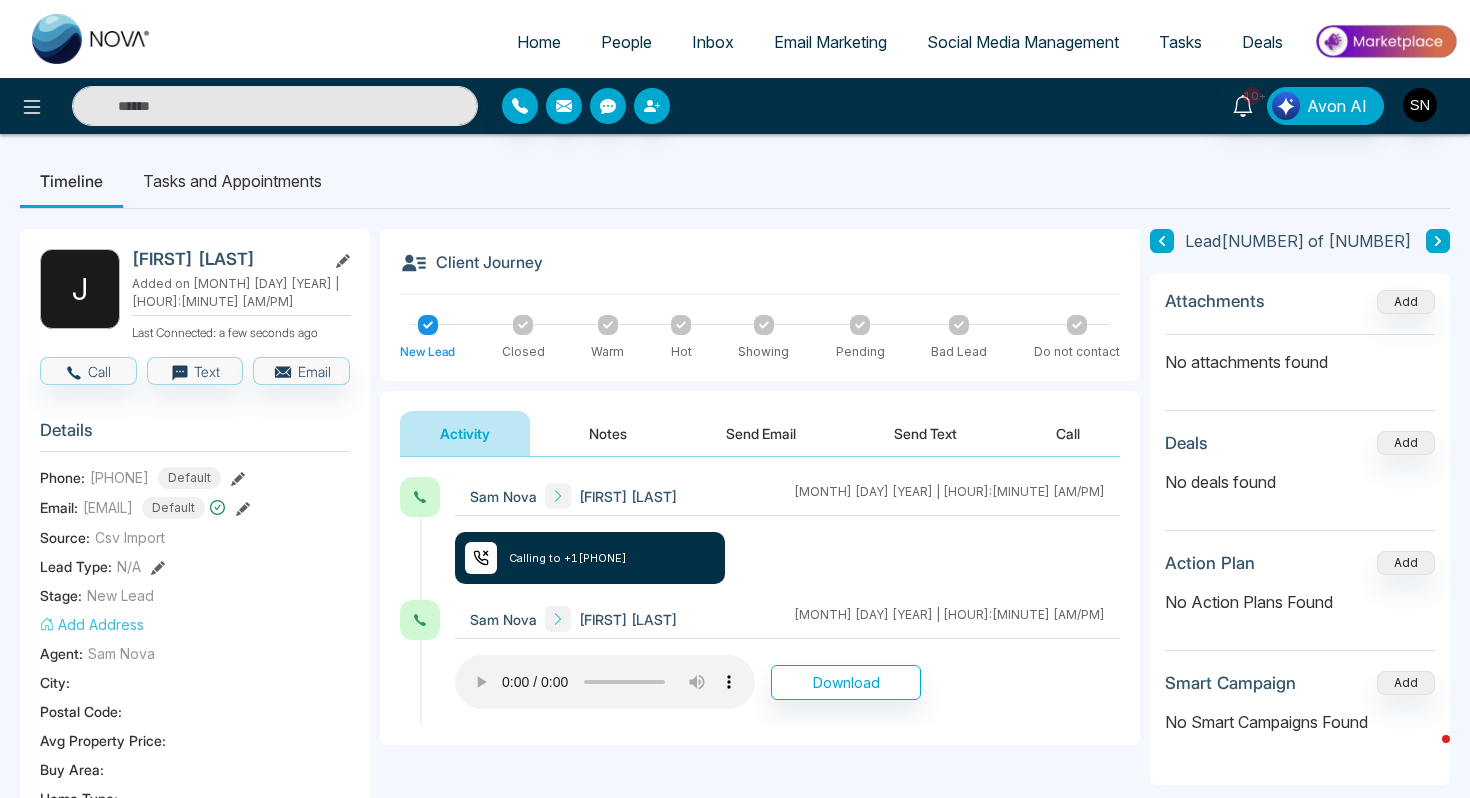 click on "Send Text" at bounding box center [925, 433] 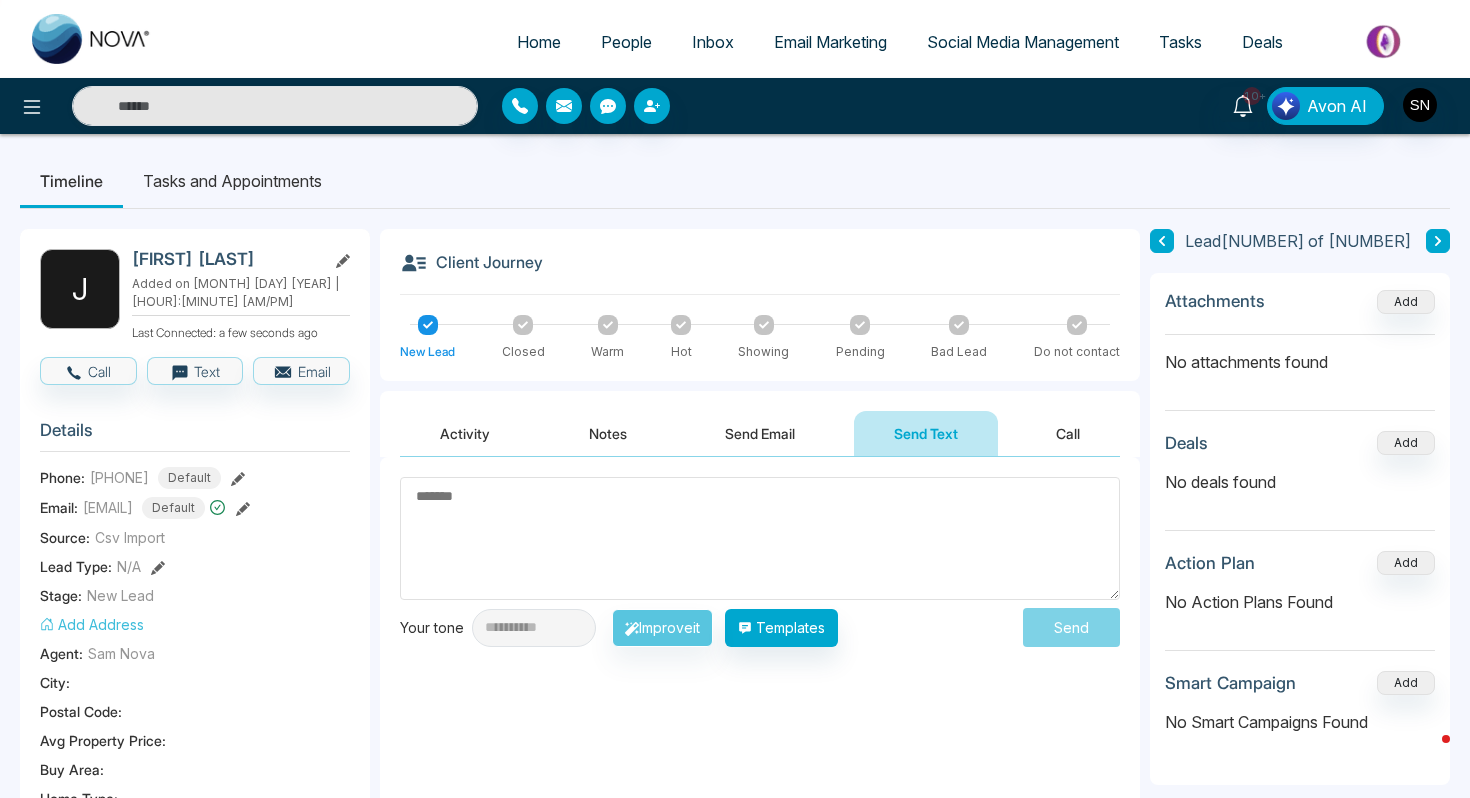 click 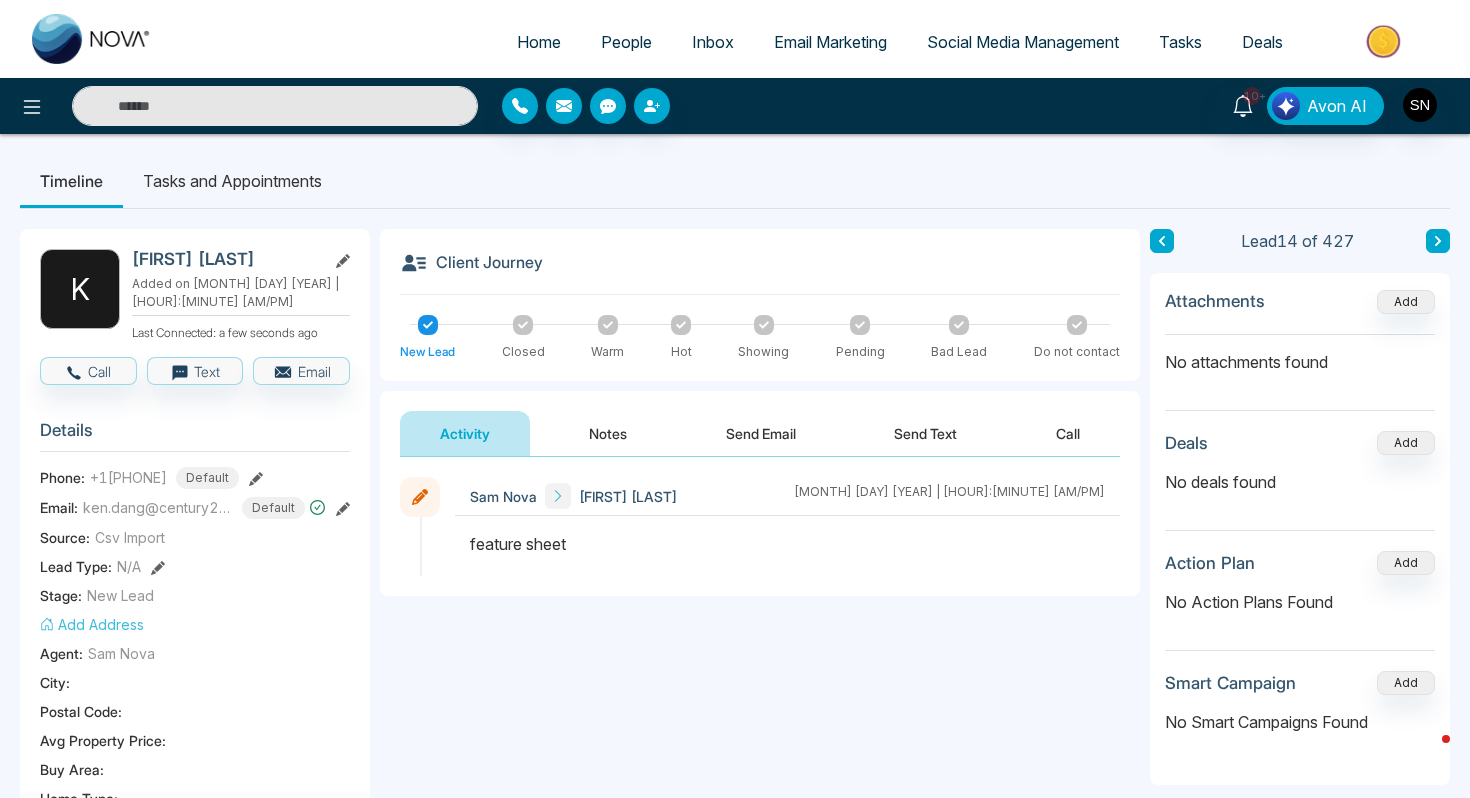 click at bounding box center [275, 106] 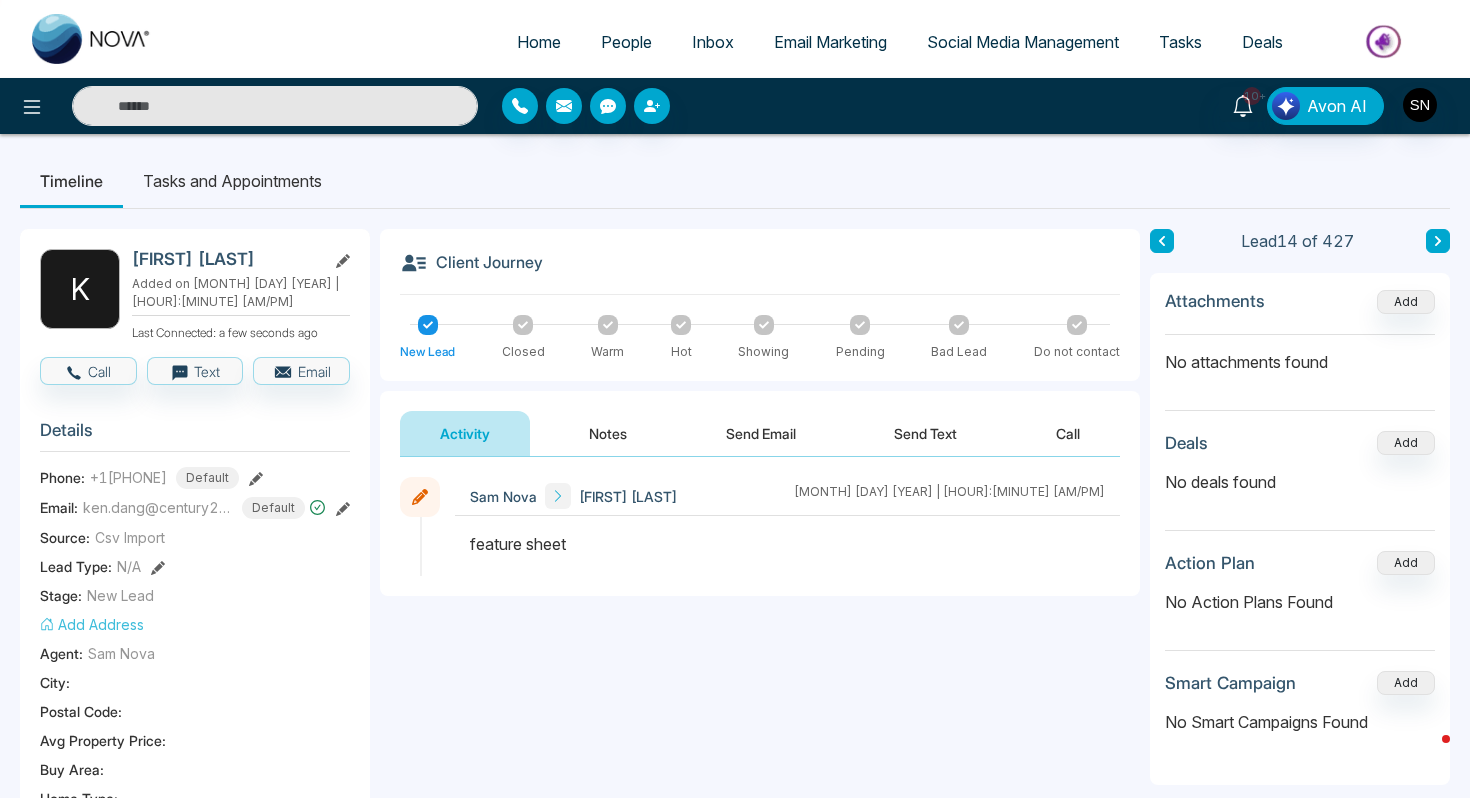 paste on "**********" 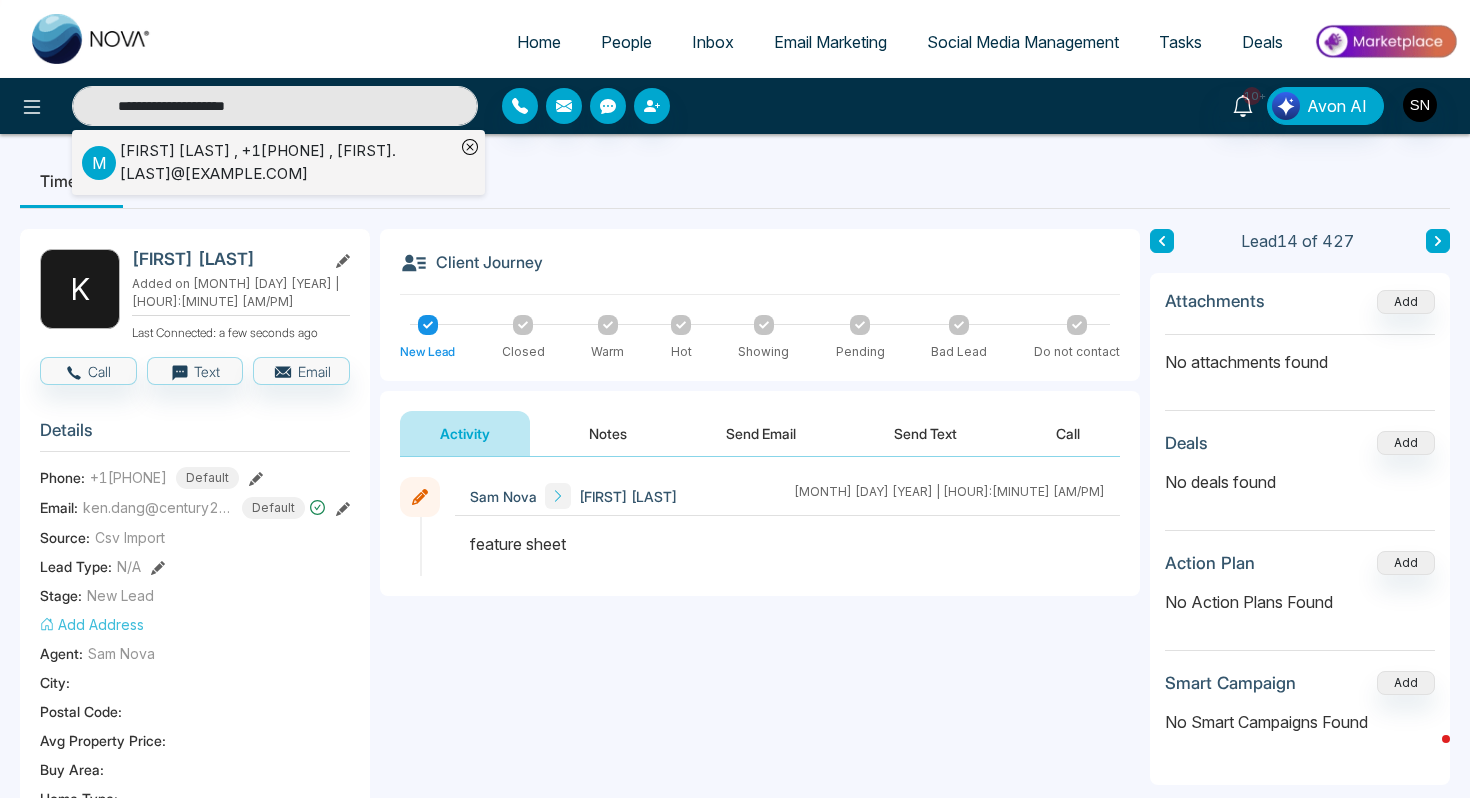 type on "**********" 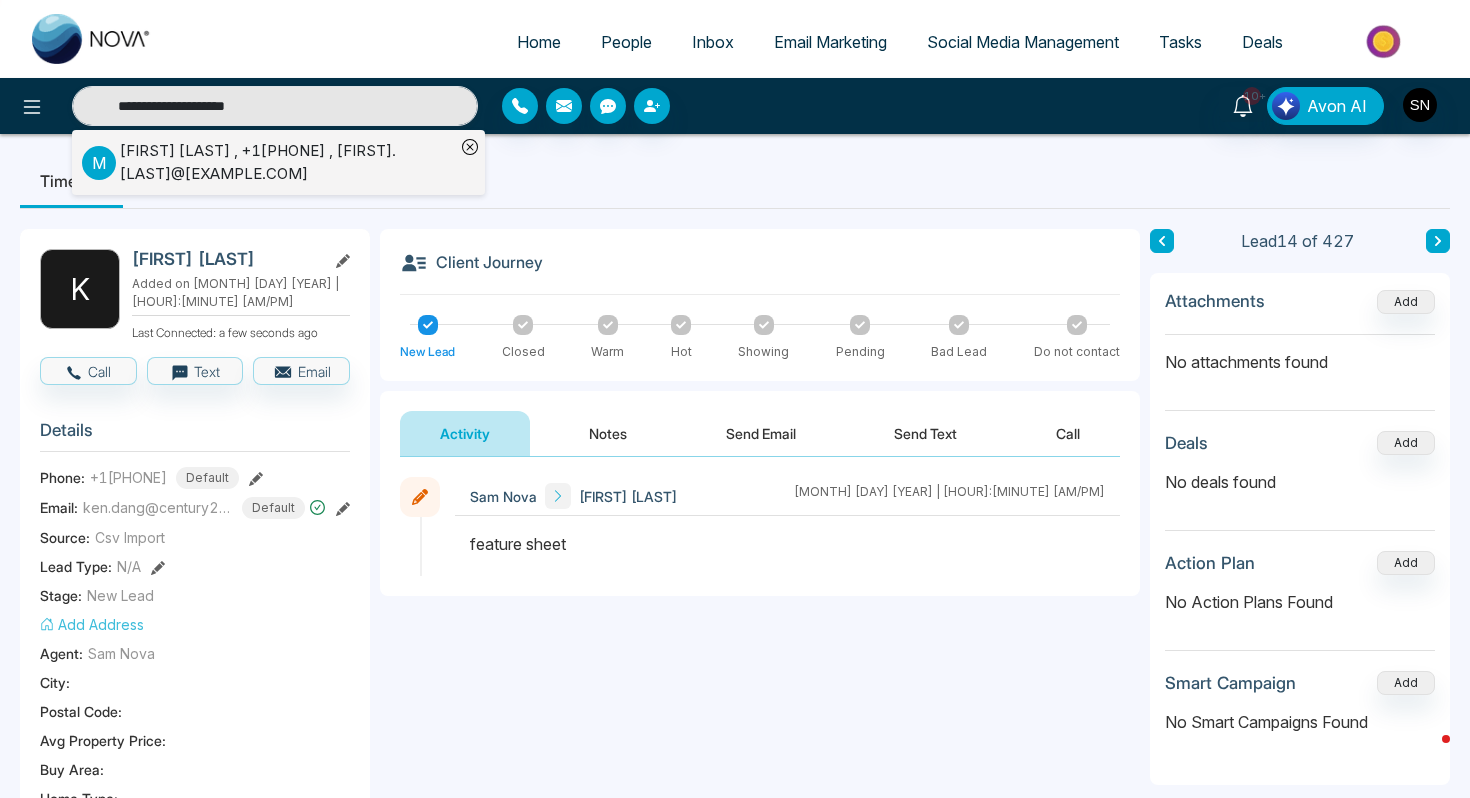 click on "[FIRST] [LAST]     , +1[PHONE]   , [EMAIL]" at bounding box center (287, 162) 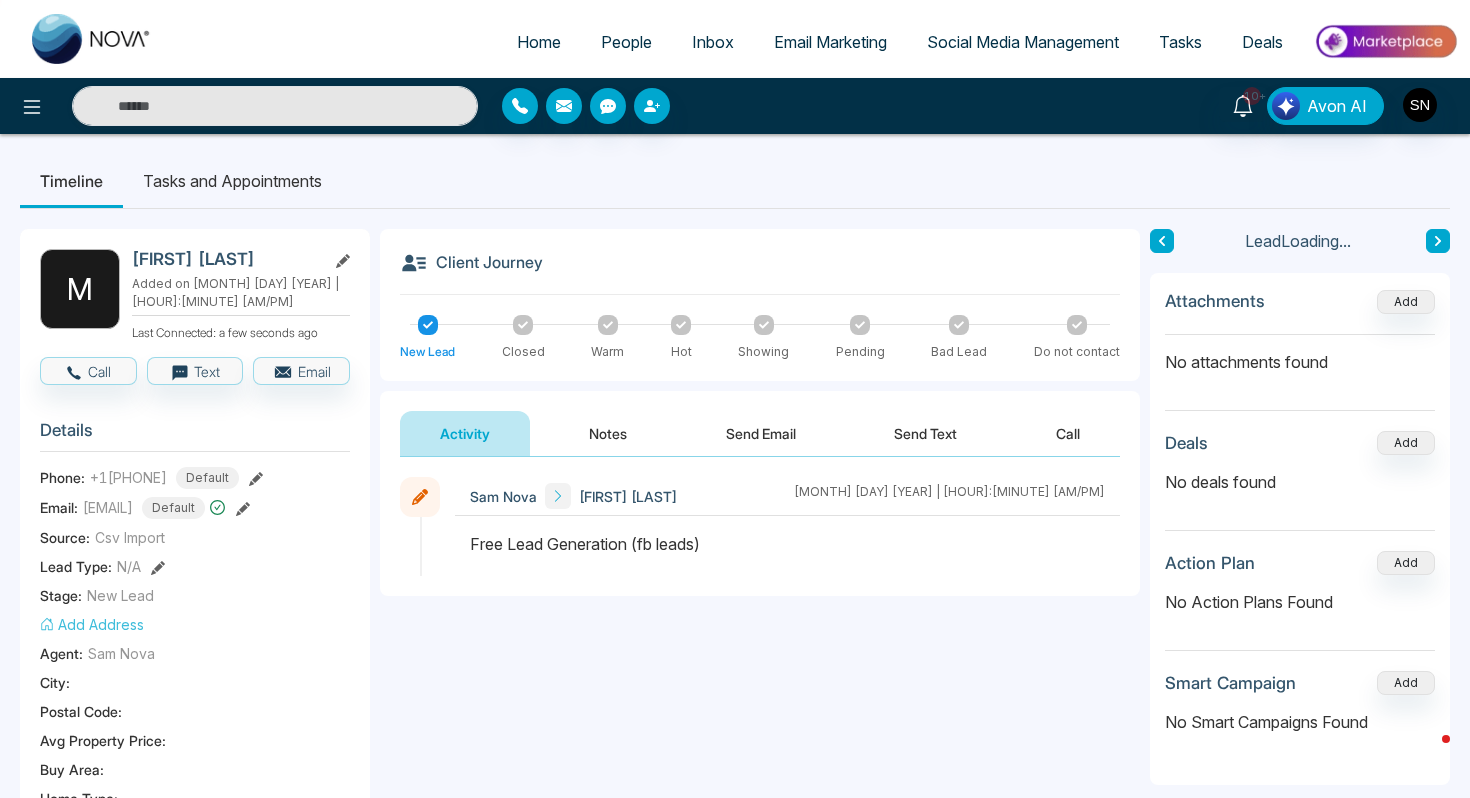 click on "M [LAST] Added on [MONTH] [DAY] [YEAR] | [HOUR]:[MINUTE] [AM/PM] Last Connected: a few seconds ago Call Text Email Details Phone: +1[PHONE] Default Email: [FIRST].[LAST]@[EXAMPLE.COM] Default Source: Csv Import Lead Type: N/A Stage: New Lead Add Address Agent: [FIRST] [LAST] City : Postal Code : Avg Property Price : Buy Area : Home Type : Start Date : Last Contact Date : Province : Timeframe : Urgency : Tags Listing × Is this lead a Realtor? Lead Summary 0 Calls 0 Texts 0 Emails Social Profile Not found Not found Not found Custom Lead Data Delete lead" at bounding box center (195, 930) 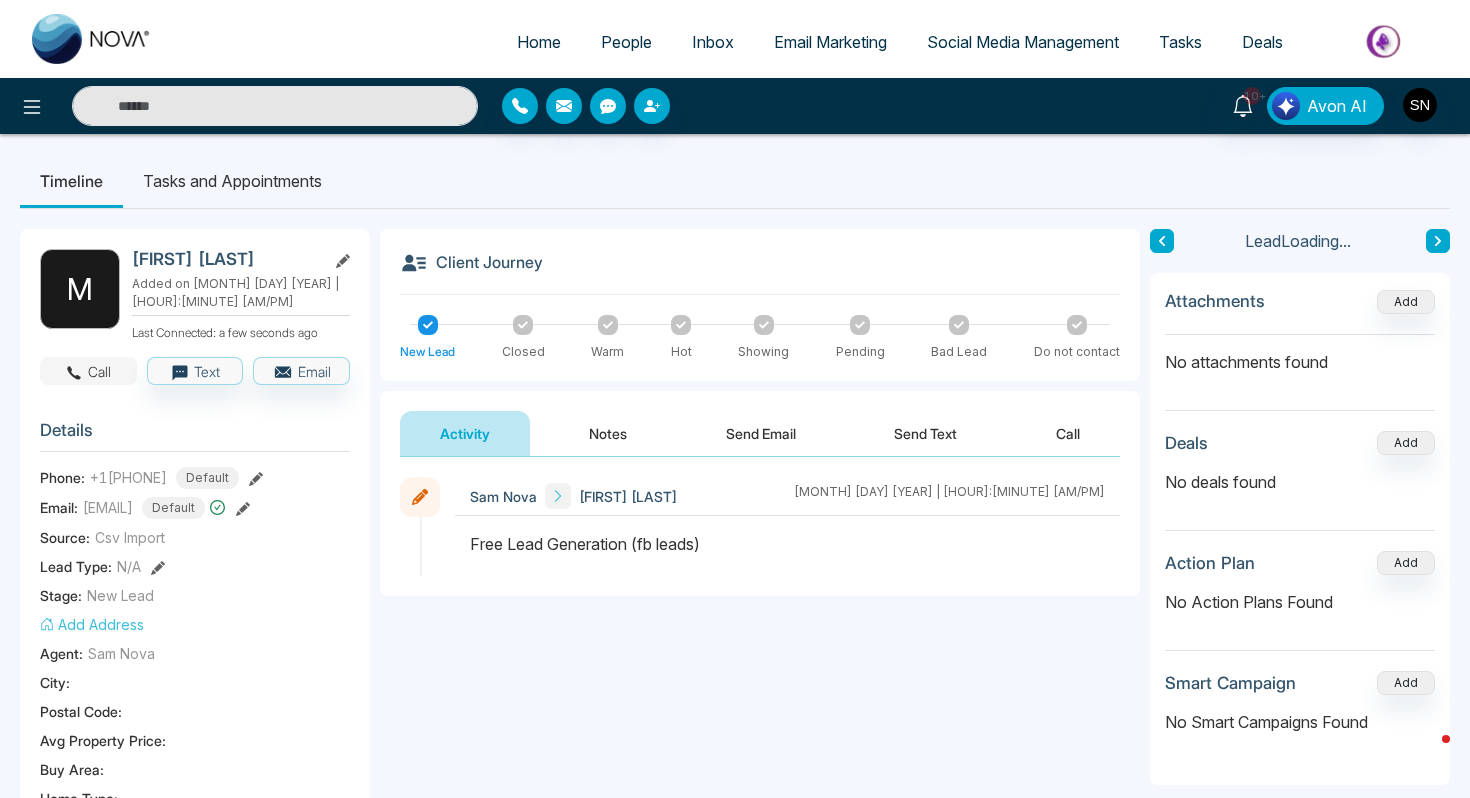 click on "Call" at bounding box center (88, 371) 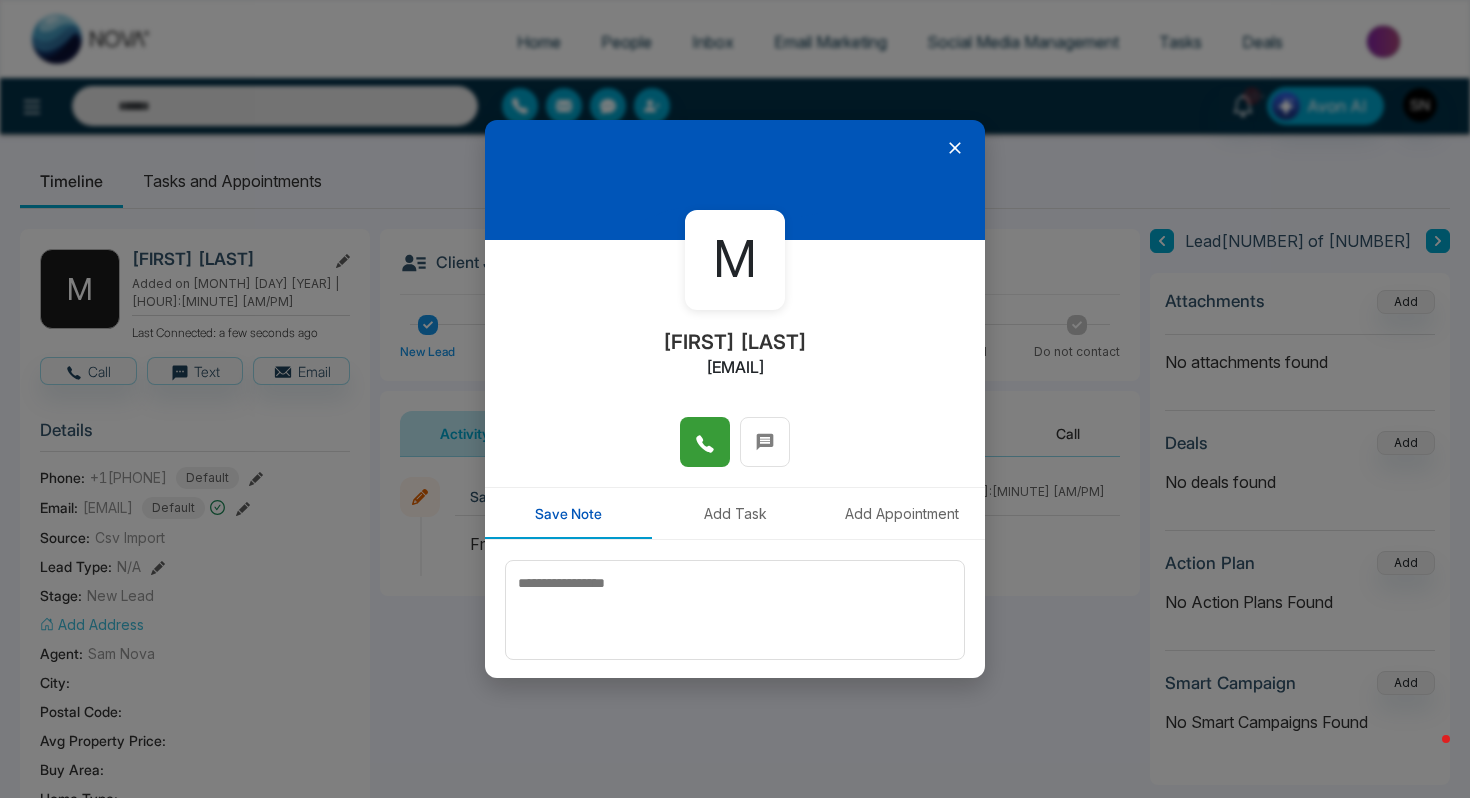 click at bounding box center [705, 442] 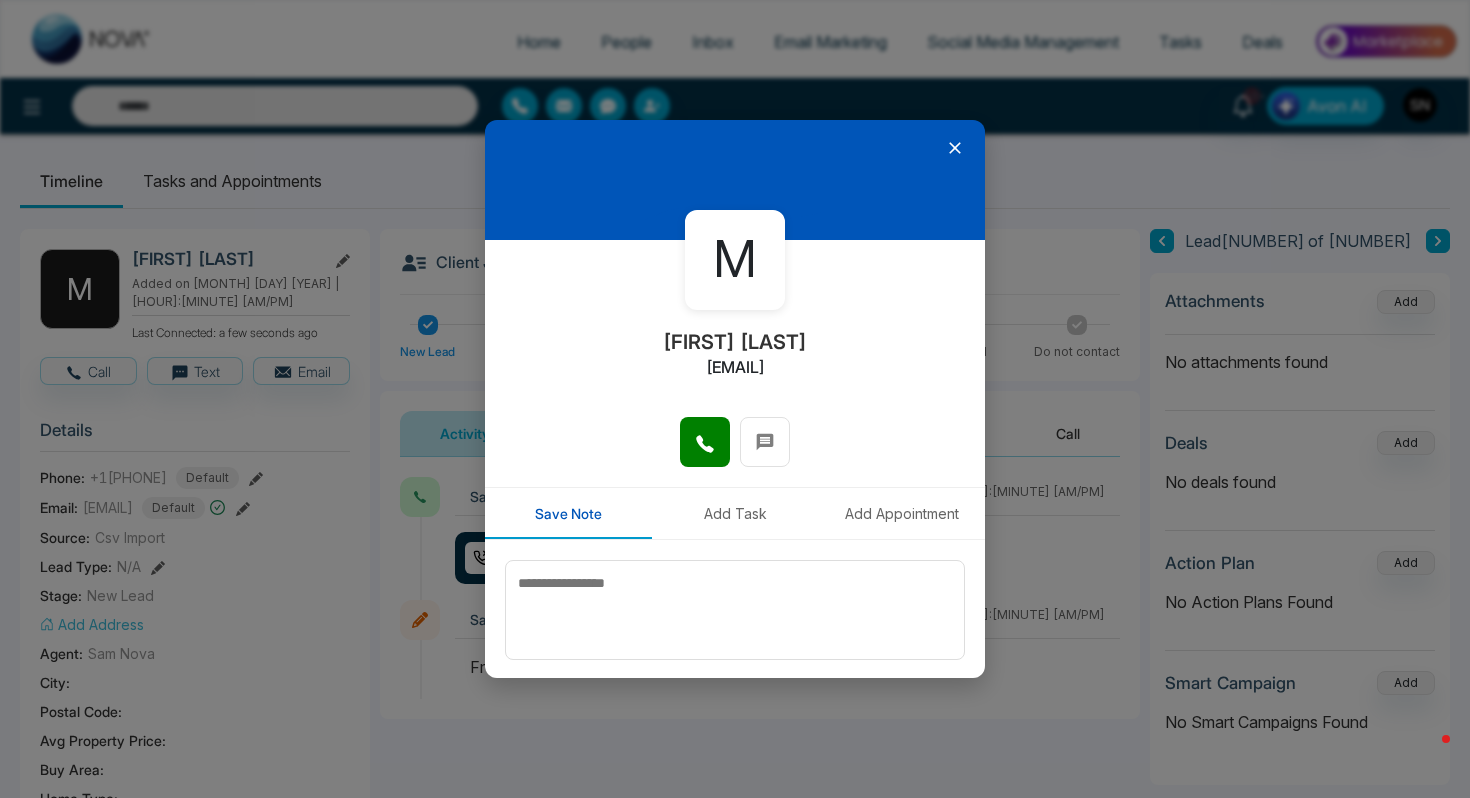 click on "M [LAST] [FIRST] [EMAIL] Save Note Add Task Add Appointment Save Note" at bounding box center (735, 399) 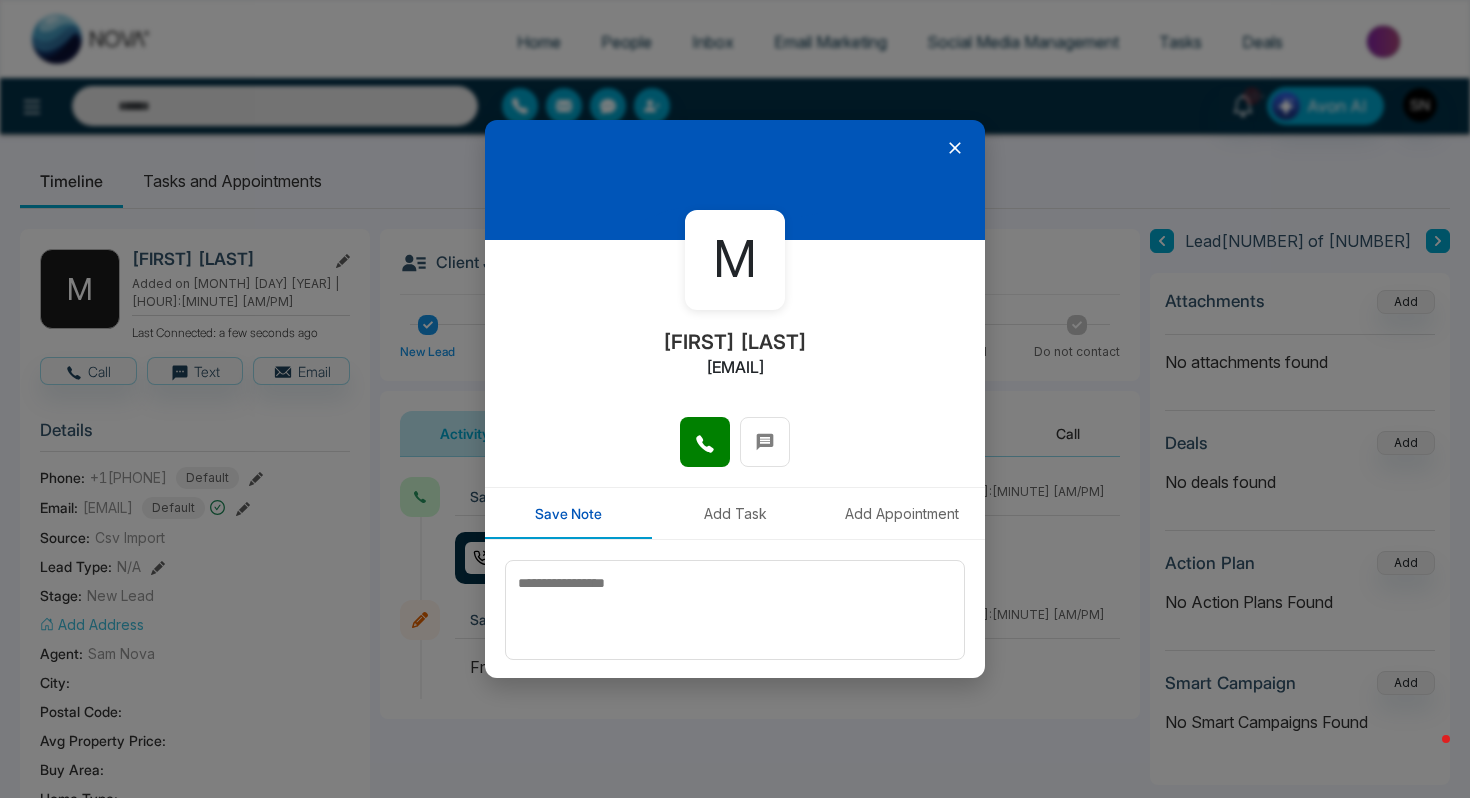 click 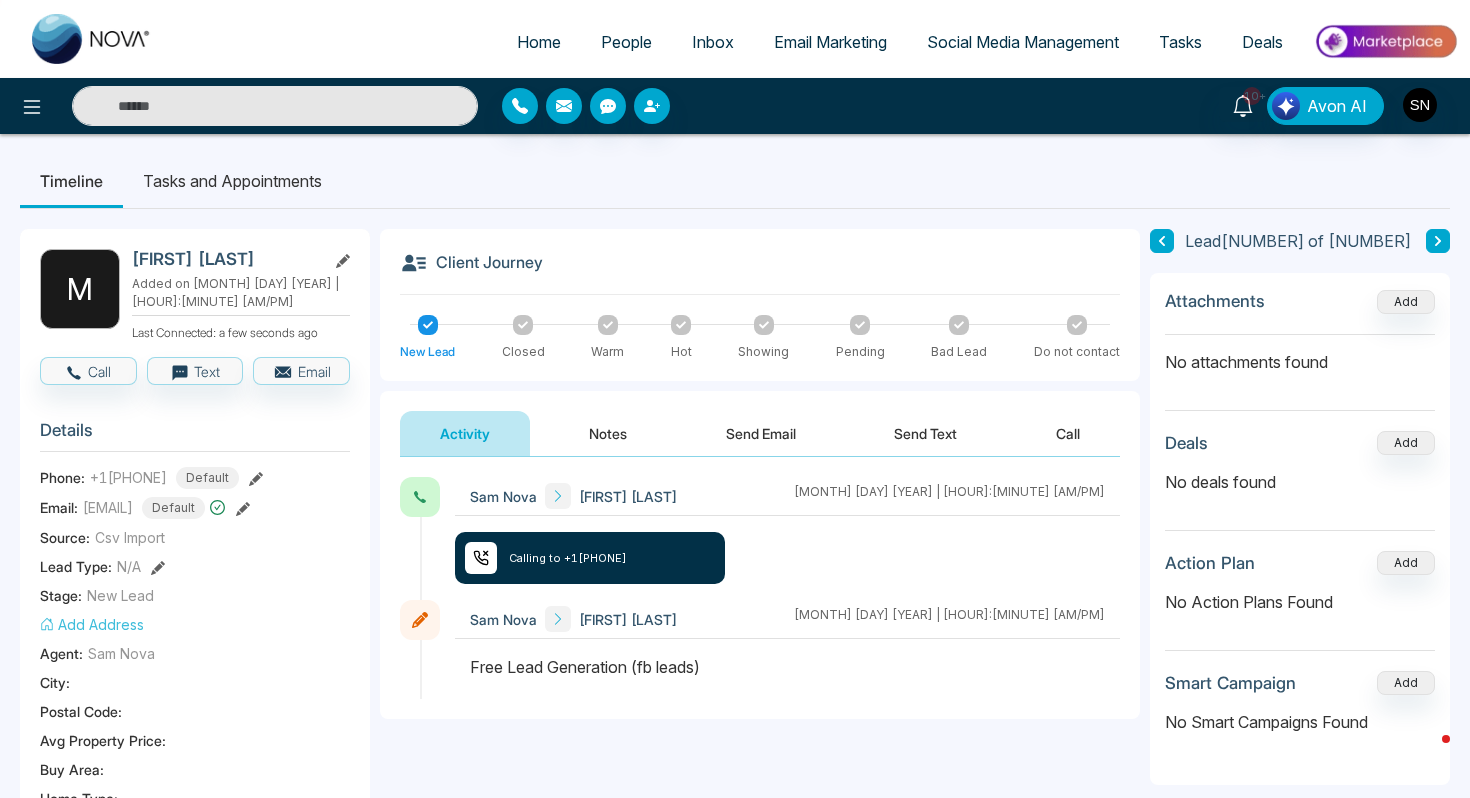 click at bounding box center (275, 106) 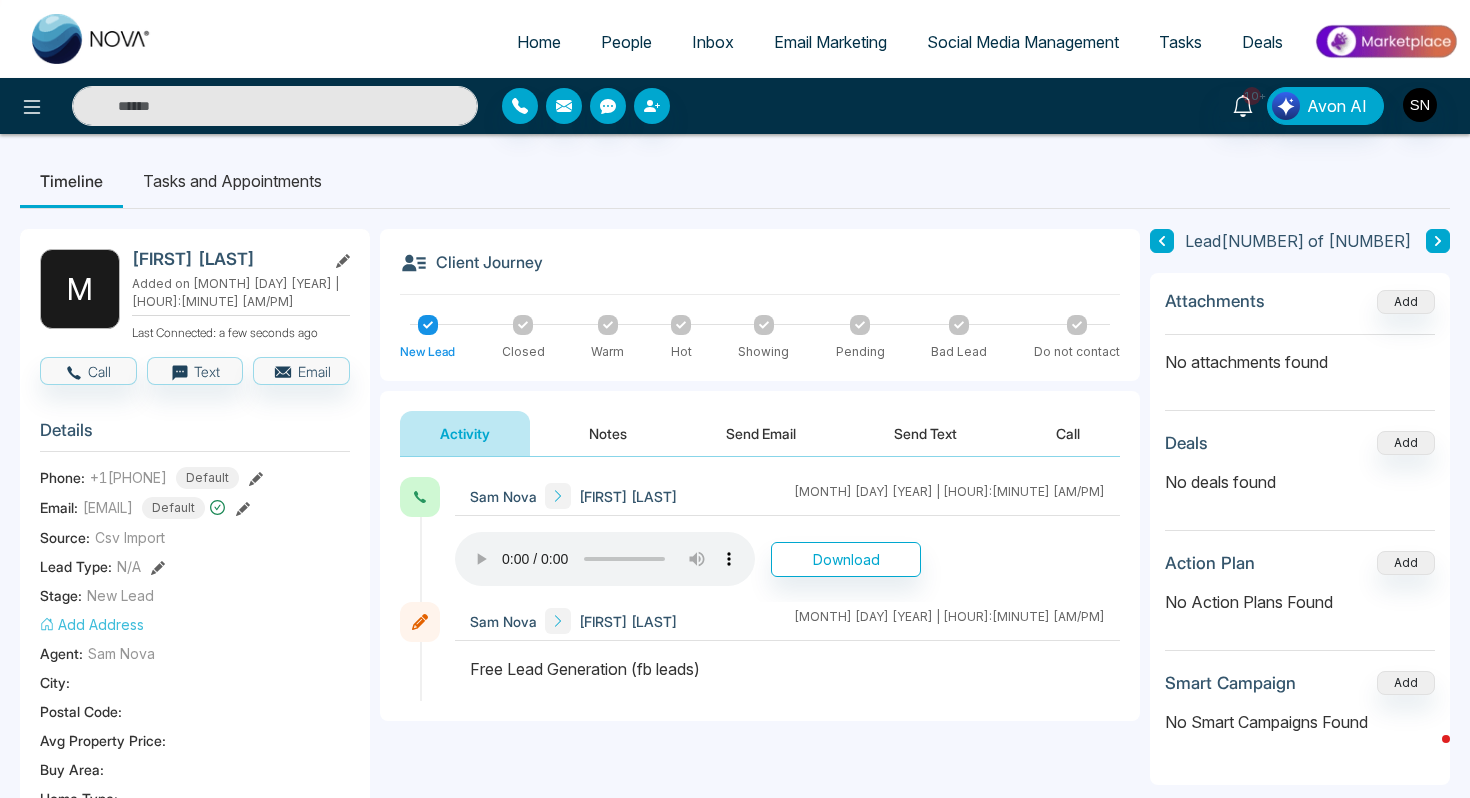 paste on "**********" 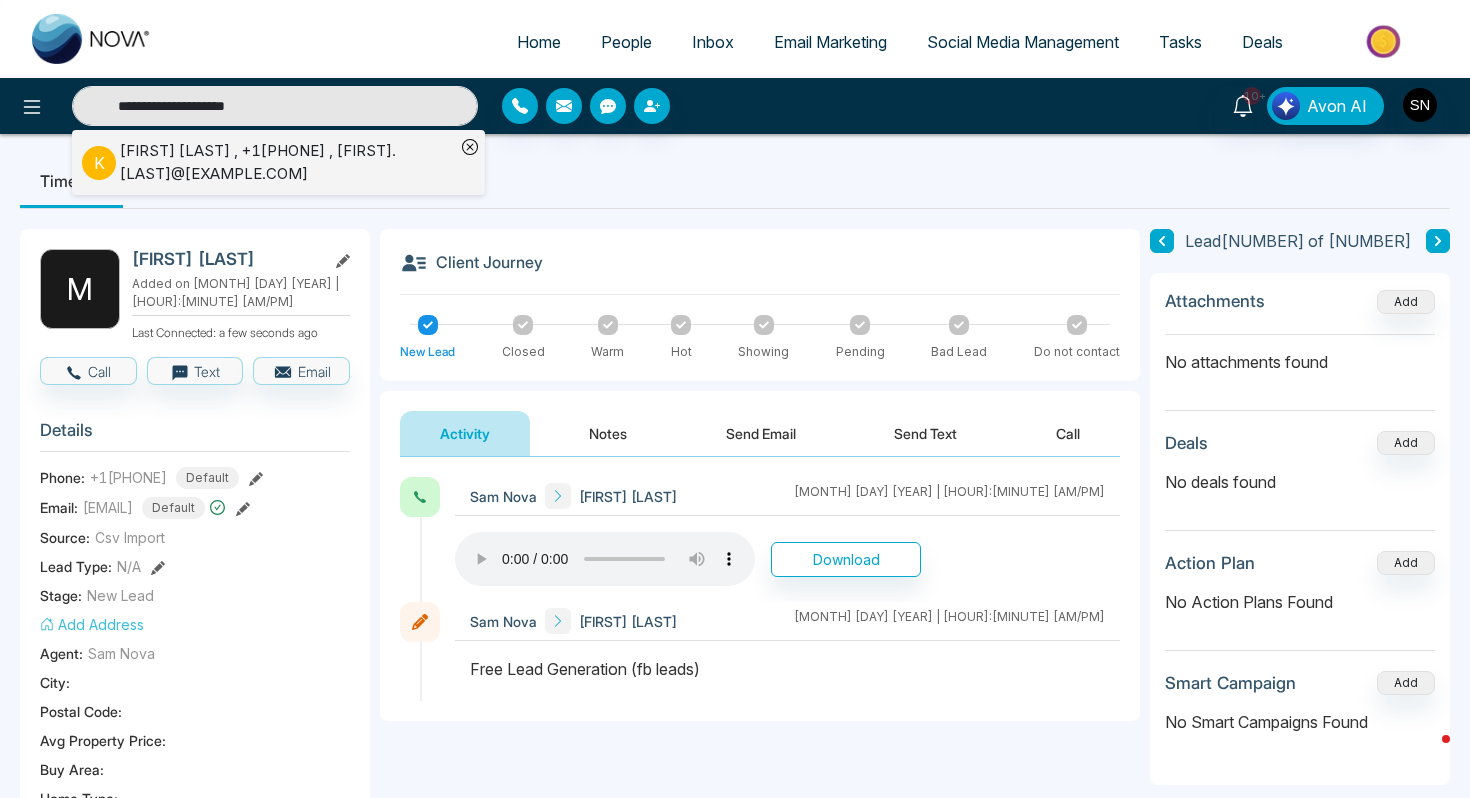 type on "**********" 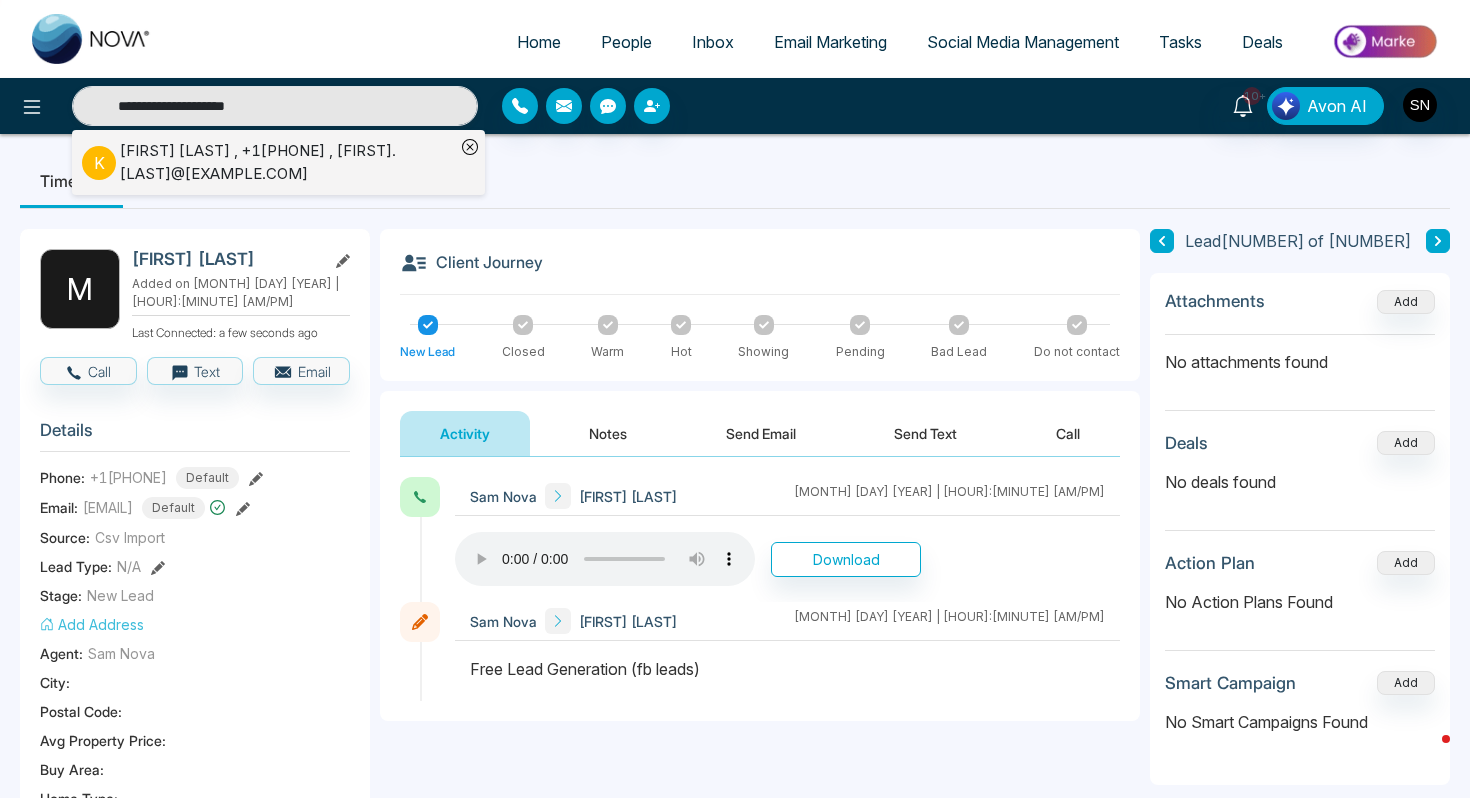 click on "[FIRST] [LAST] , +1[PHONE] , [FIRST].[LAST]@[EXAMPLE.COM]" at bounding box center [287, 162] 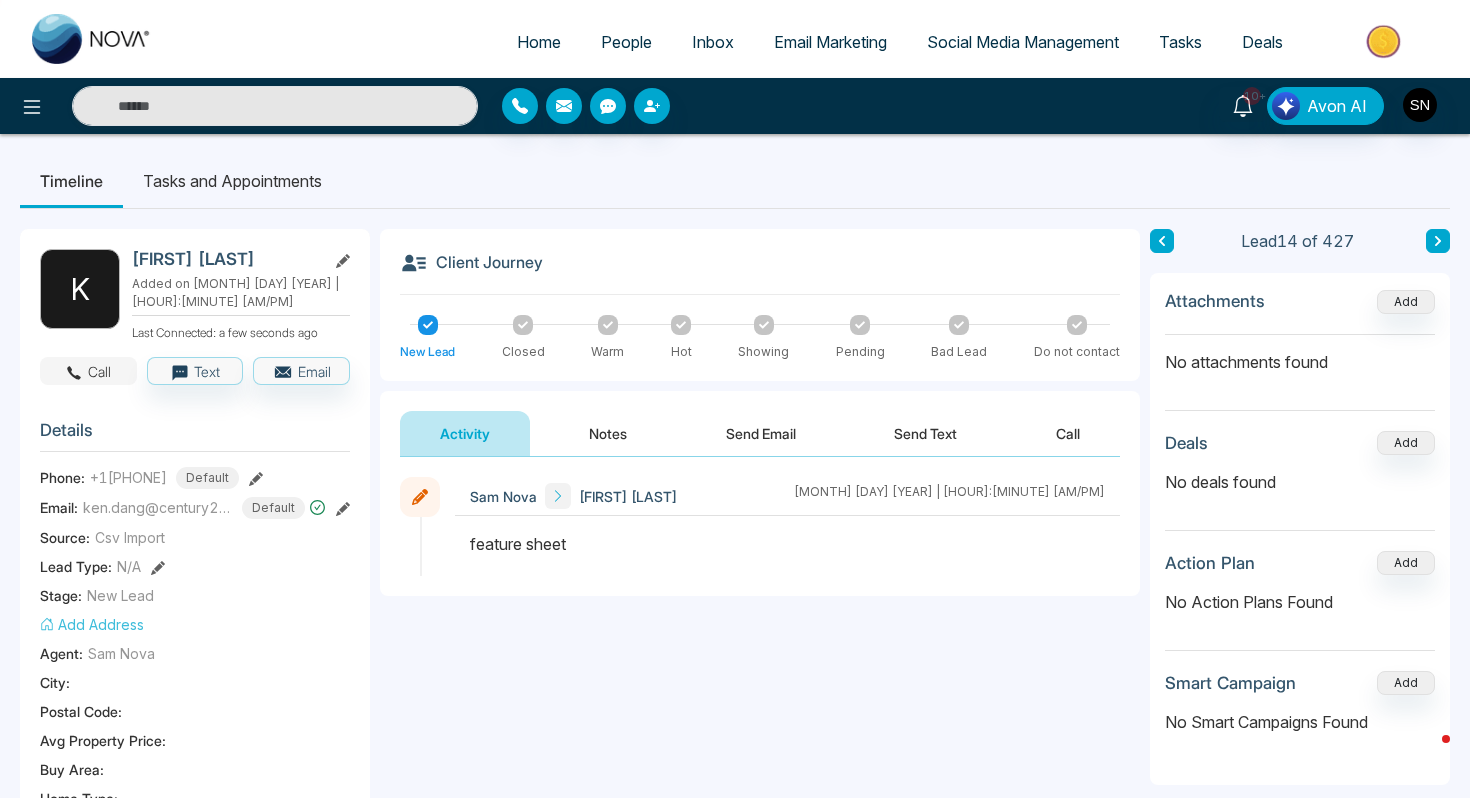click on "Call" at bounding box center [88, 371] 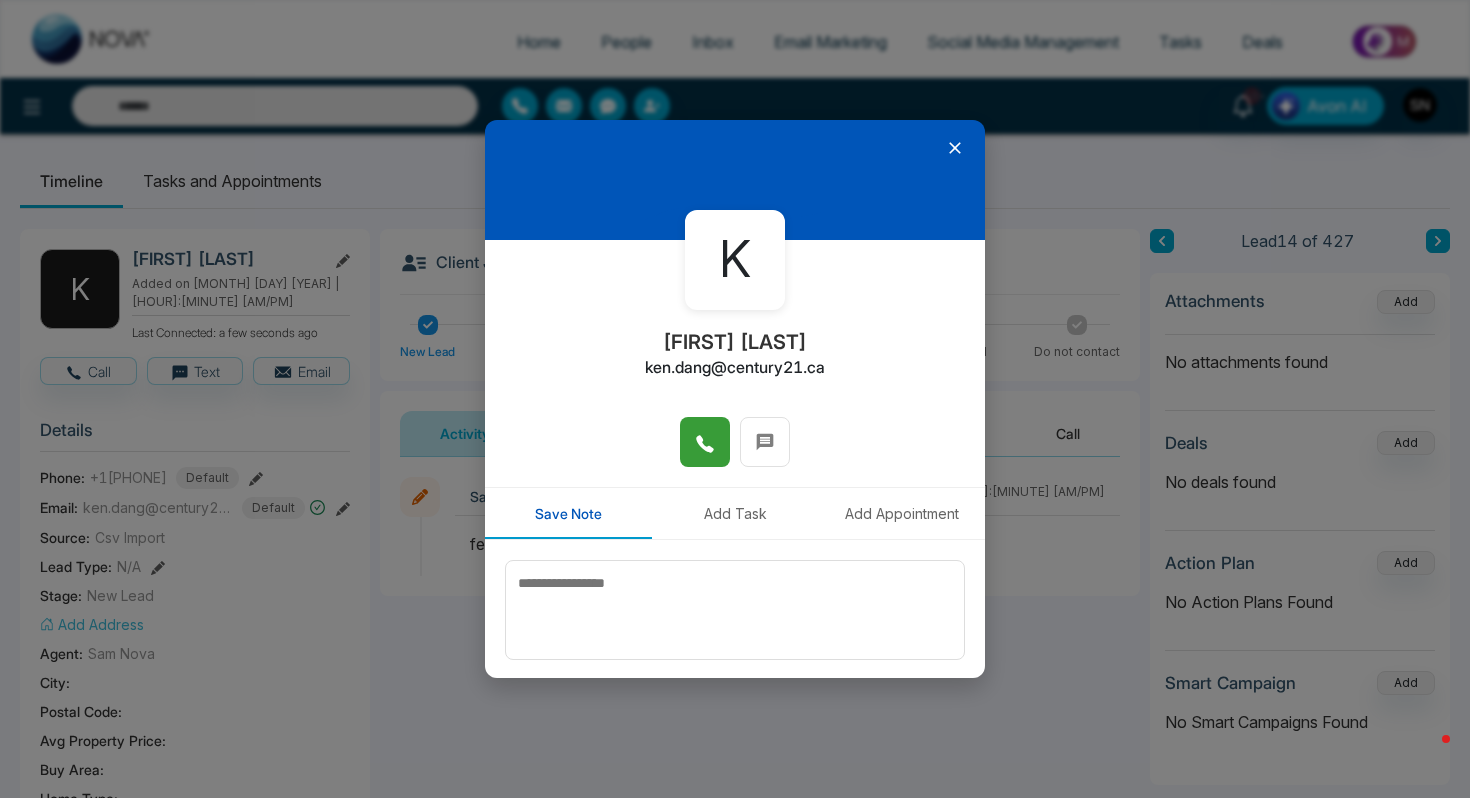 click at bounding box center [705, 442] 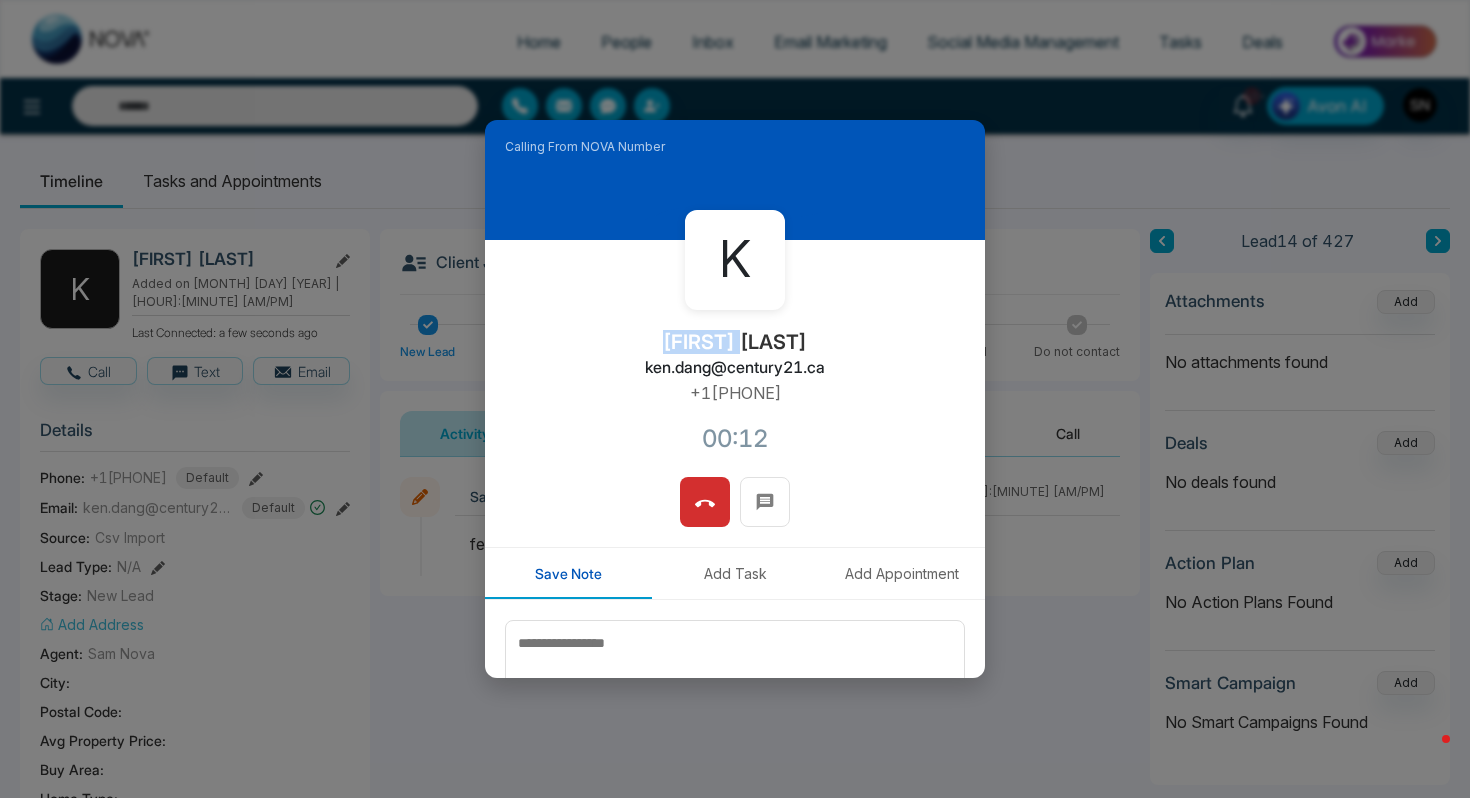 drag, startPoint x: 687, startPoint y: 338, endPoint x: 791, endPoint y: 340, distance: 104.019226 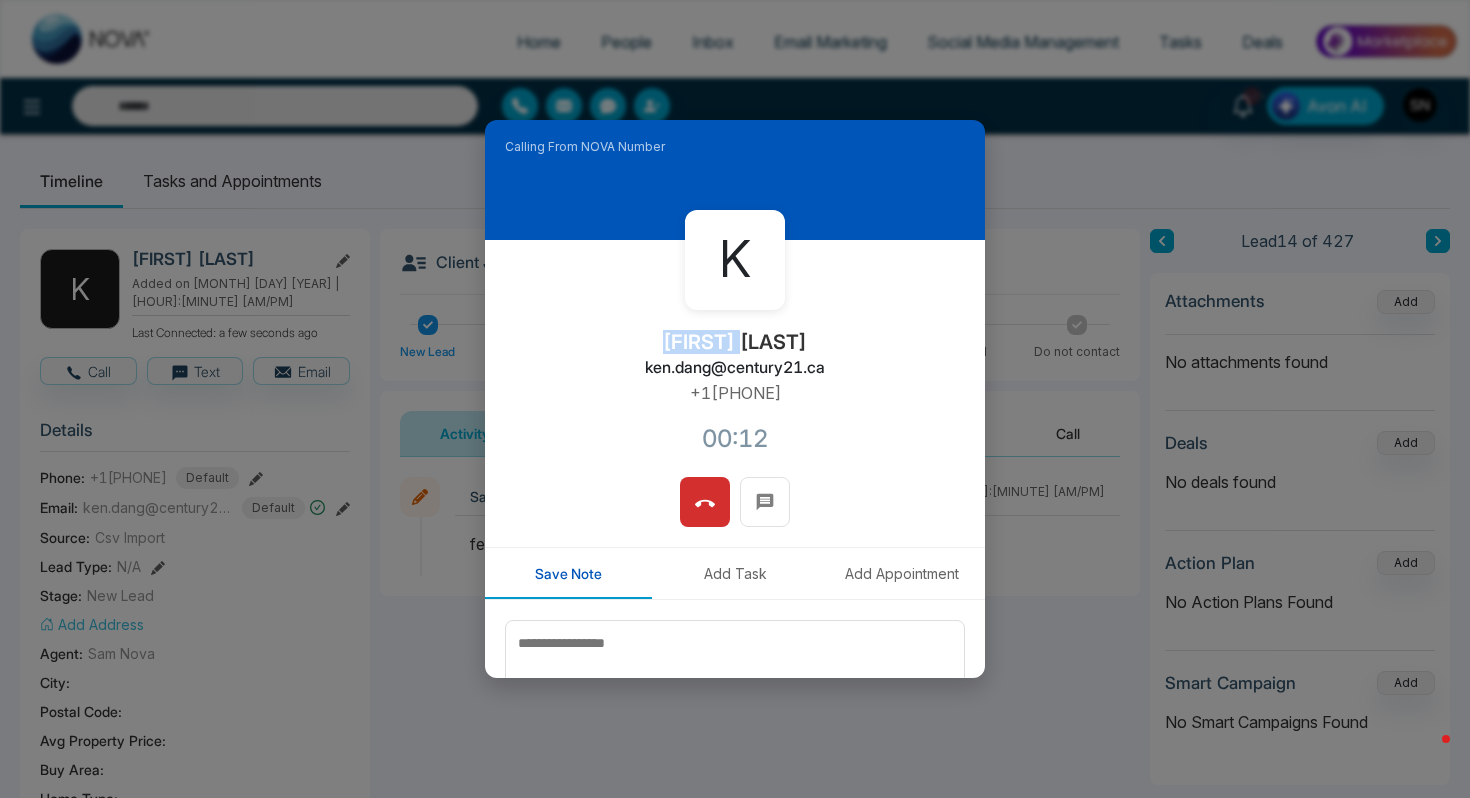 click on "K [FIRST] [LAST] [FIRST].[LAST]@[EXAMPLE.COM] +1[PHONE] 00:12" at bounding box center (735, 358) 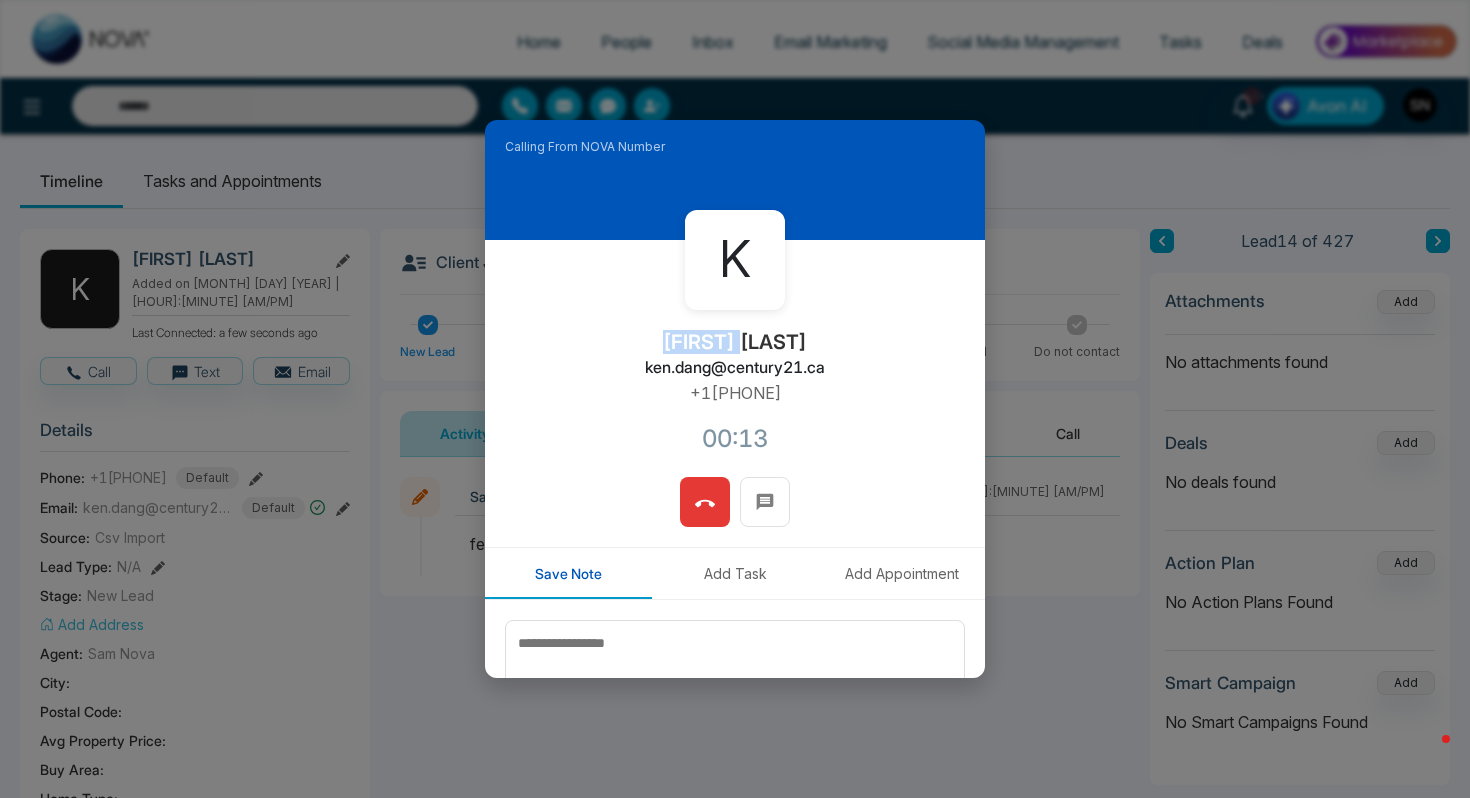 click 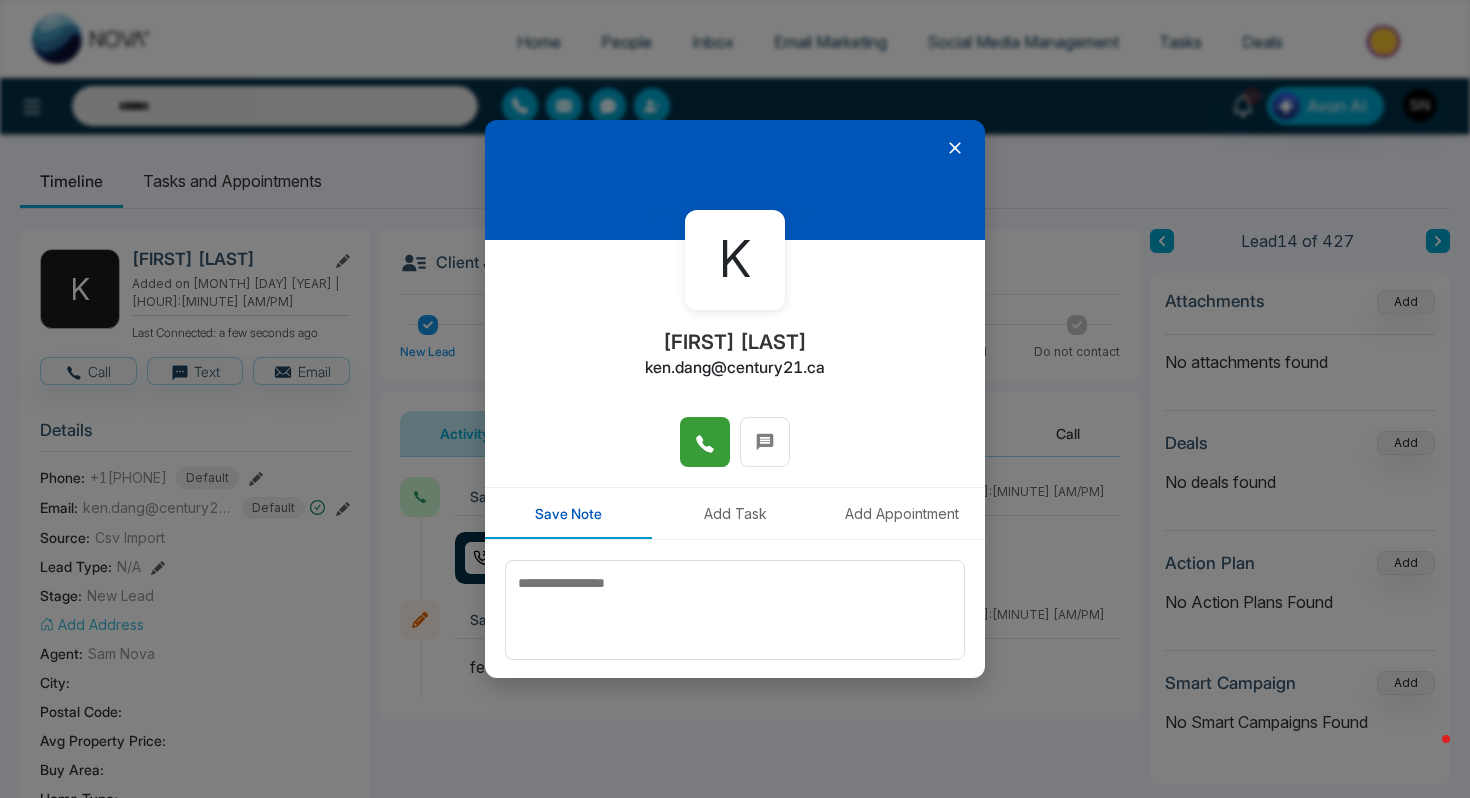 click at bounding box center (735, 180) 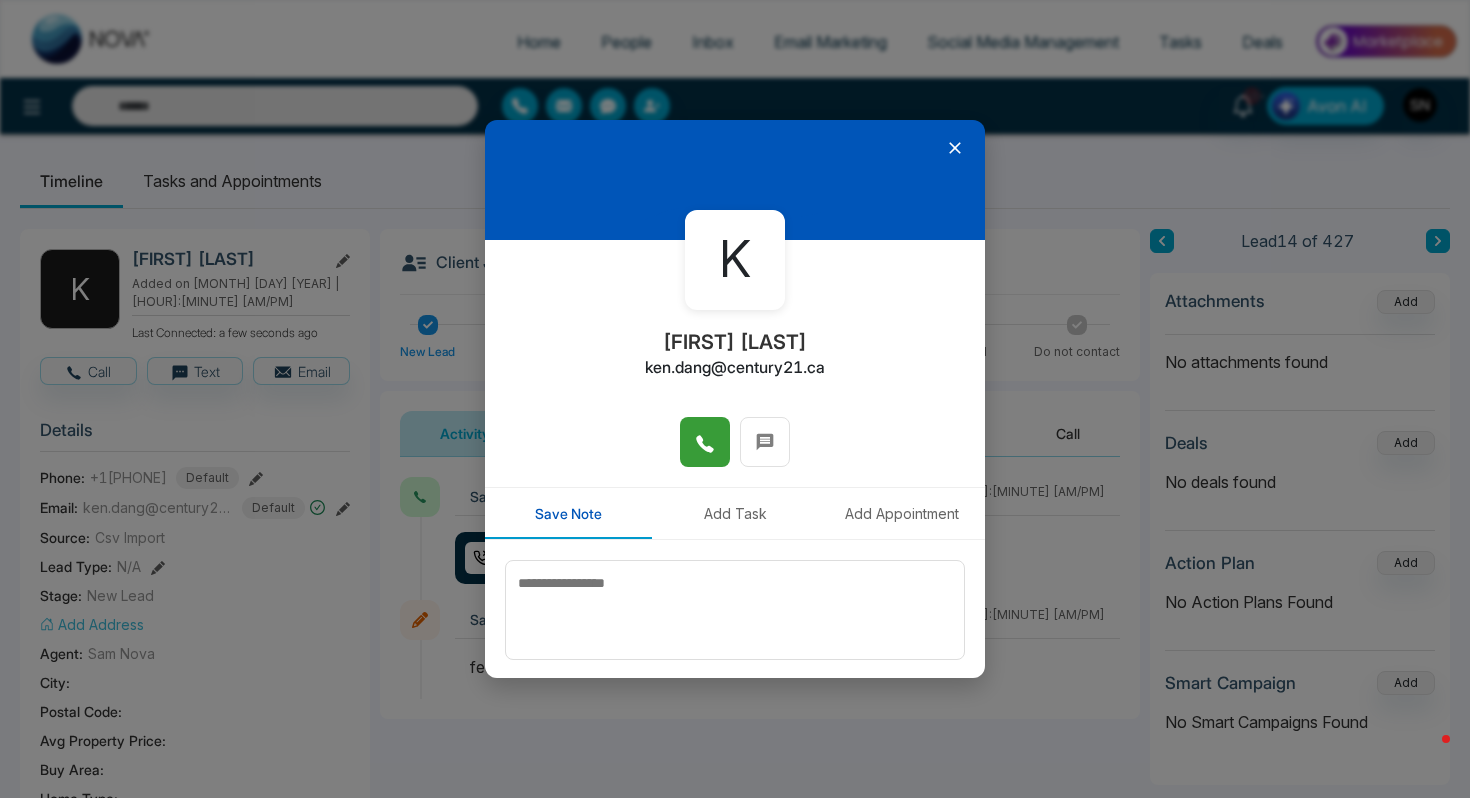 click 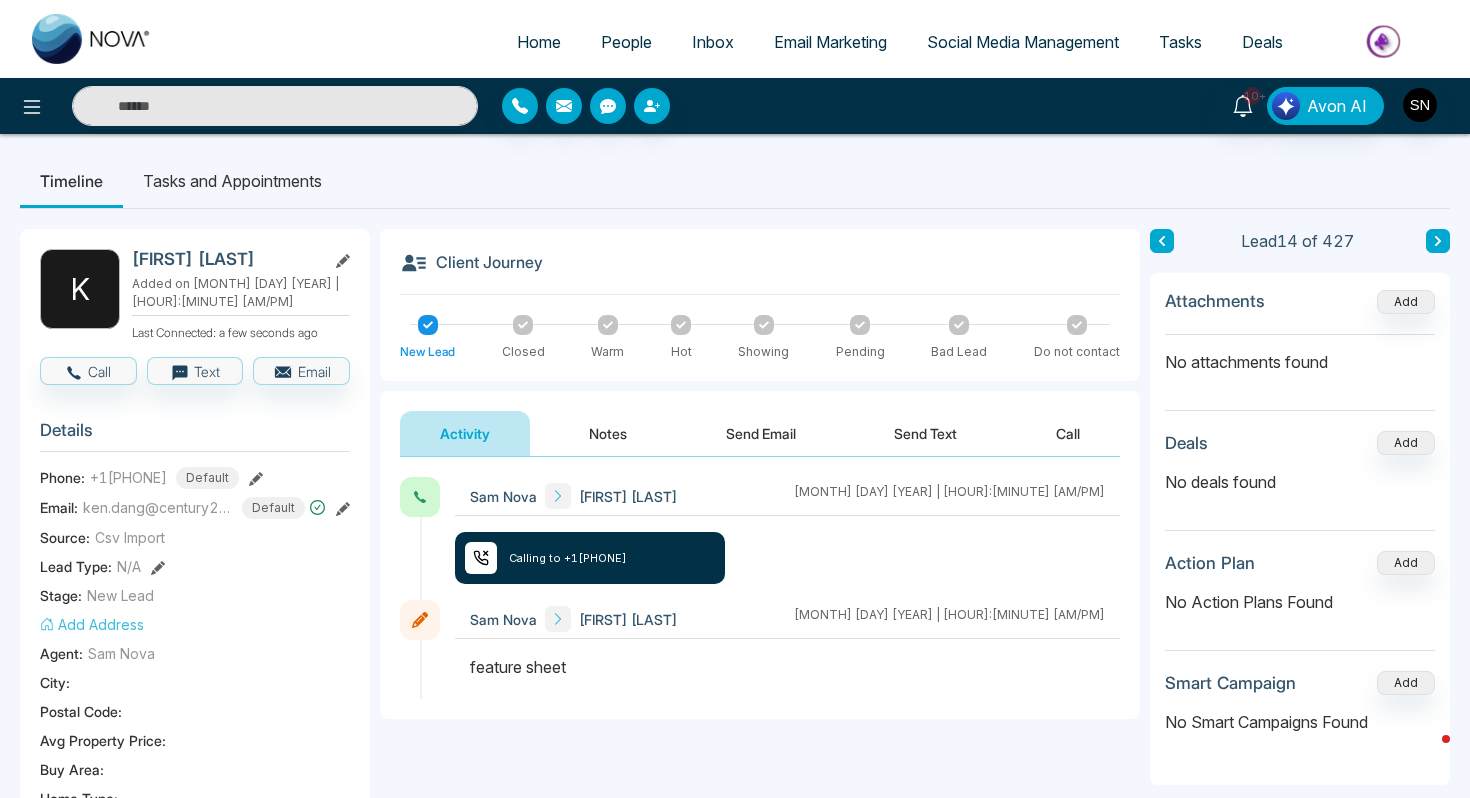 click at bounding box center [1438, 241] 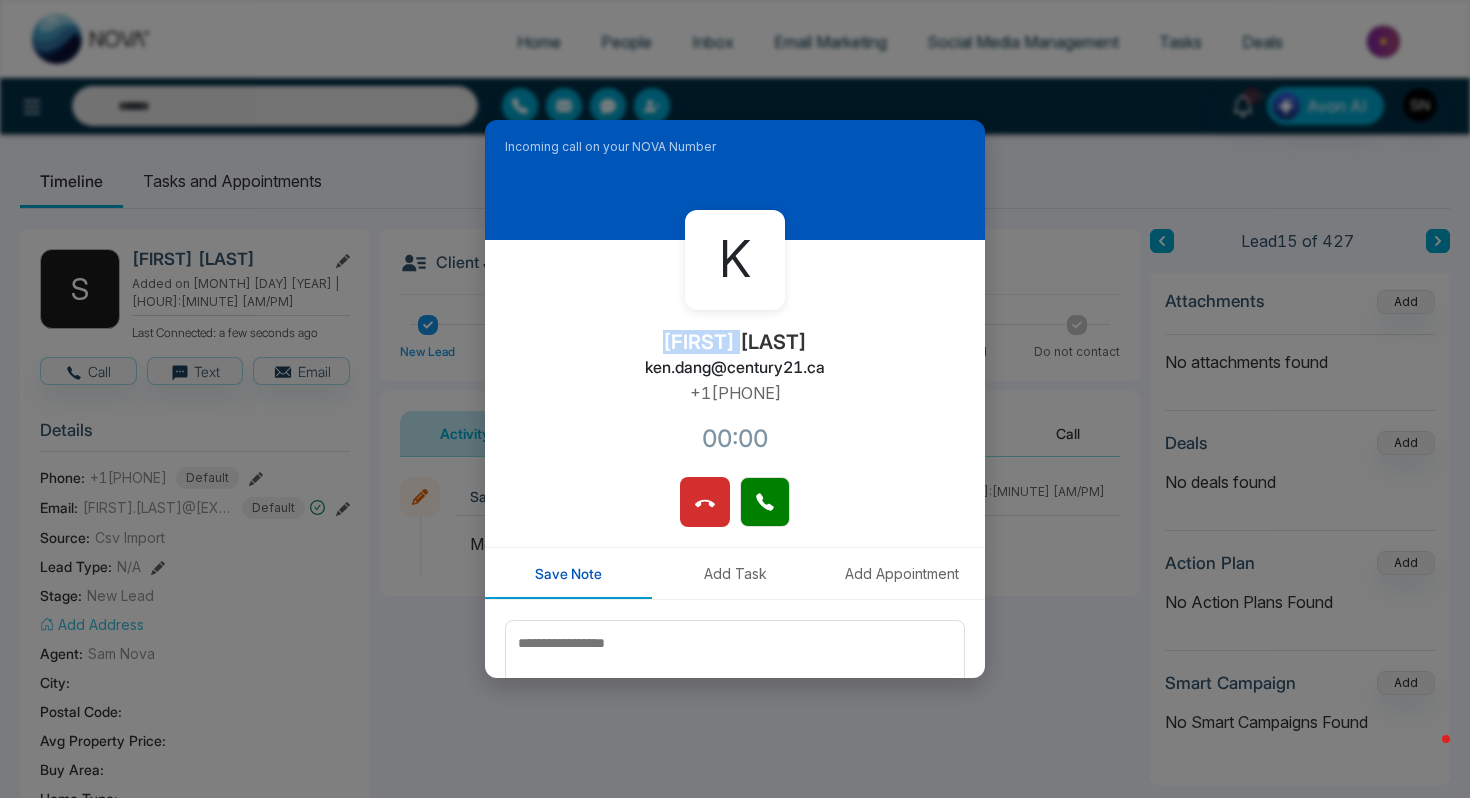 drag, startPoint x: 689, startPoint y: 348, endPoint x: 784, endPoint y: 344, distance: 95.084175 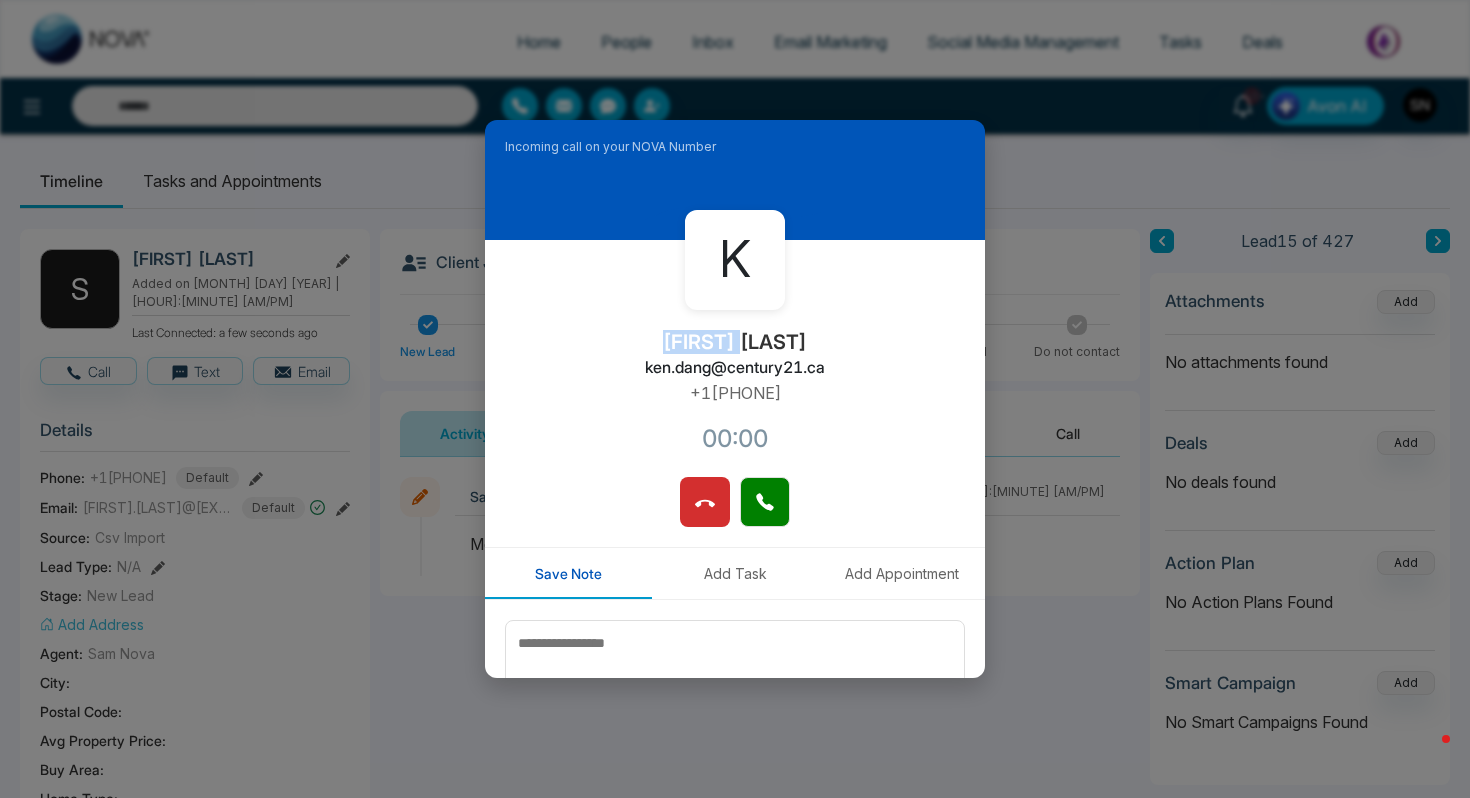 click on "K [FIRST] [LAST] [FIRST].[LAST]@[EXAMPLE.COM] +1[PHONE] 00:00" at bounding box center [735, 358] 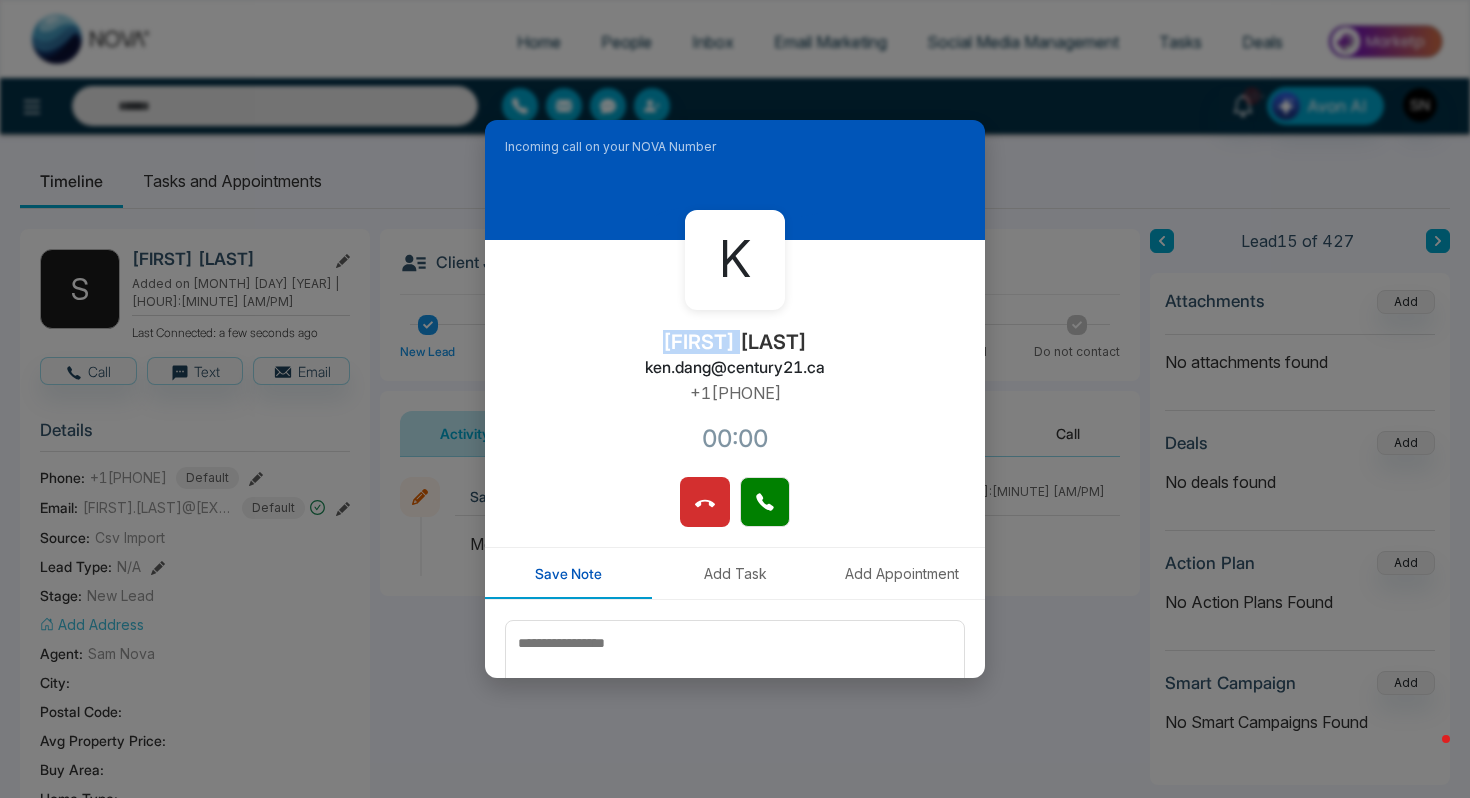 copy on "[FIRST] [LAST]" 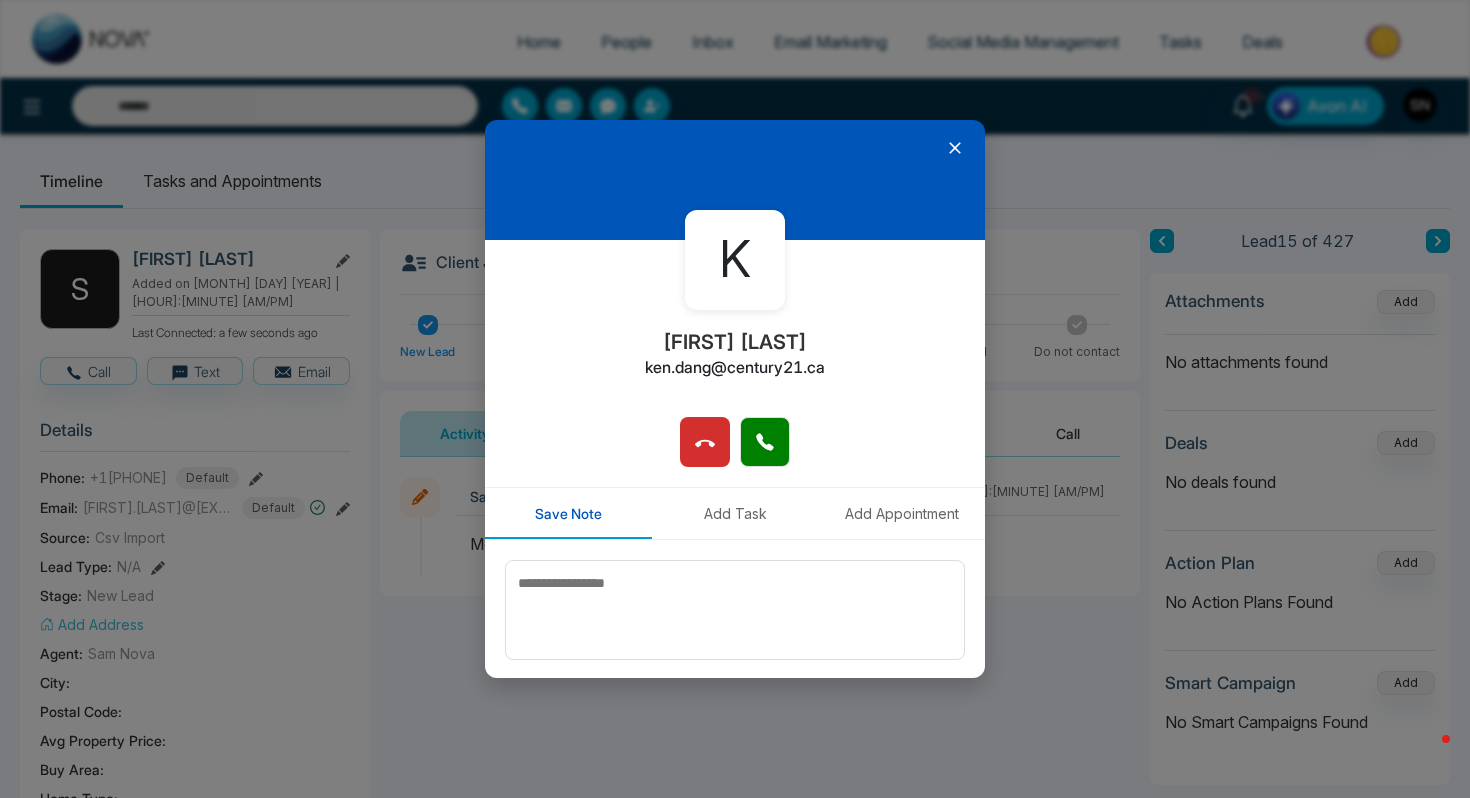 click 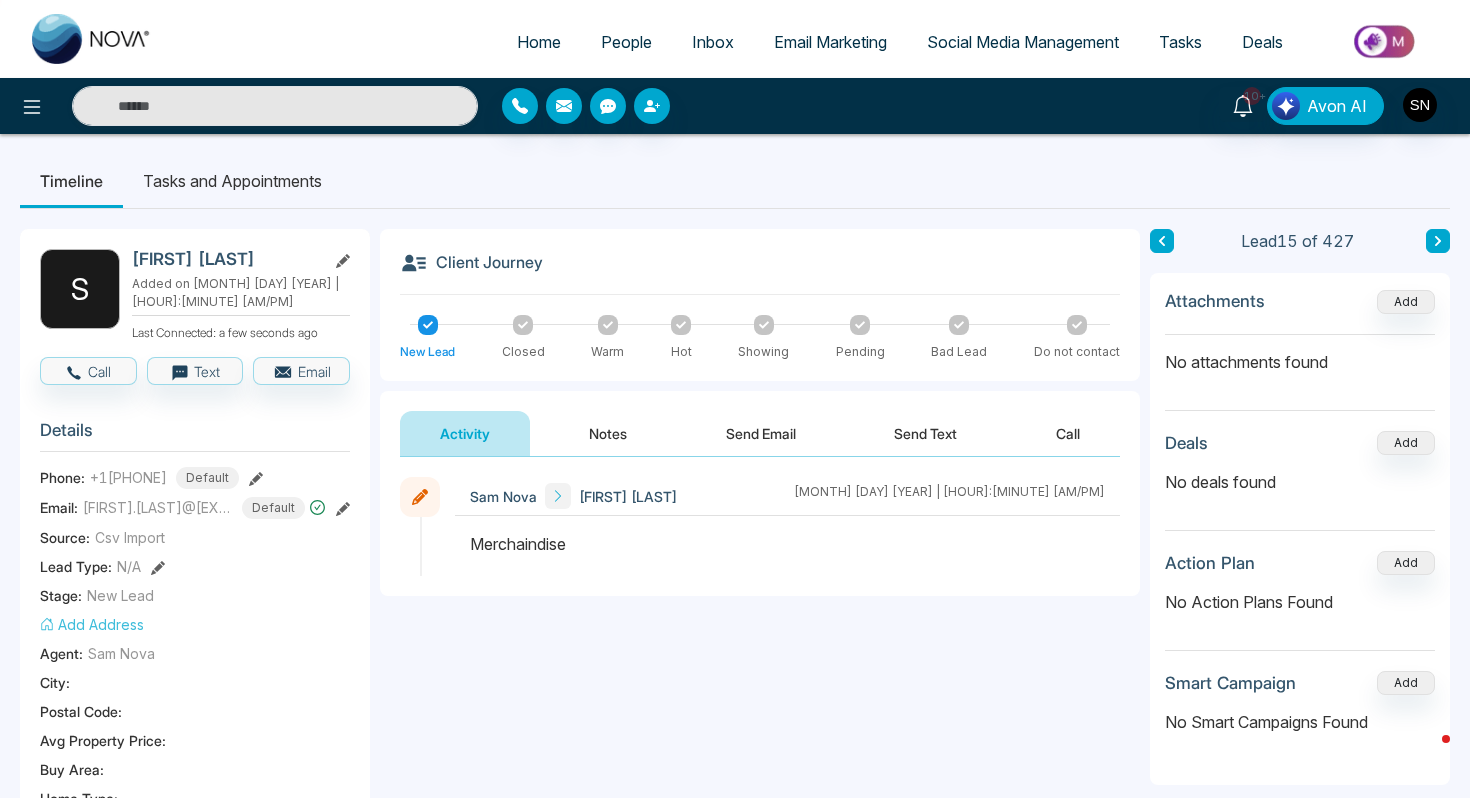 click 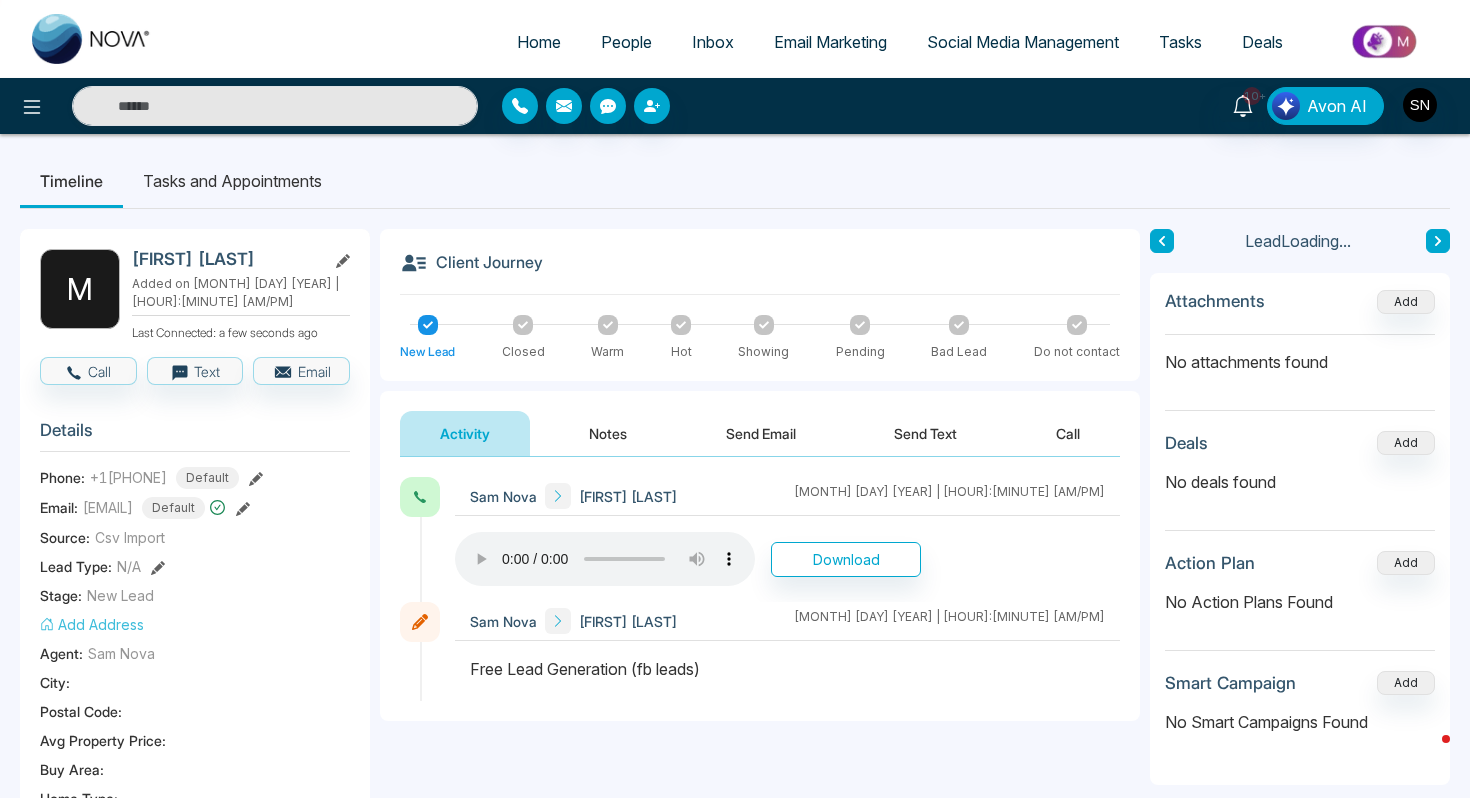 click 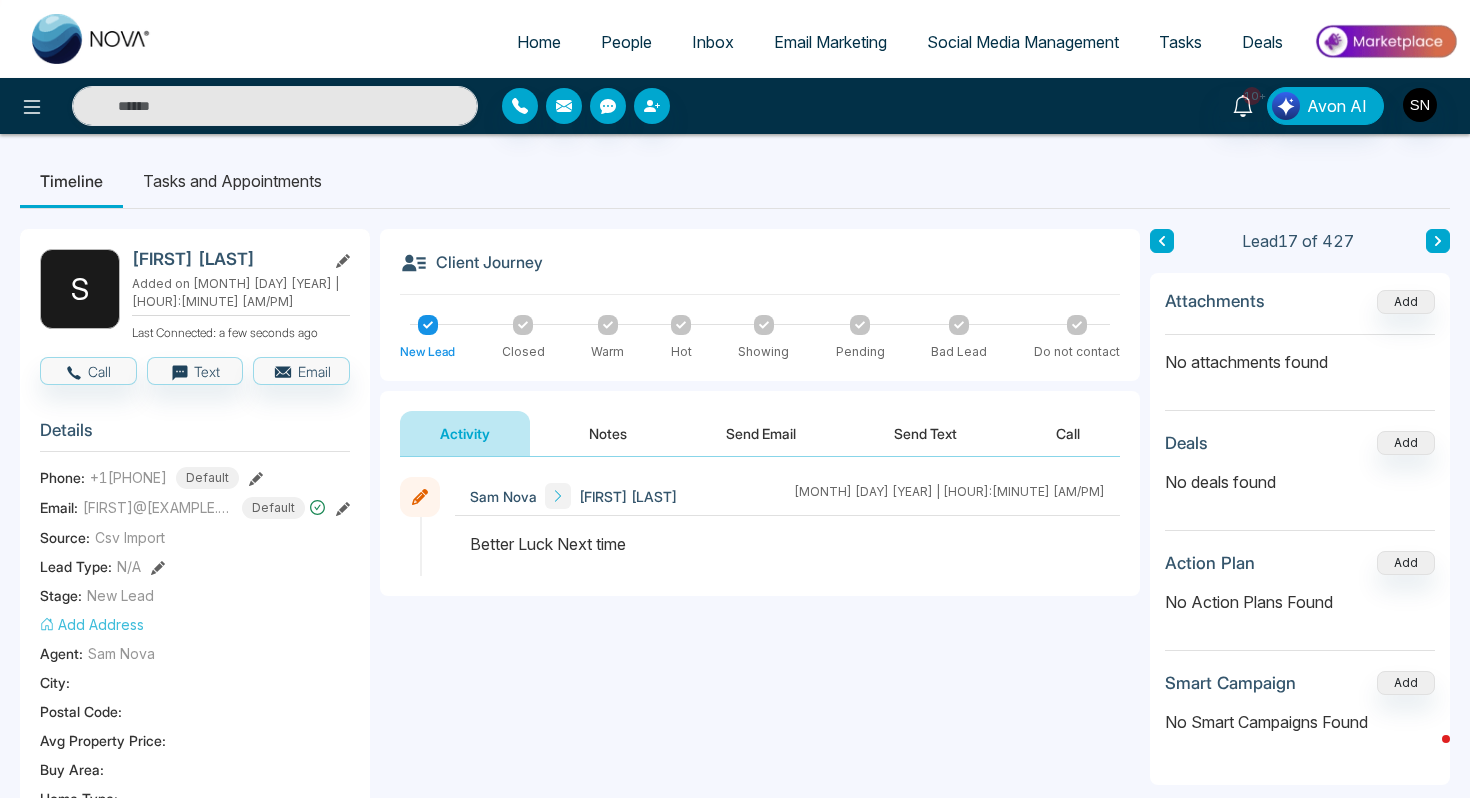 click on "10+ Avon AI" at bounding box center (735, 106) 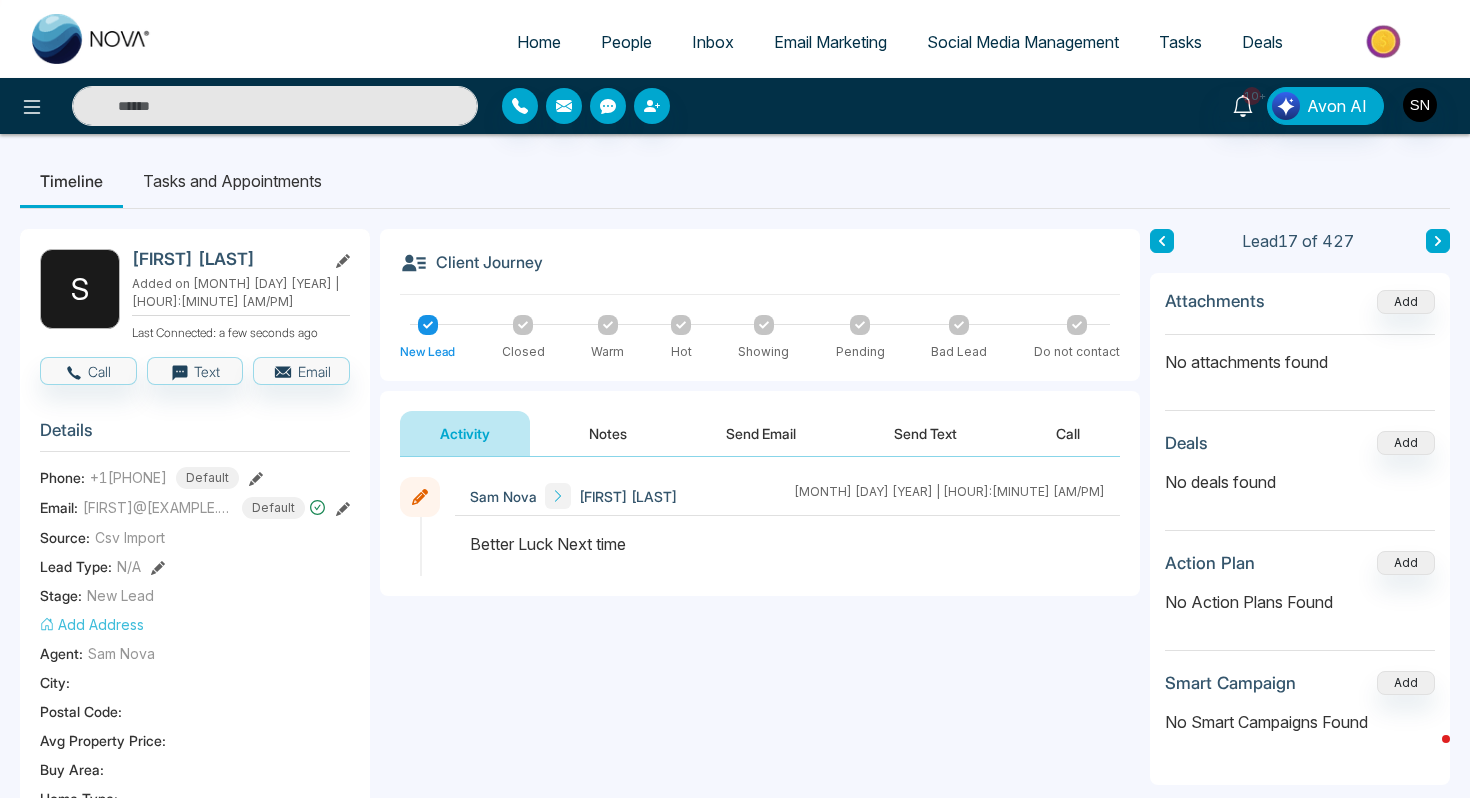 click at bounding box center (275, 106) 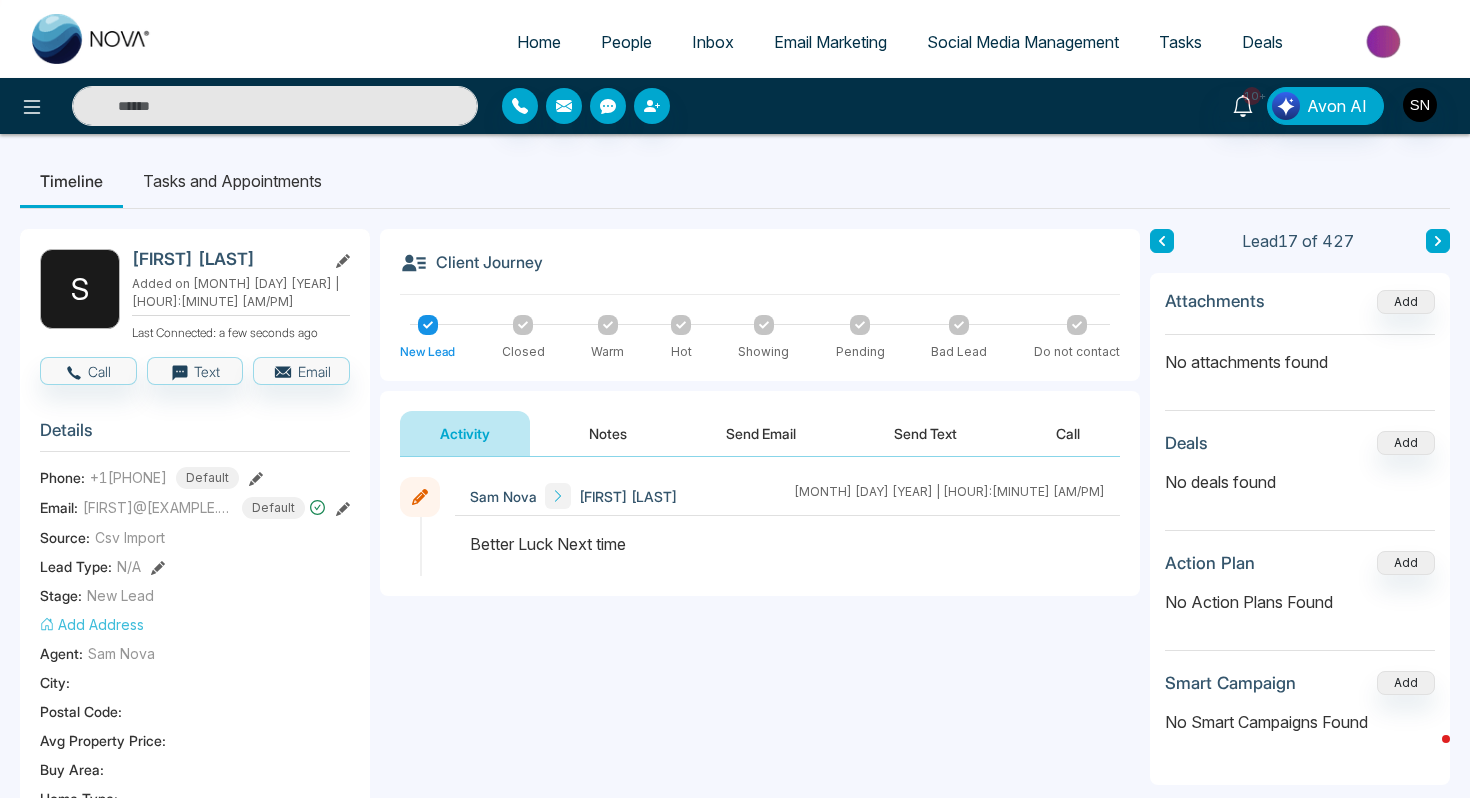 paste on "**********" 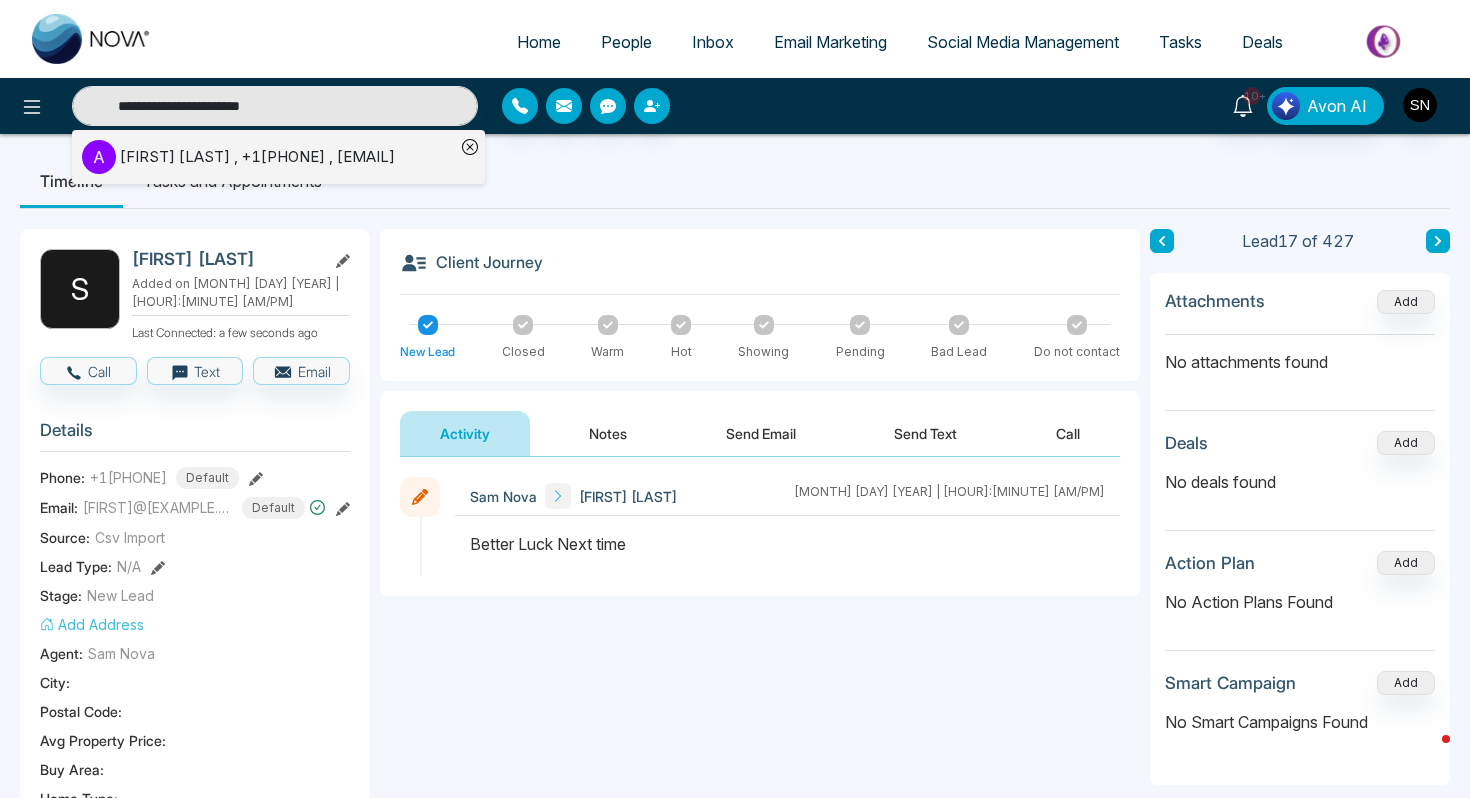 type on "**********" 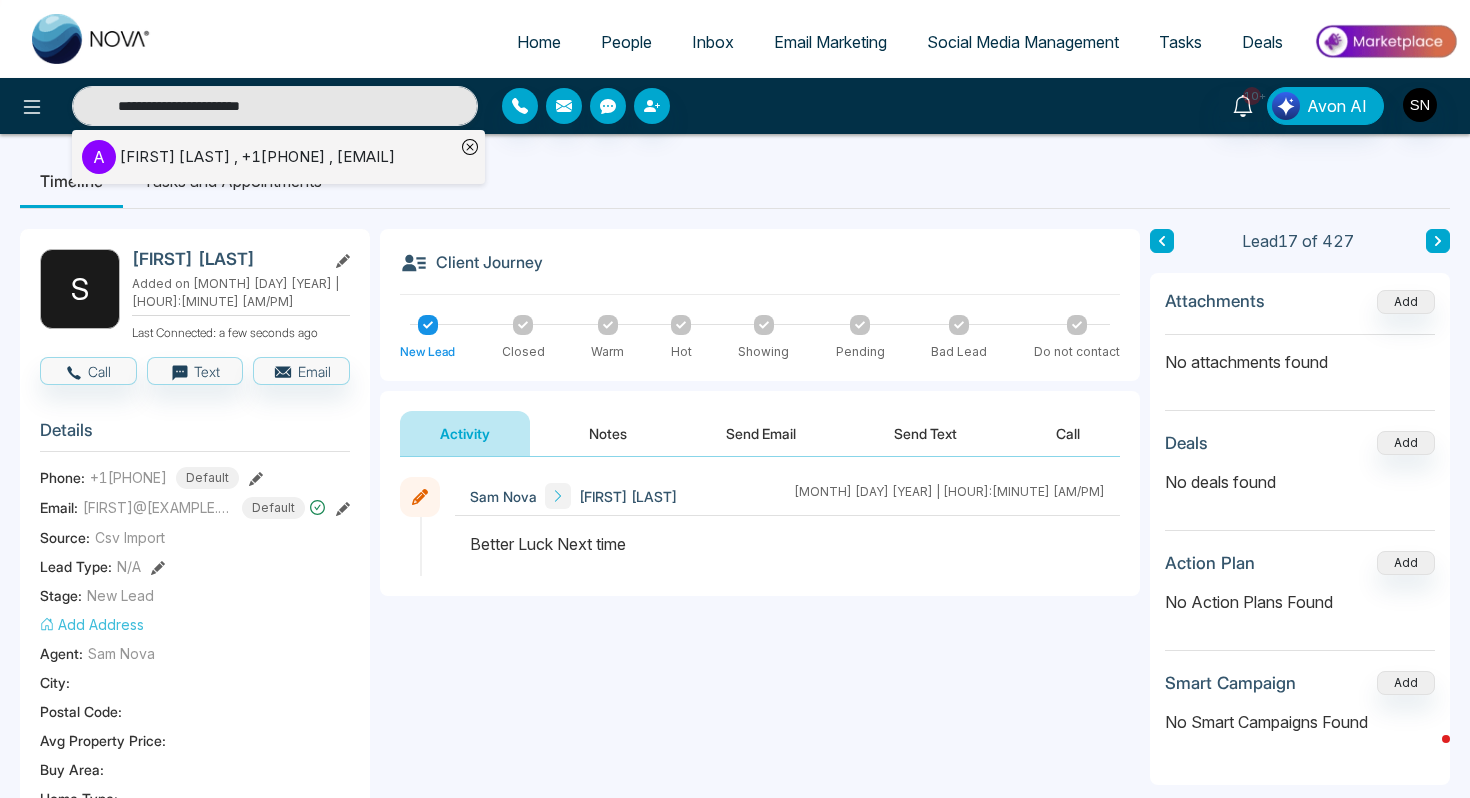 click on "[FIRST] [LAST]     , +1[PHONE]   , [EMAIL]" at bounding box center [257, 157] 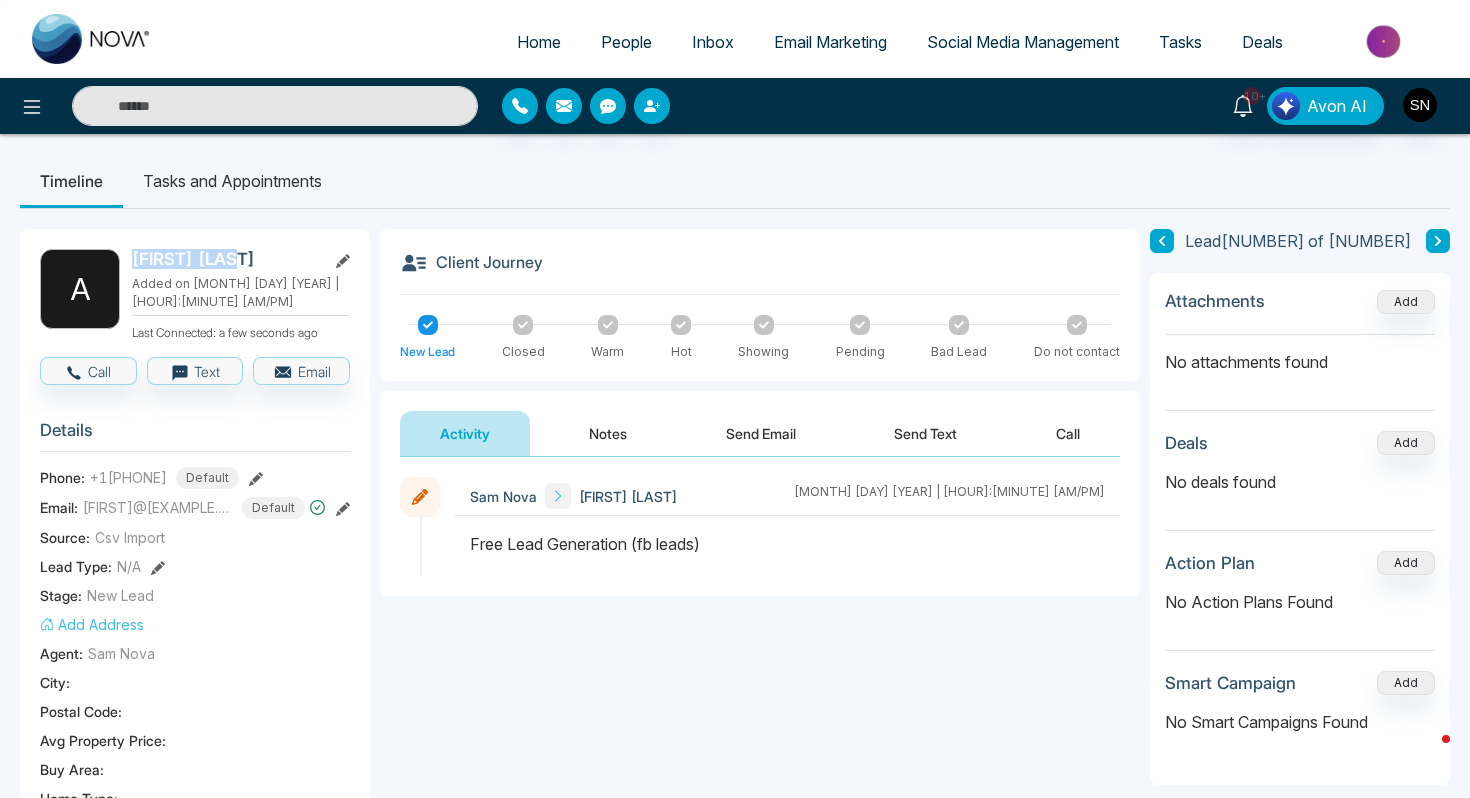 drag, startPoint x: 136, startPoint y: 262, endPoint x: 241, endPoint y: 257, distance: 105.11898 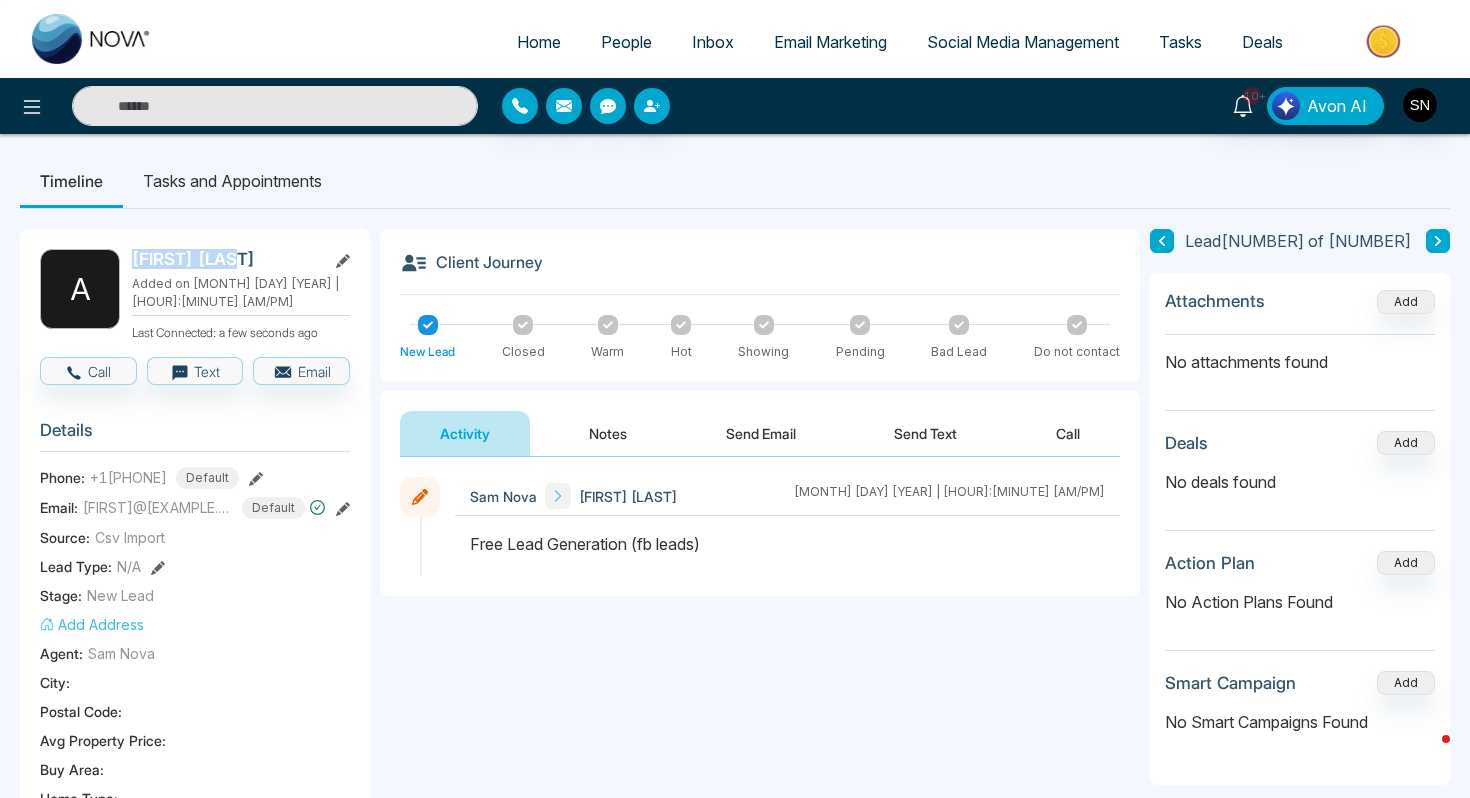 click on "[FIRST] [LAST]" at bounding box center [225, 259] 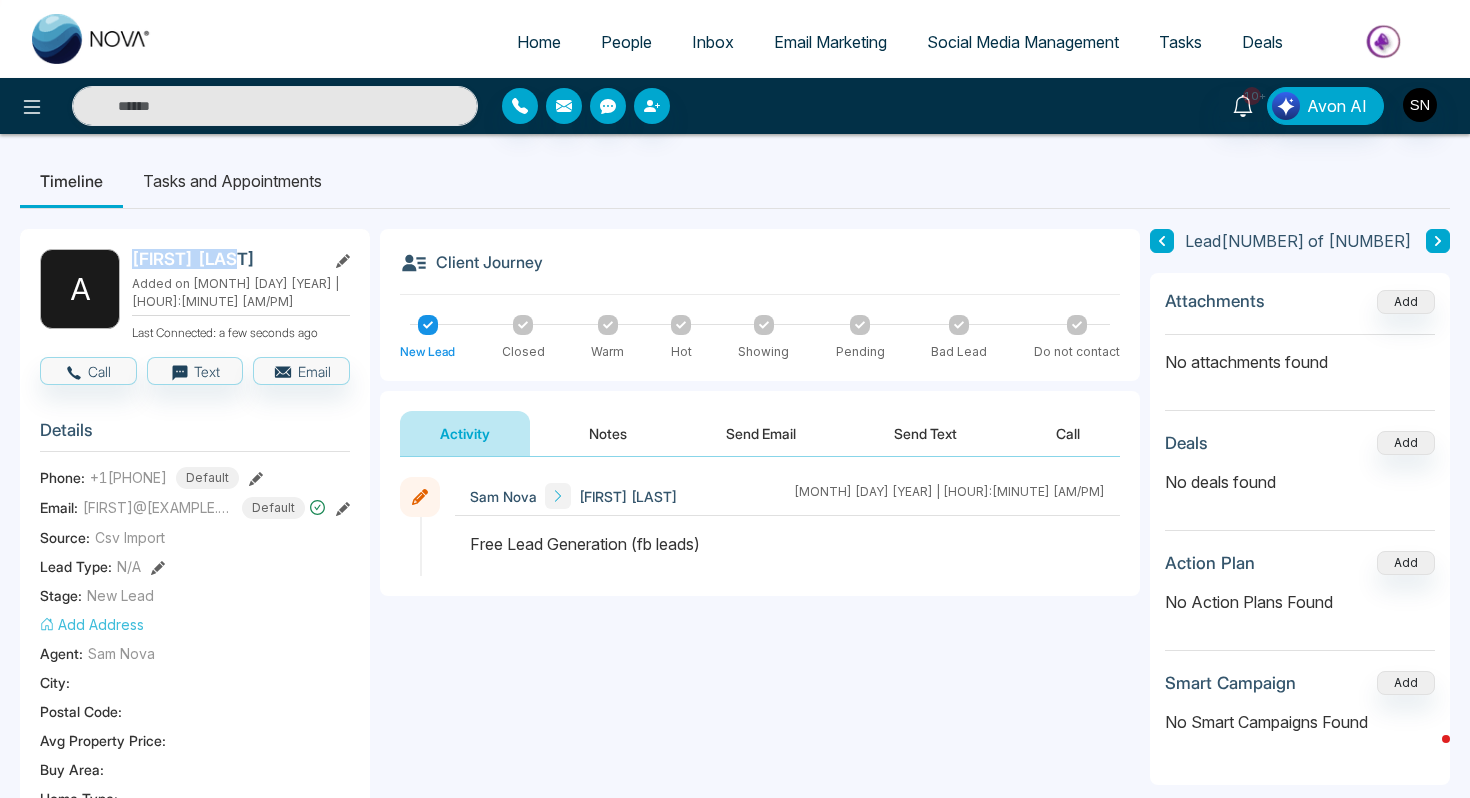 copy on "[FIRST] [LAST]" 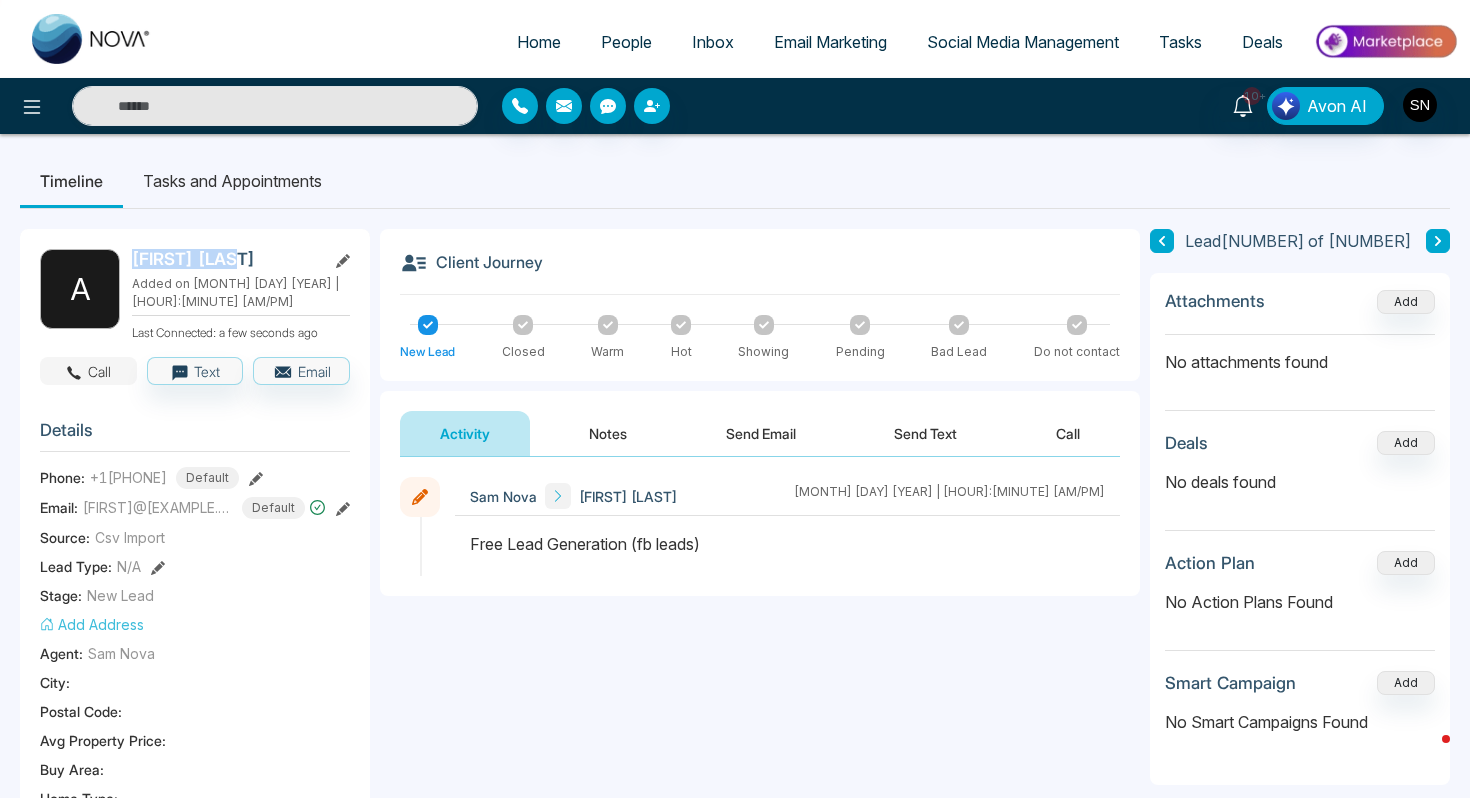 click 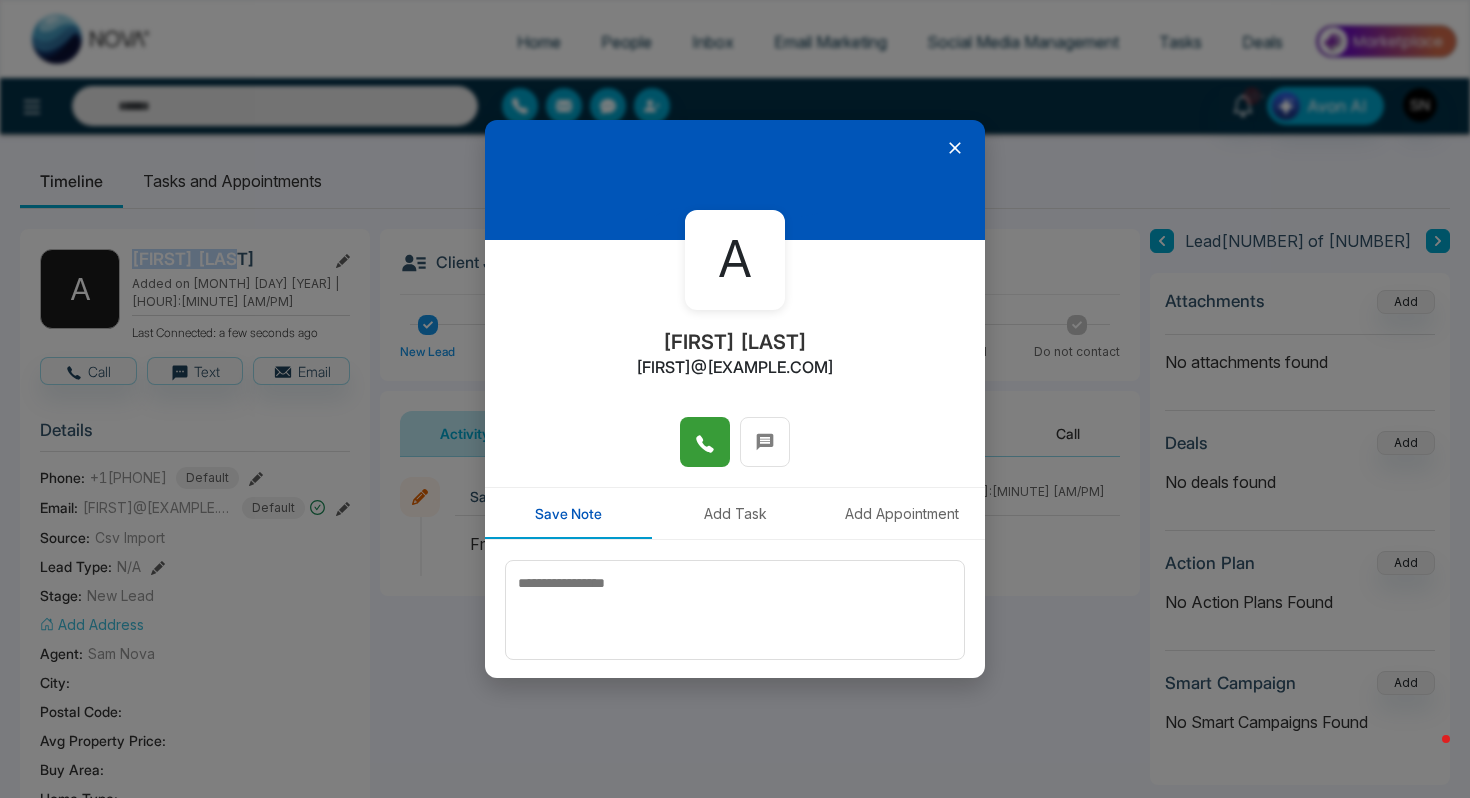 click at bounding box center [705, 442] 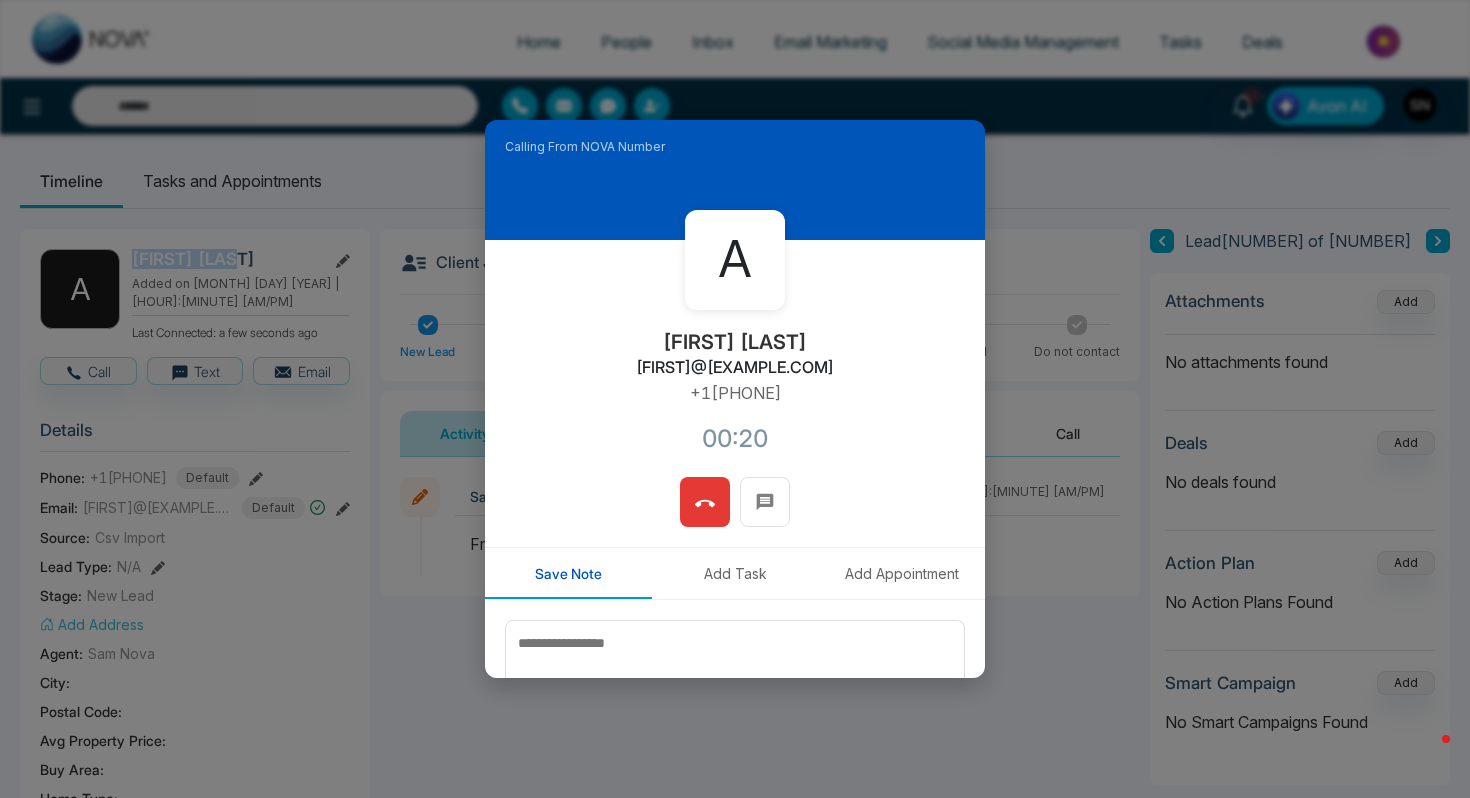 click at bounding box center [705, 502] 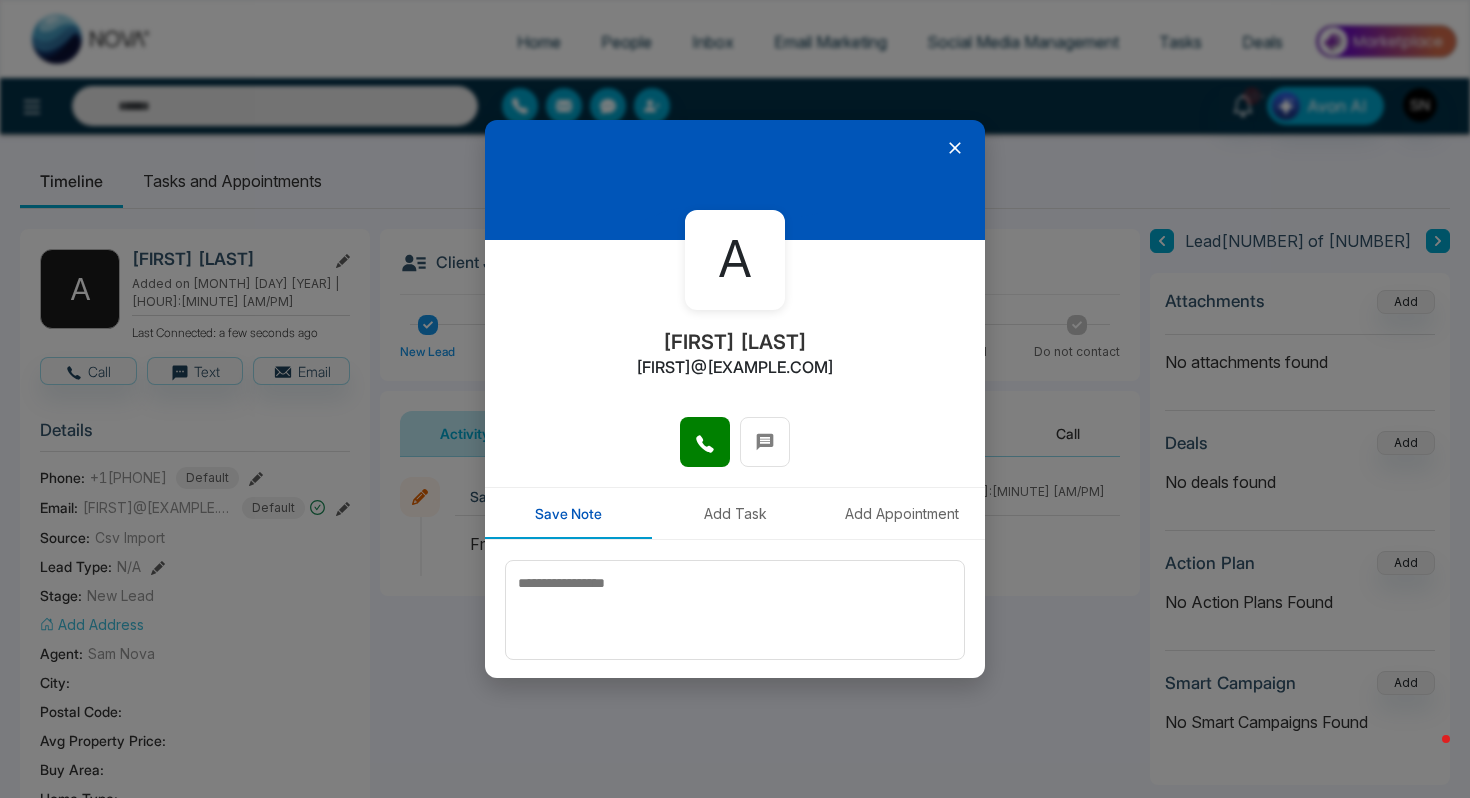 click 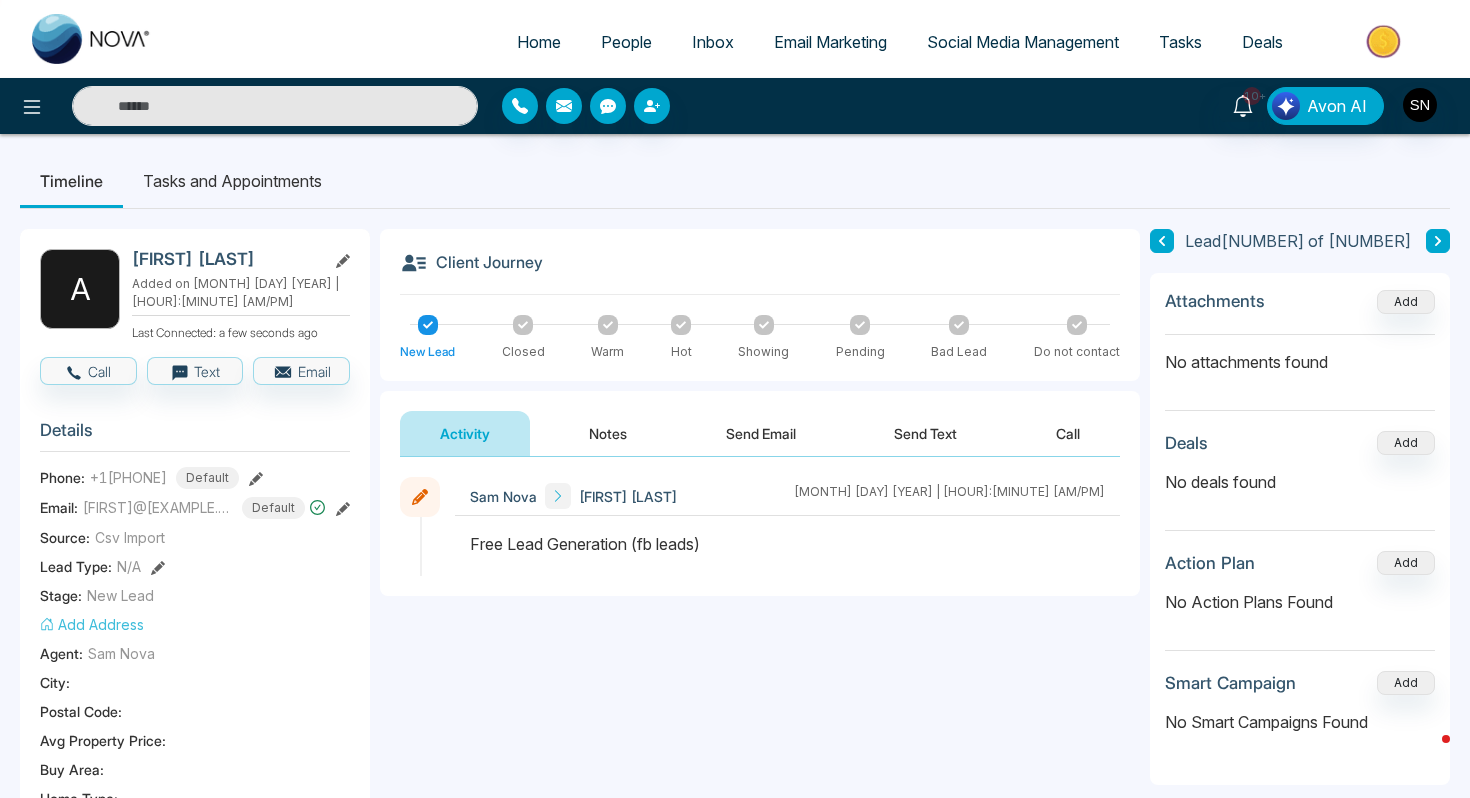 click at bounding box center [275, 106] 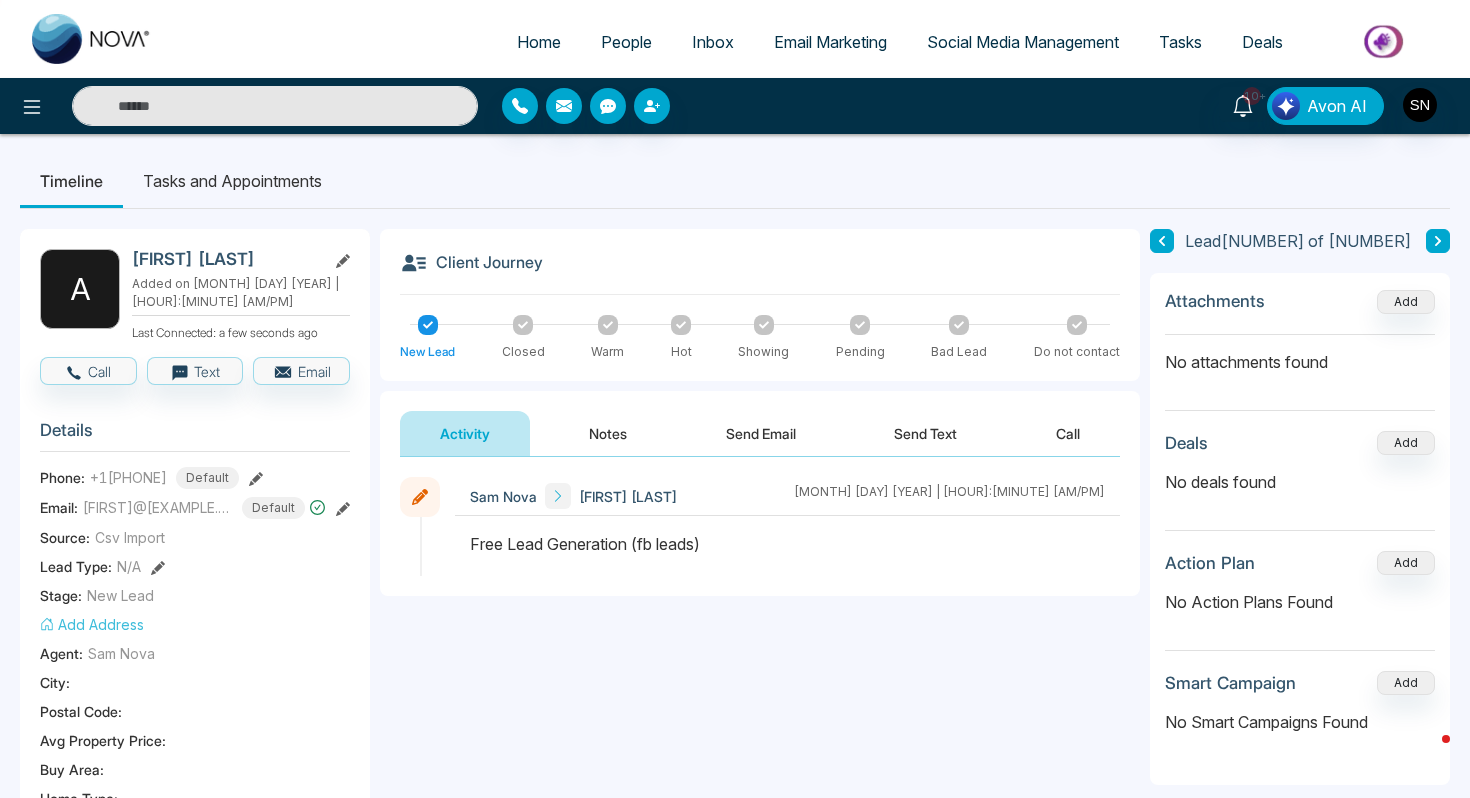 paste on "**********" 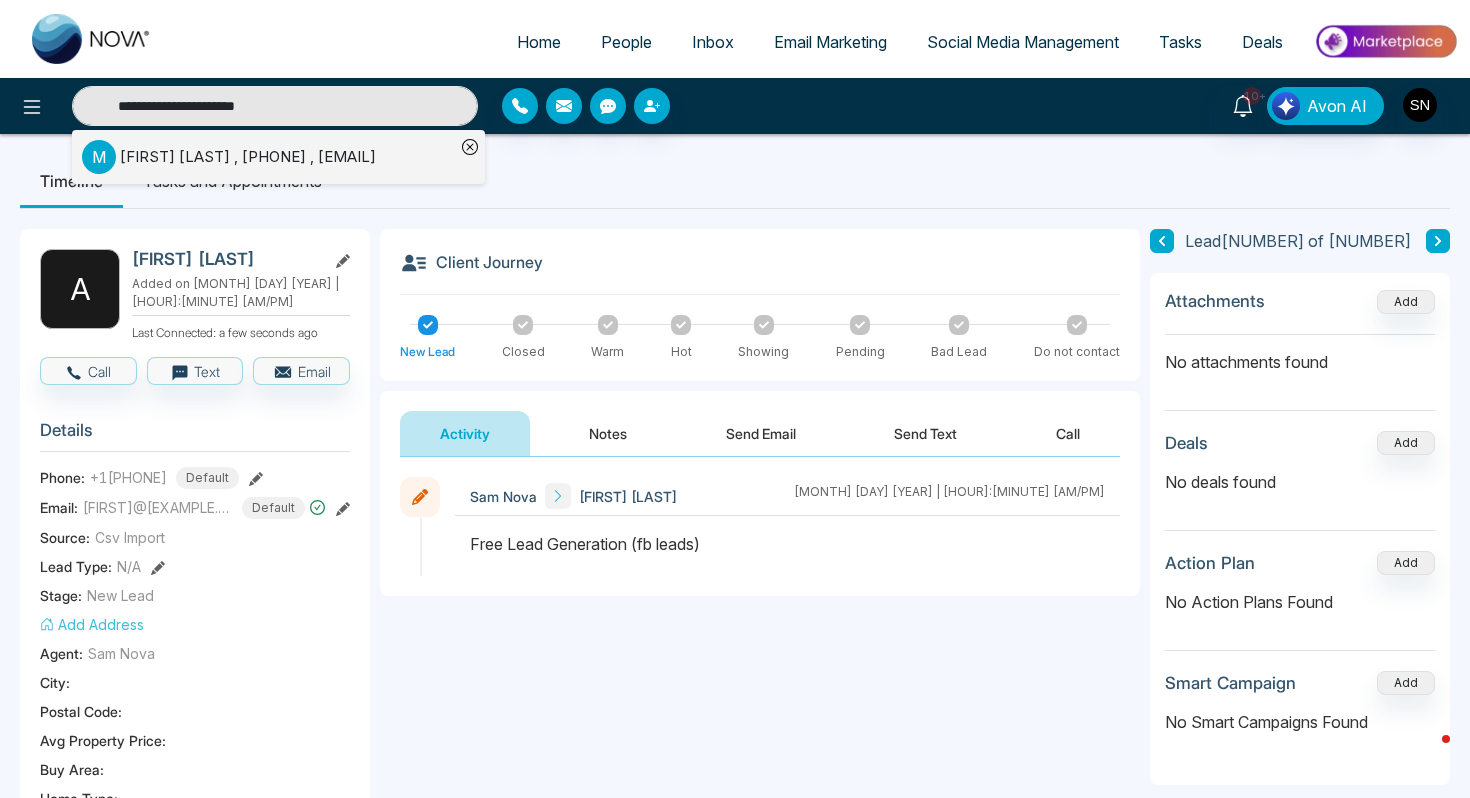 type on "**********" 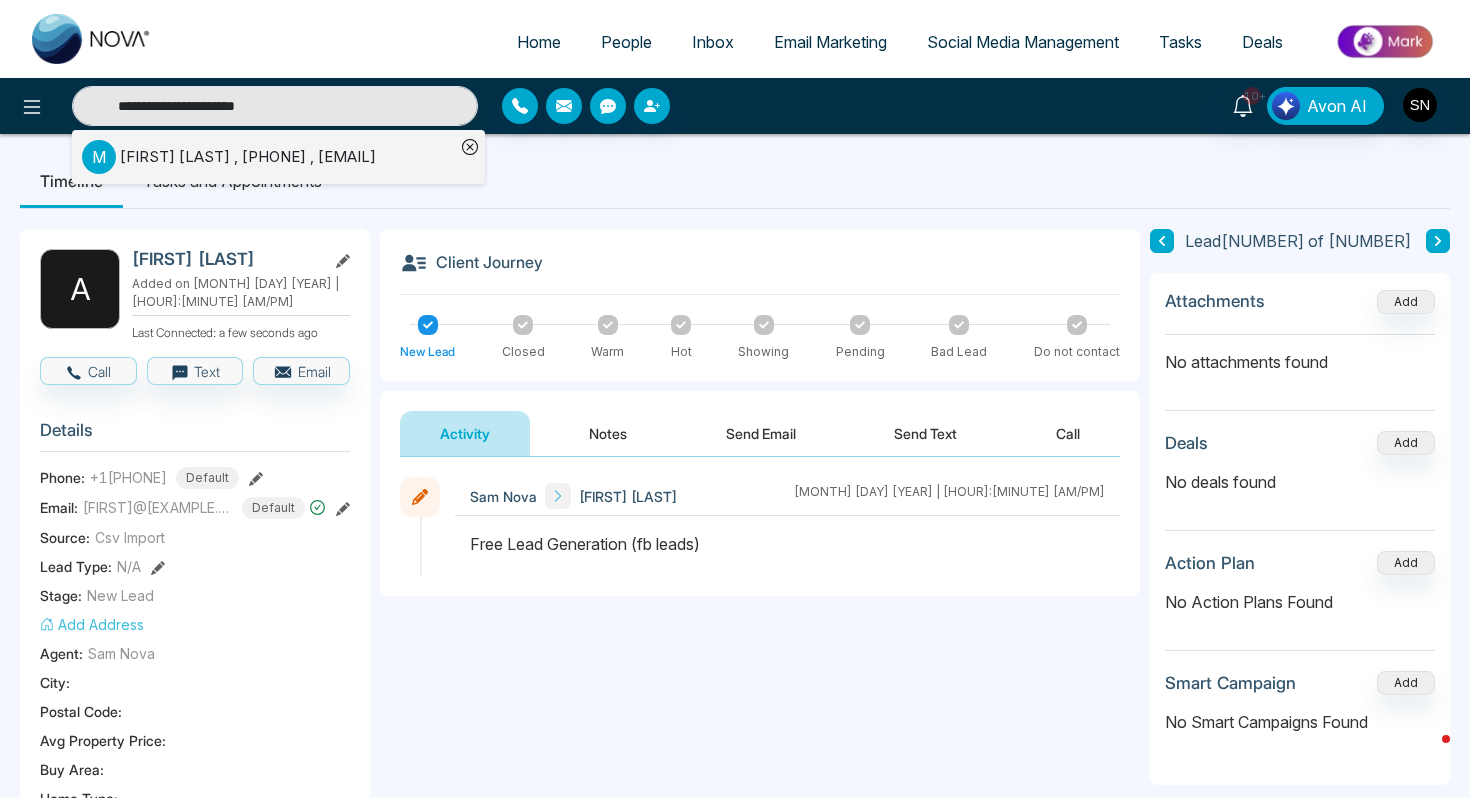 click on "[FIRST] [LAST]     , [PHONE]   , [EMAIL]" at bounding box center [248, 157] 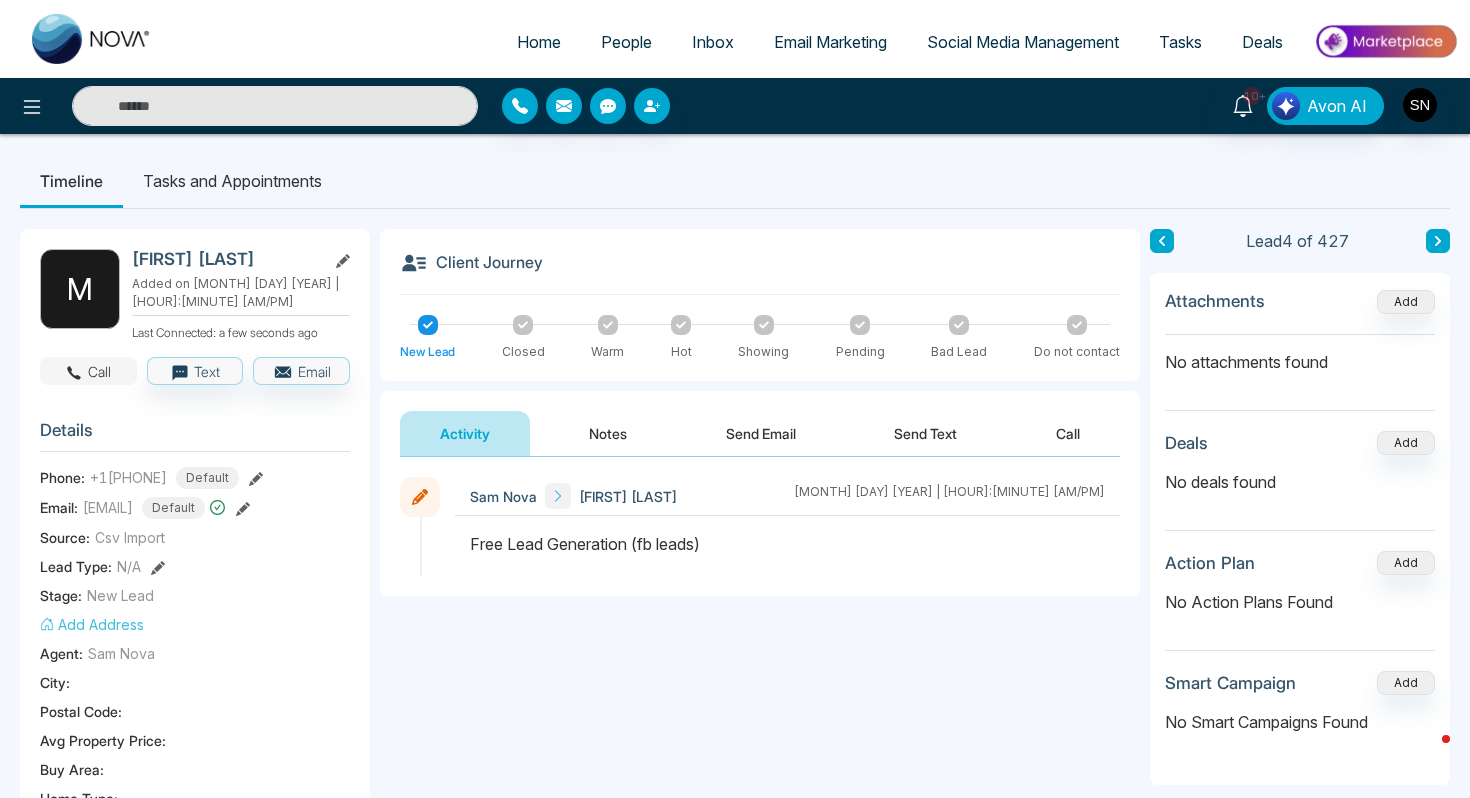 click 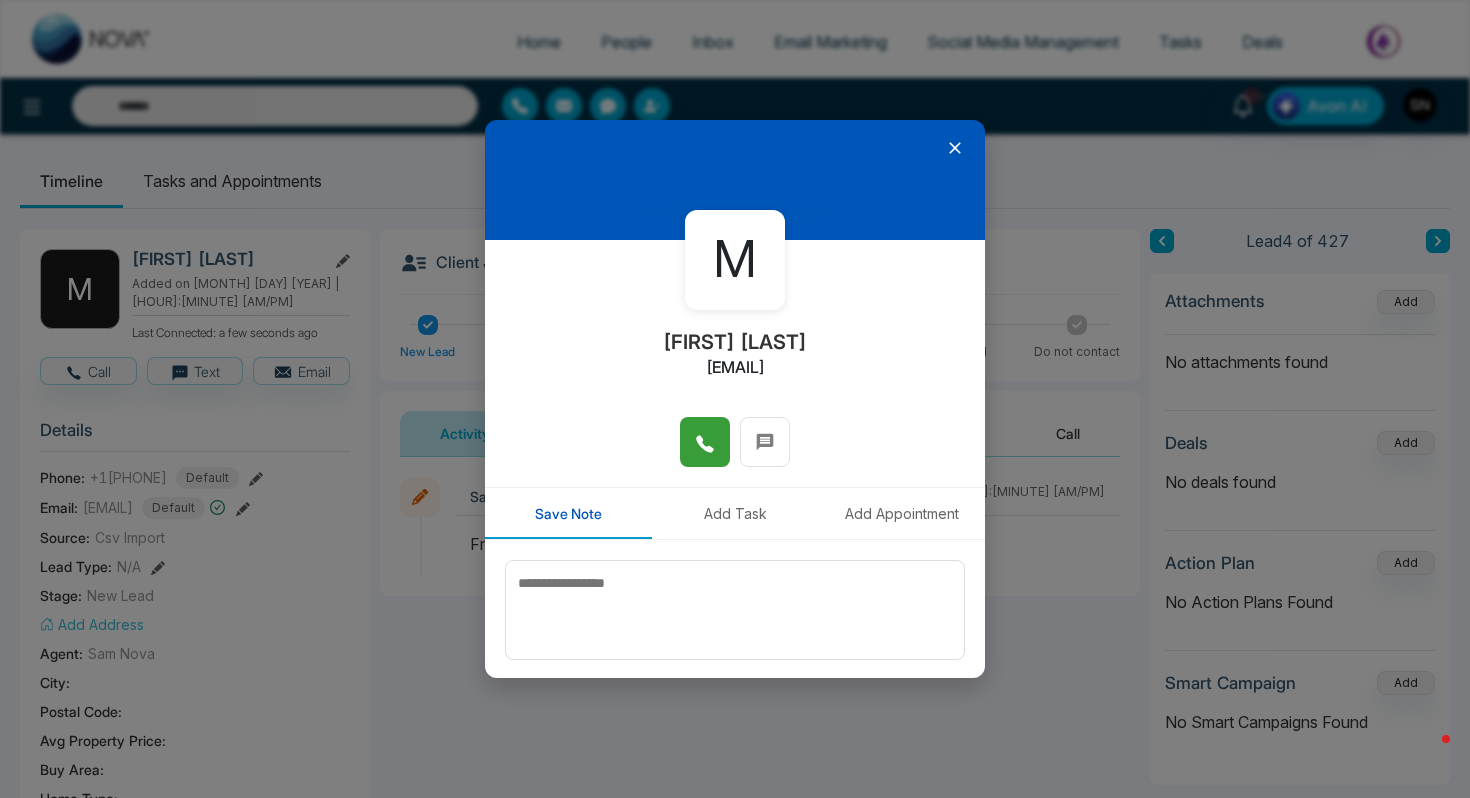 click at bounding box center [705, 442] 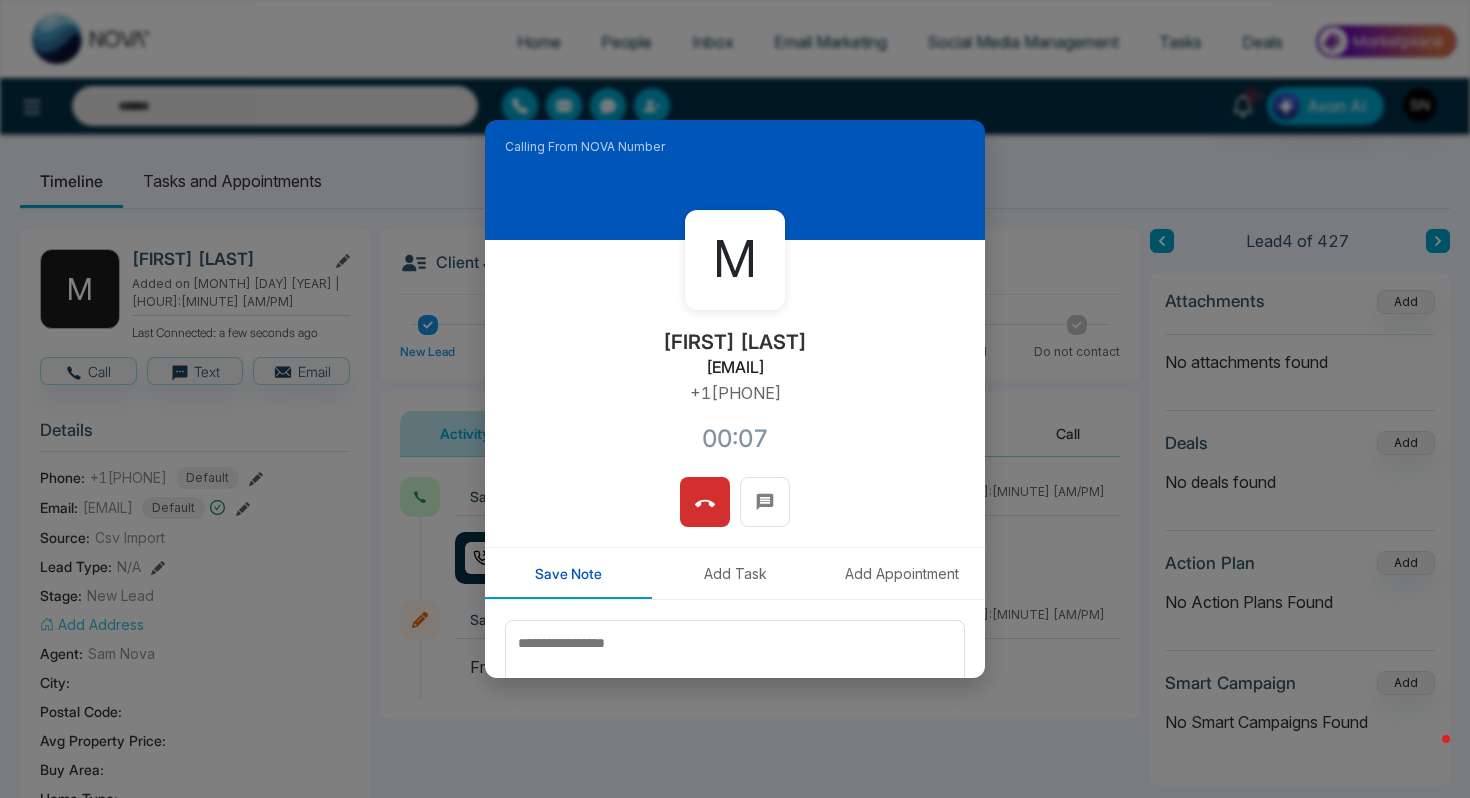 drag, startPoint x: 636, startPoint y: 366, endPoint x: 783, endPoint y: 363, distance: 147.03061 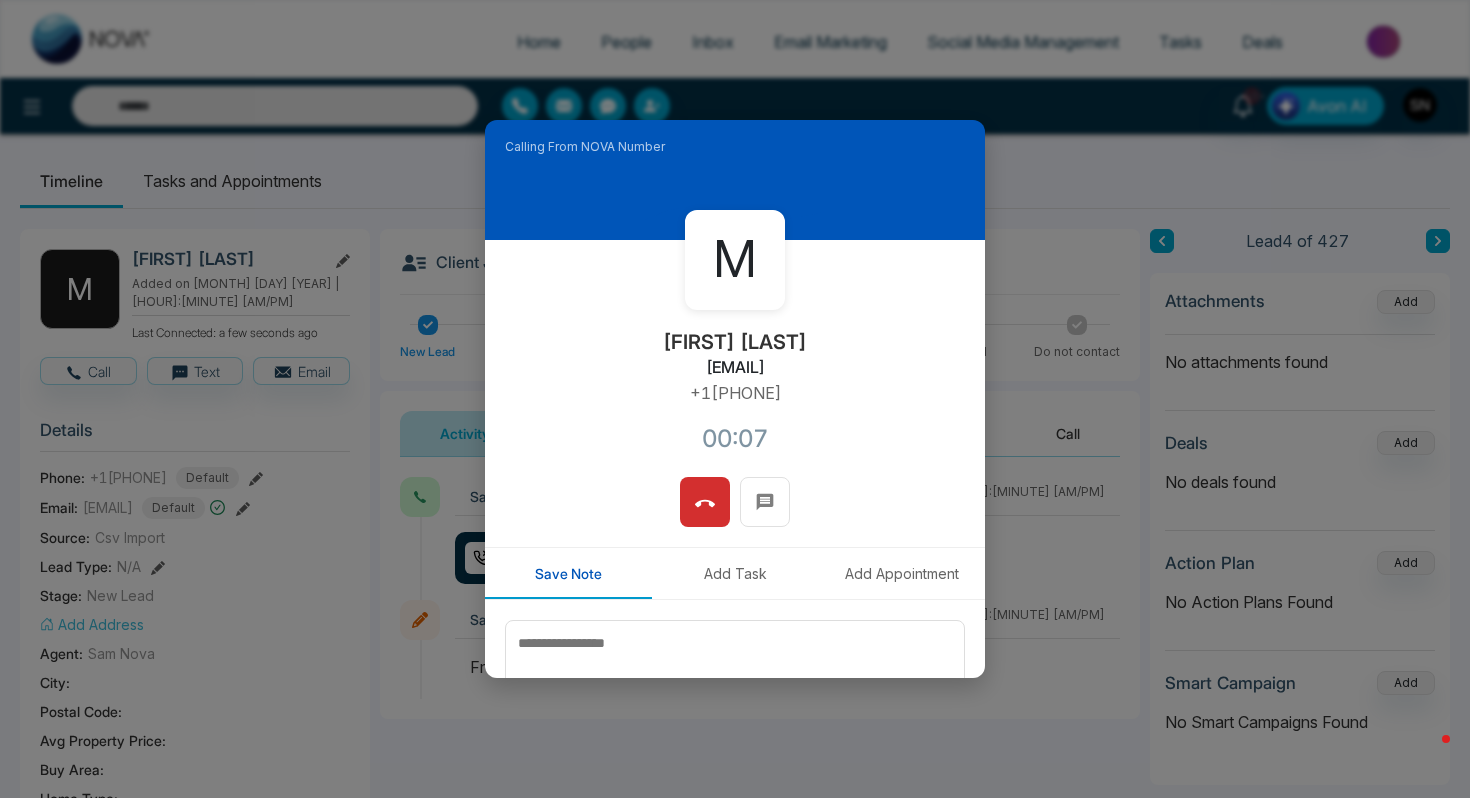 click on "[EMAIL]" at bounding box center [735, 367] 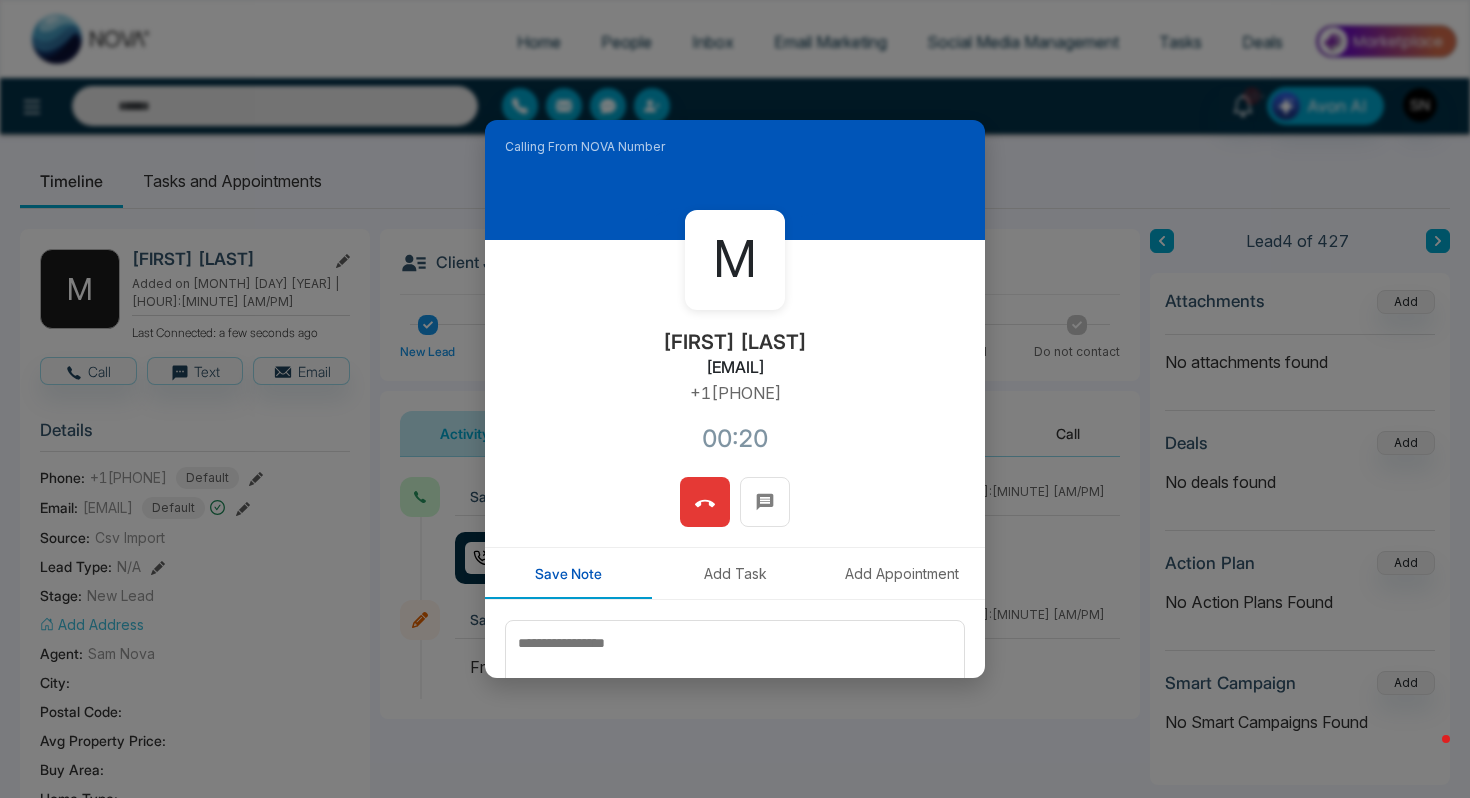 click at bounding box center (705, 502) 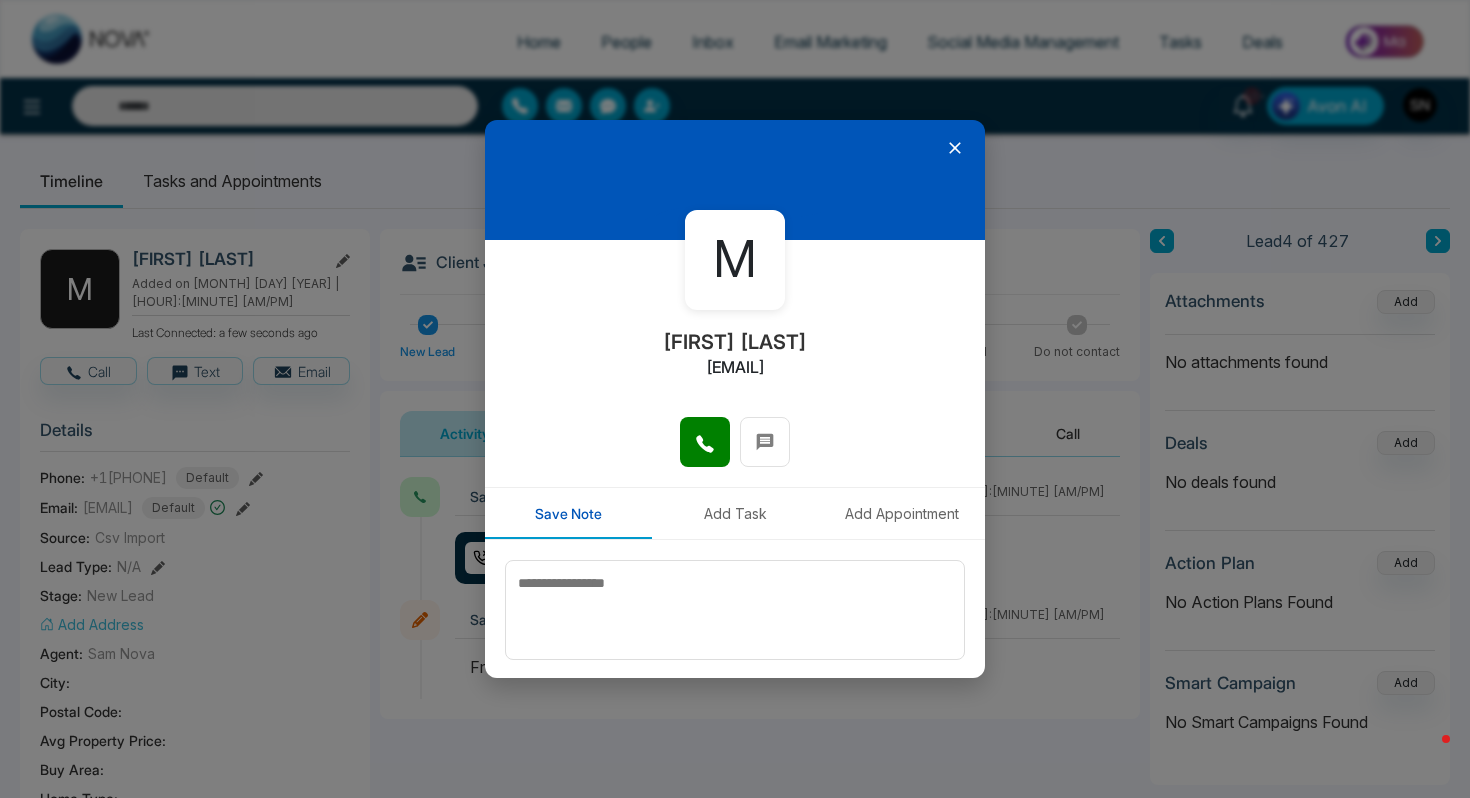 click 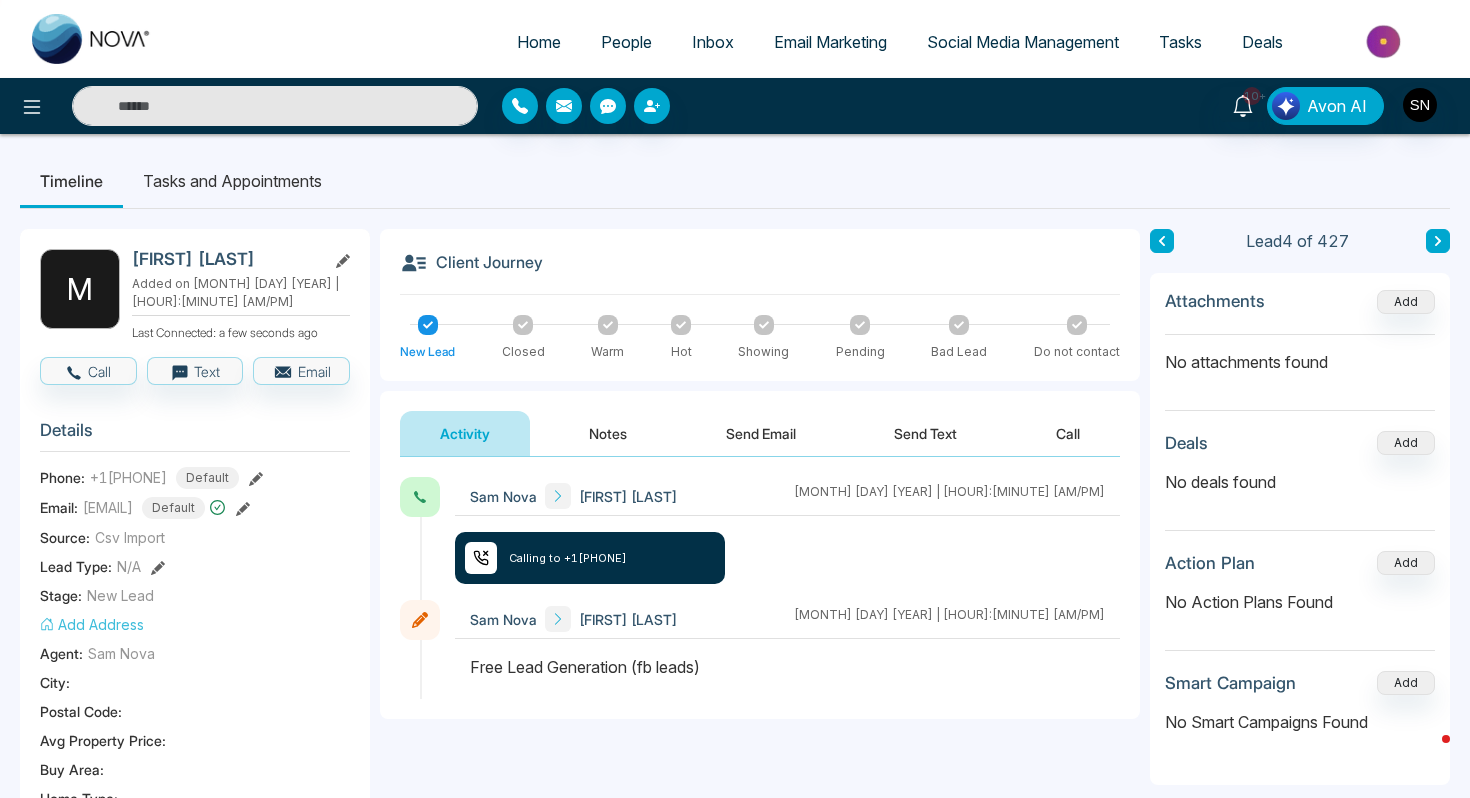 click at bounding box center [275, 106] 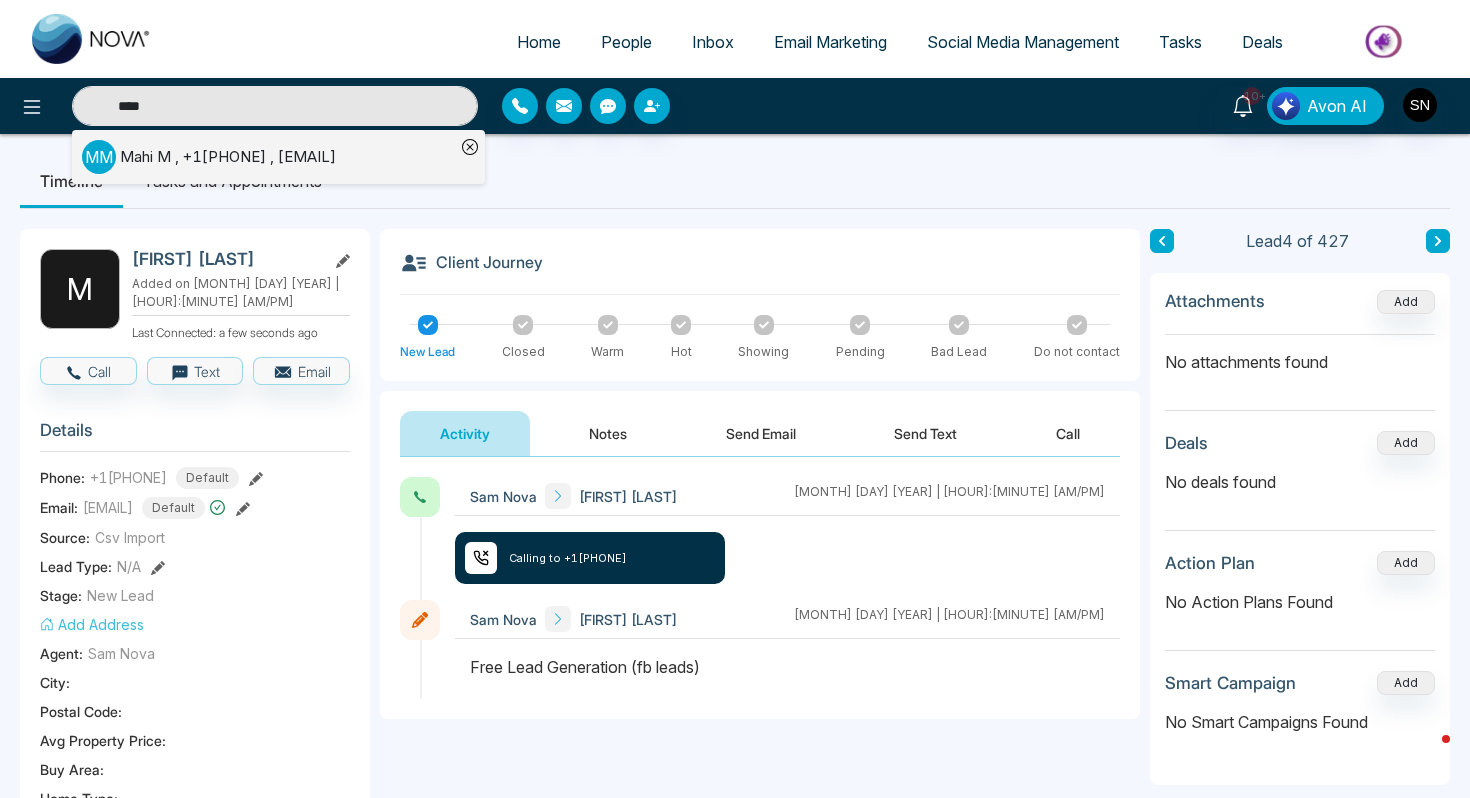 type on "****" 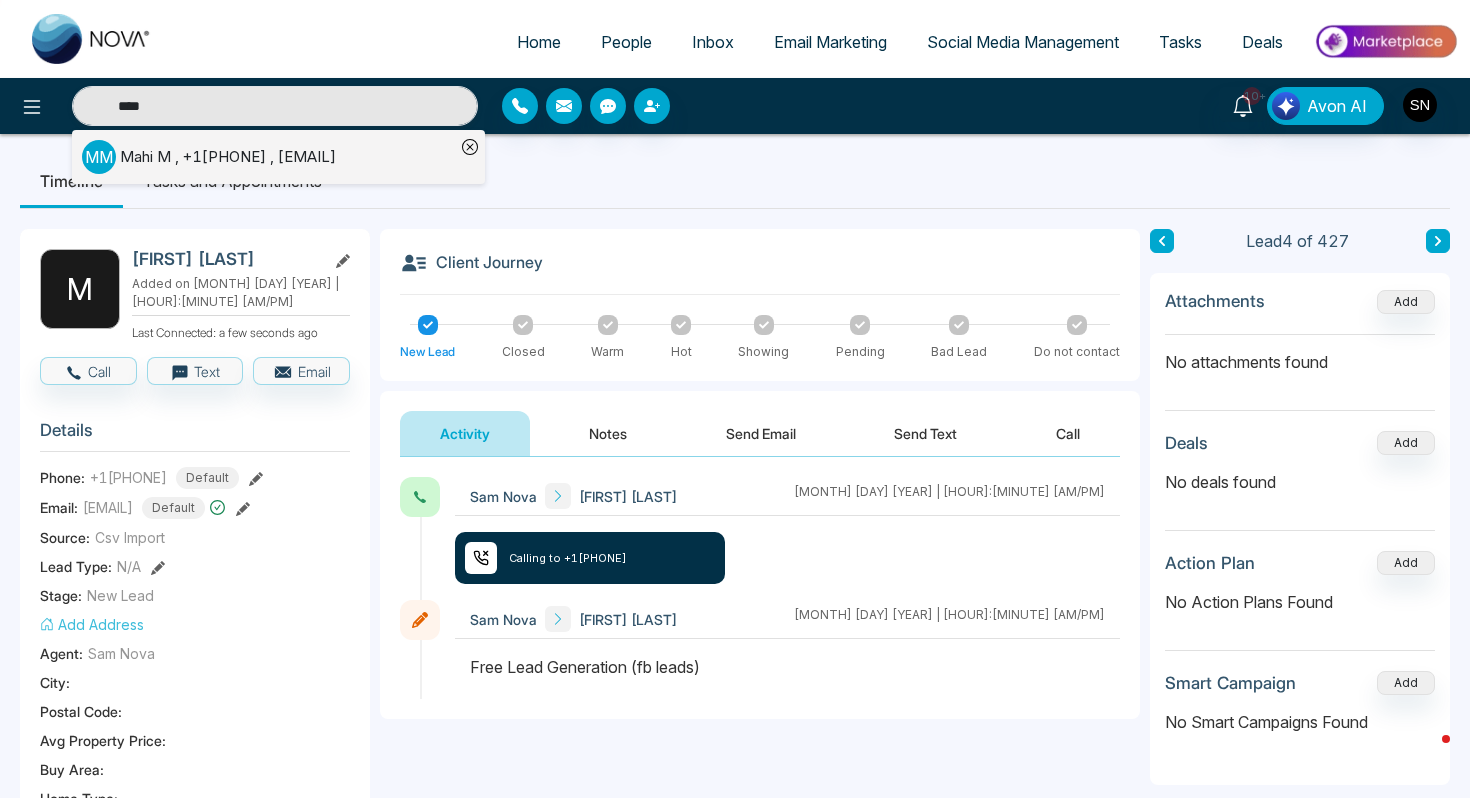 click on "[FIRST] [MIDDLE]   , [PHONE]   , [EMAIL]" at bounding box center [228, 157] 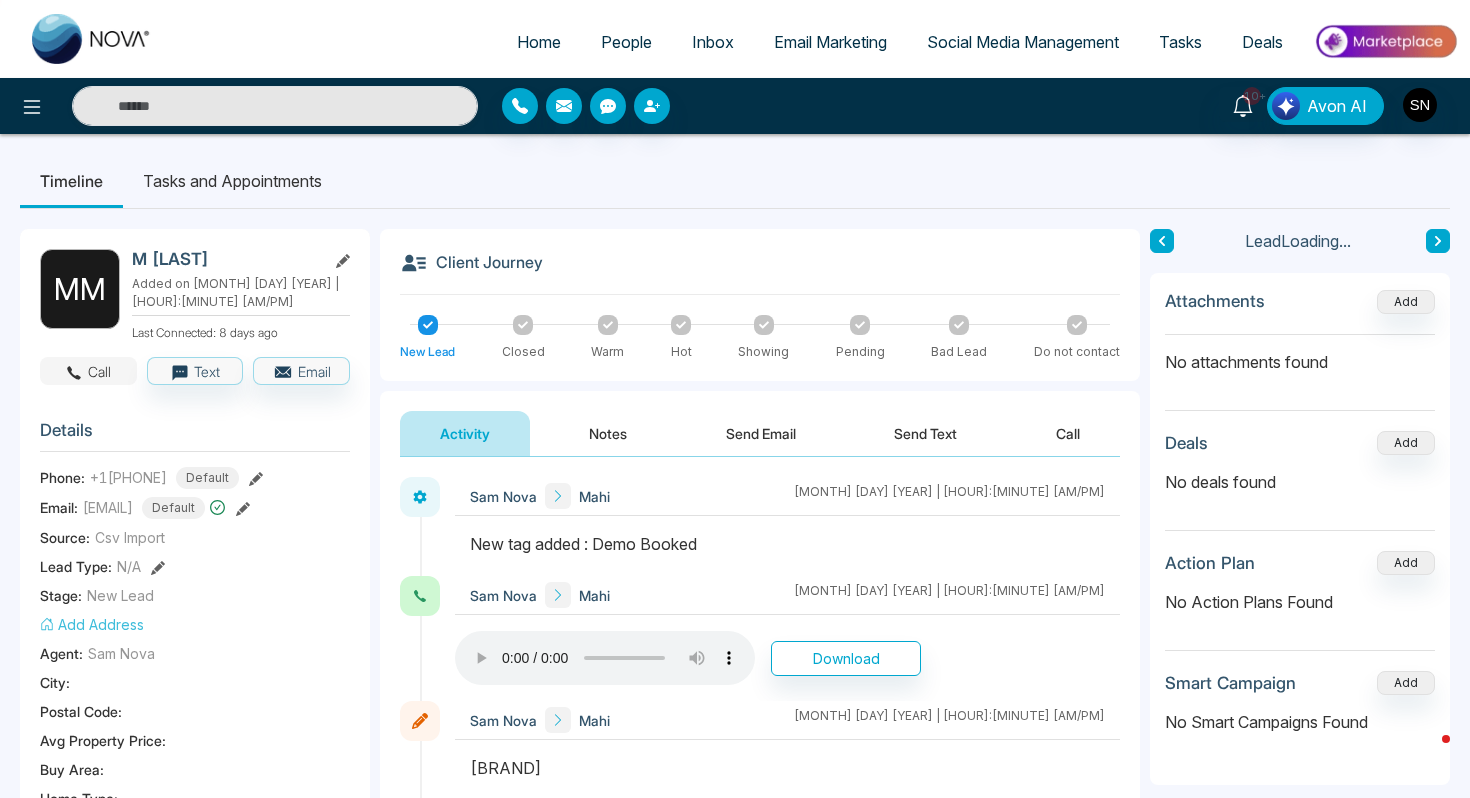 click on "Call" at bounding box center [88, 371] 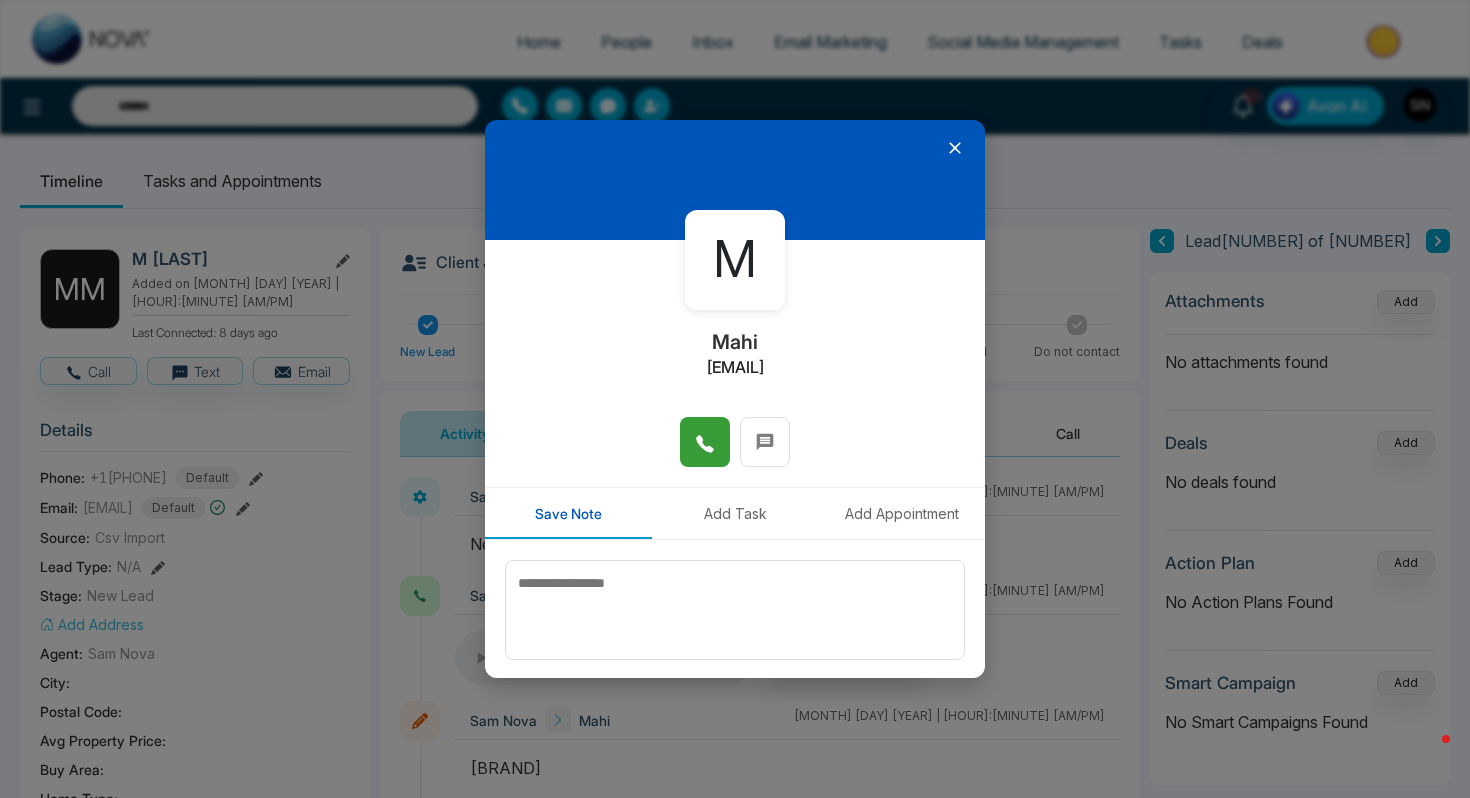 click 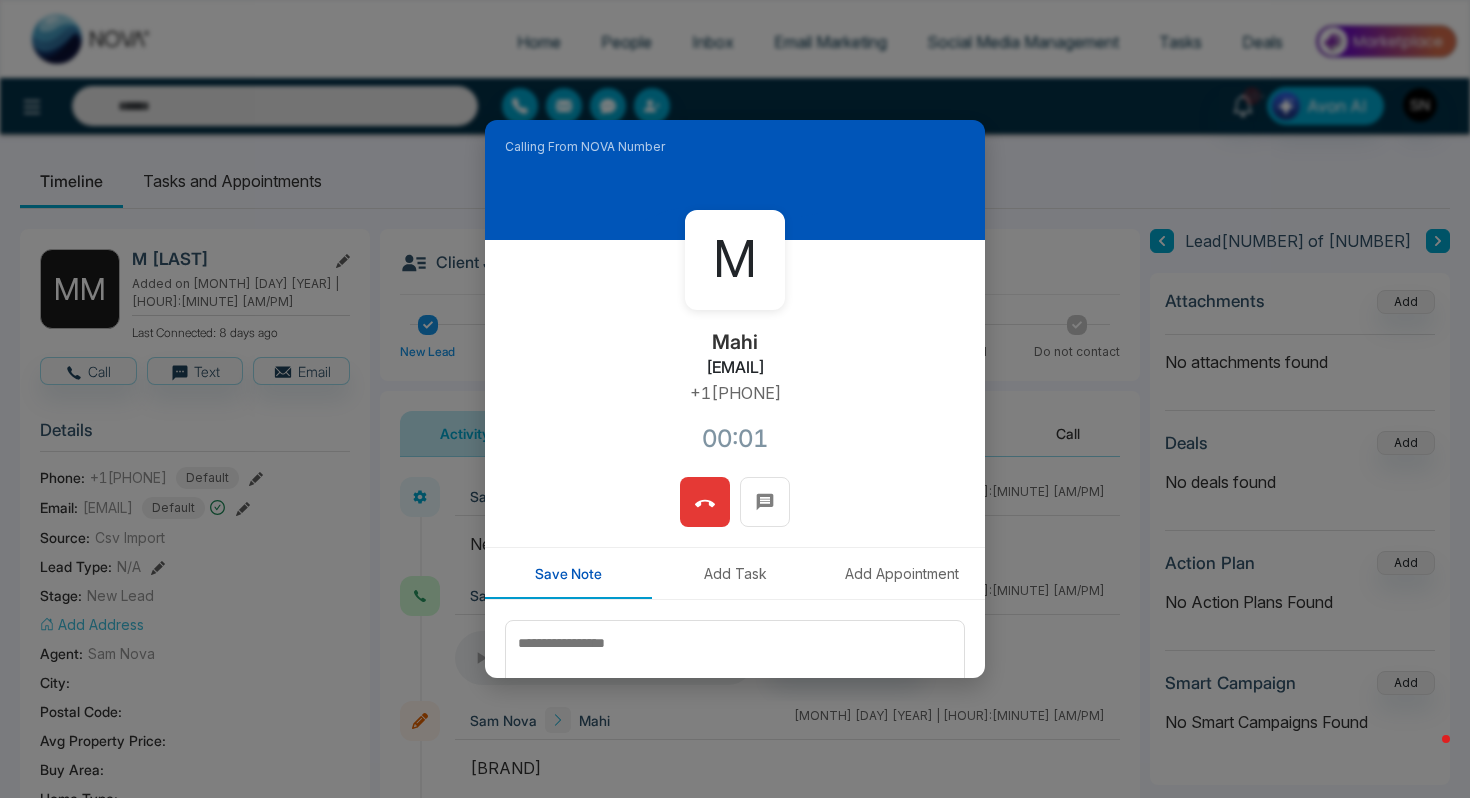 click on "Calling From NOVA Number M [LAST] [LASTNAME]@[EXAMPLE.COM] +1[PHONE] 00:01 Save Note Add Task Add Appointment Save Note" at bounding box center (735, 399) 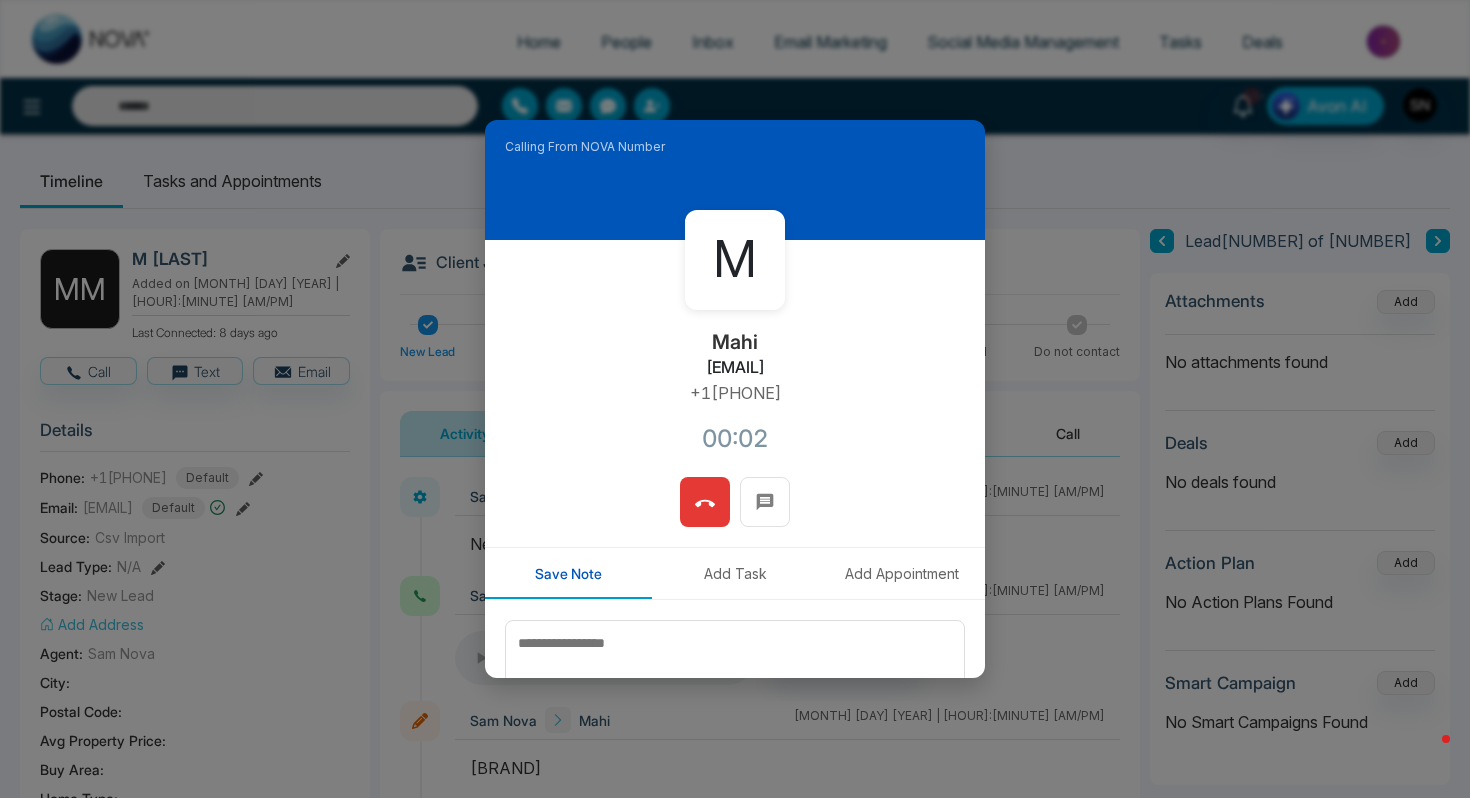 click on "Calling From NOVA Number M [LAST] [LASTNAME]@[EXAMPLE.COM] +1[PHONE] 00:02 Save Note Add Task Add Appointment Save Note" at bounding box center [735, 399] 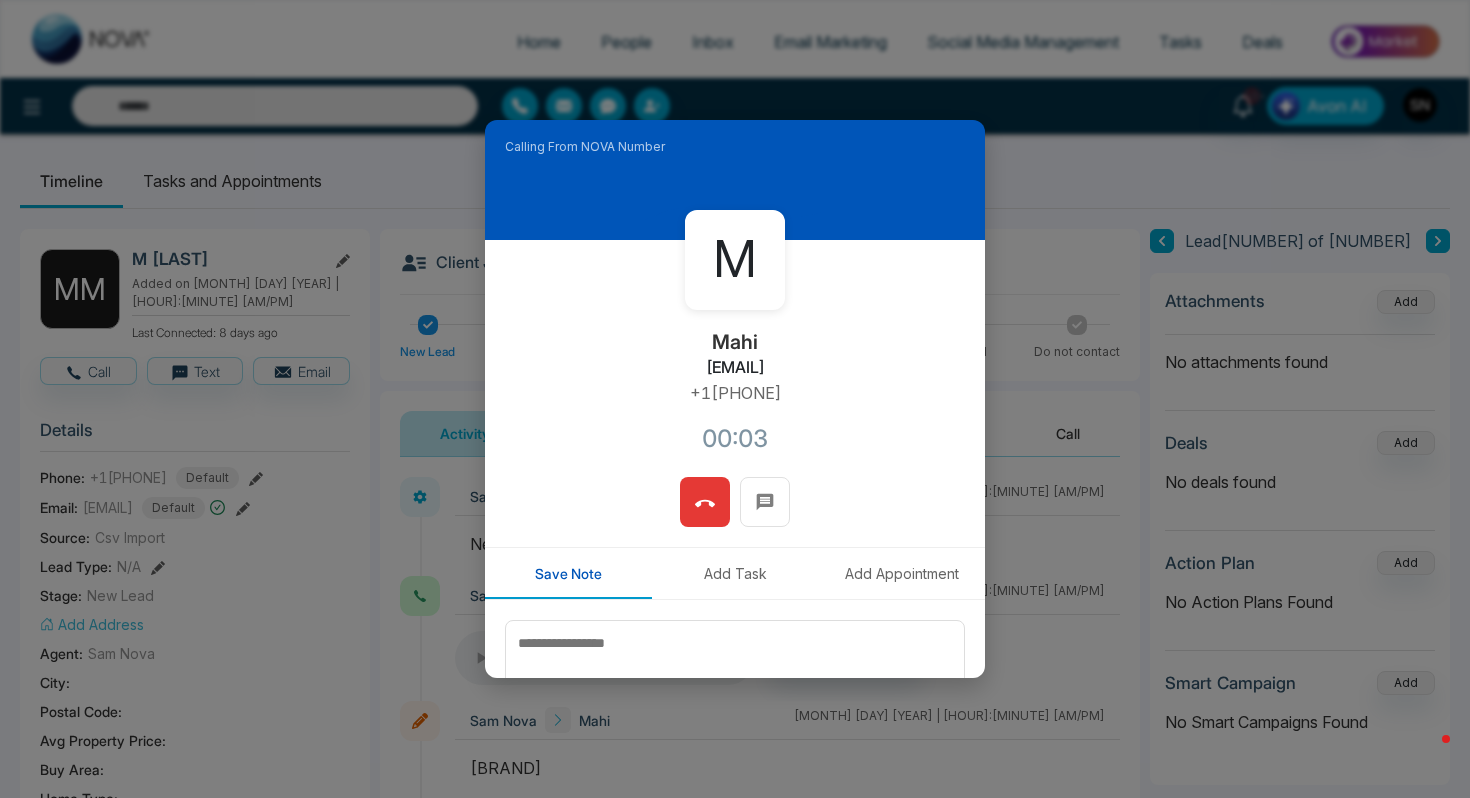 click on "Calling From NOVA Number M [LAST] [LASTNAME]@[EXAMPLE.COM] +1[PHONE] 00:03 Save Note Add Task Add Appointment Save Note" at bounding box center [735, 399] 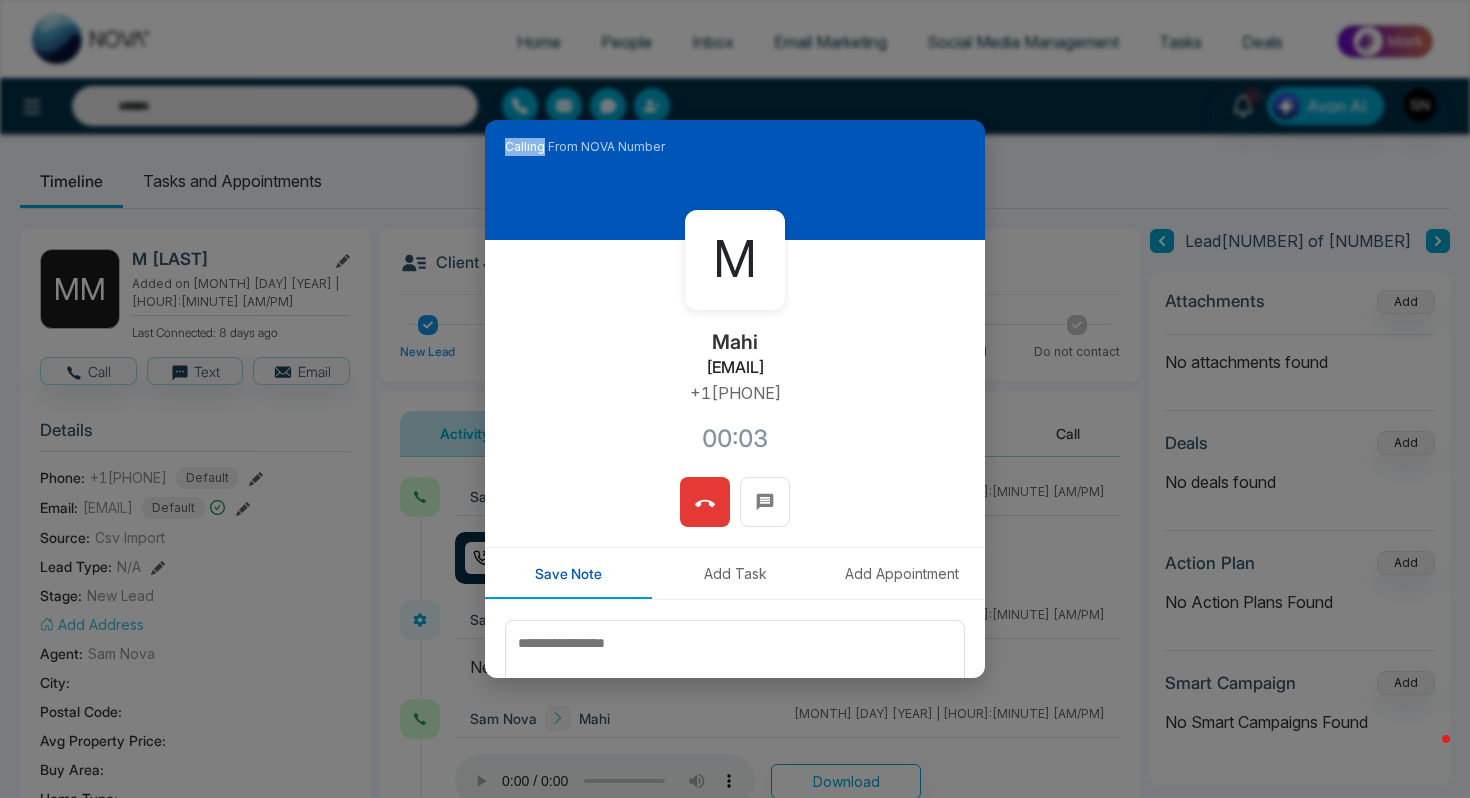 click on "Calling From NOVA Number M [LAST] [LASTNAME]@[EXAMPLE.COM] +1[PHONE] 00:03 Save Note Add Task Add Appointment Save Note" at bounding box center [735, 399] 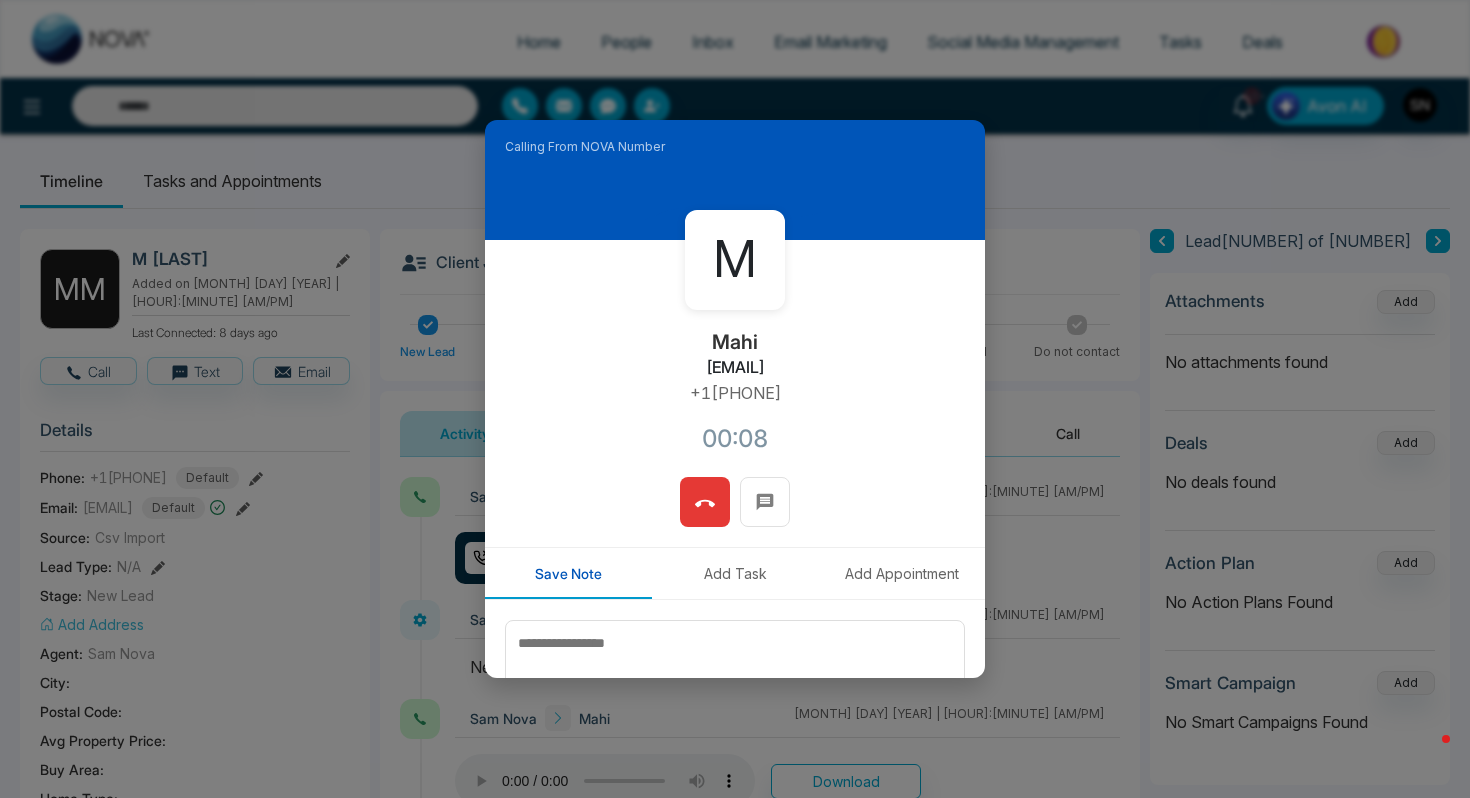 click on "Calling From NOVA Number" at bounding box center [735, 180] 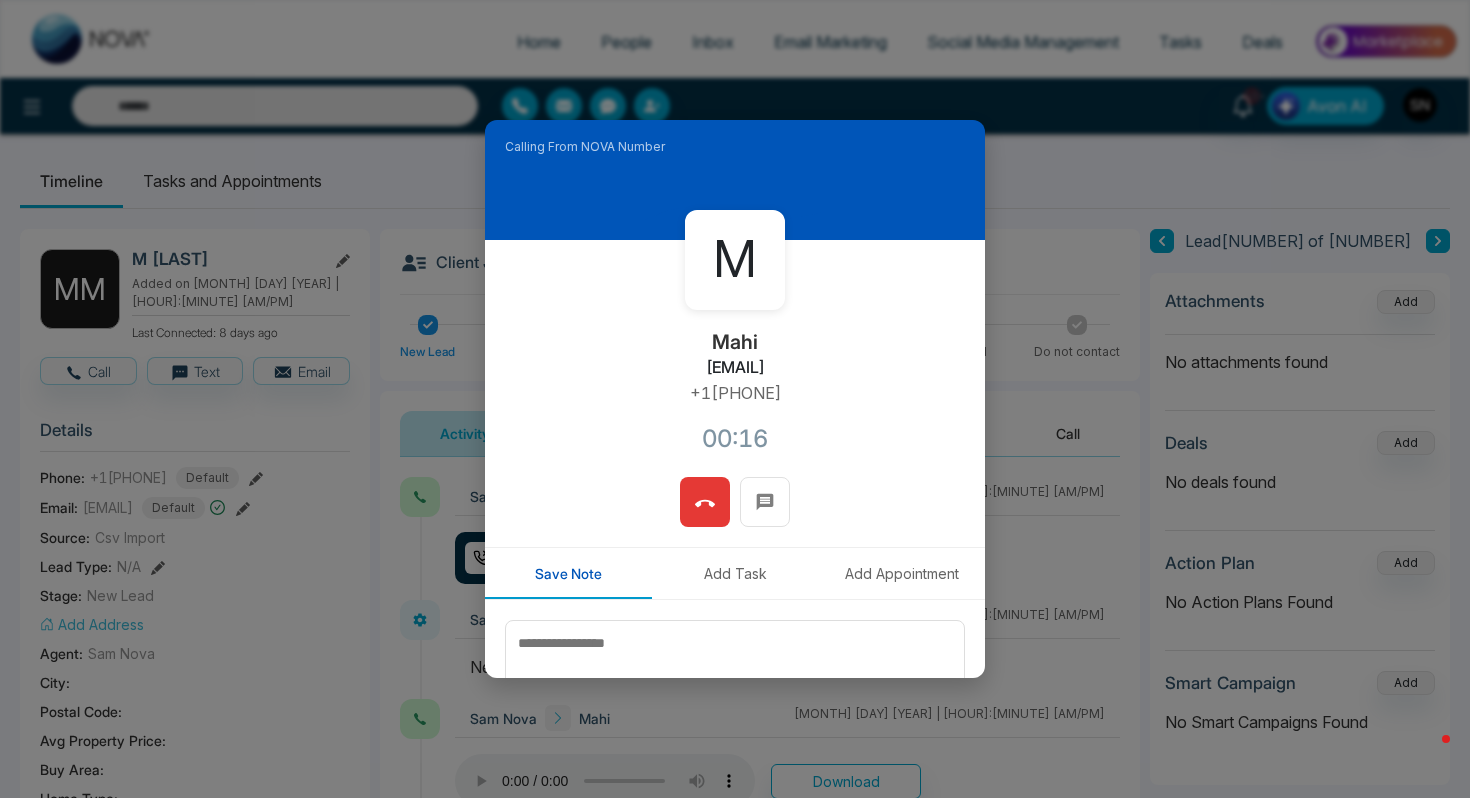 click 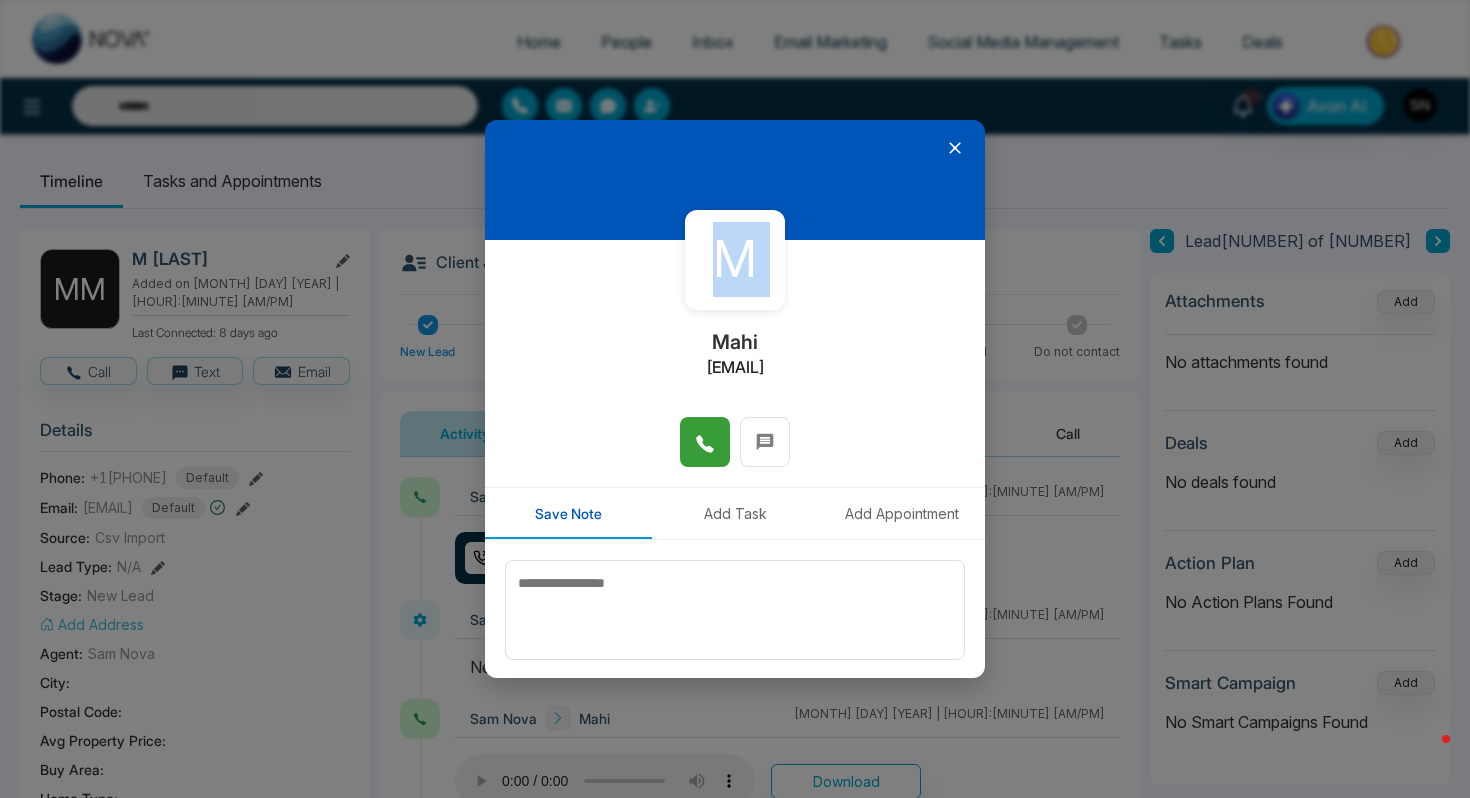 click 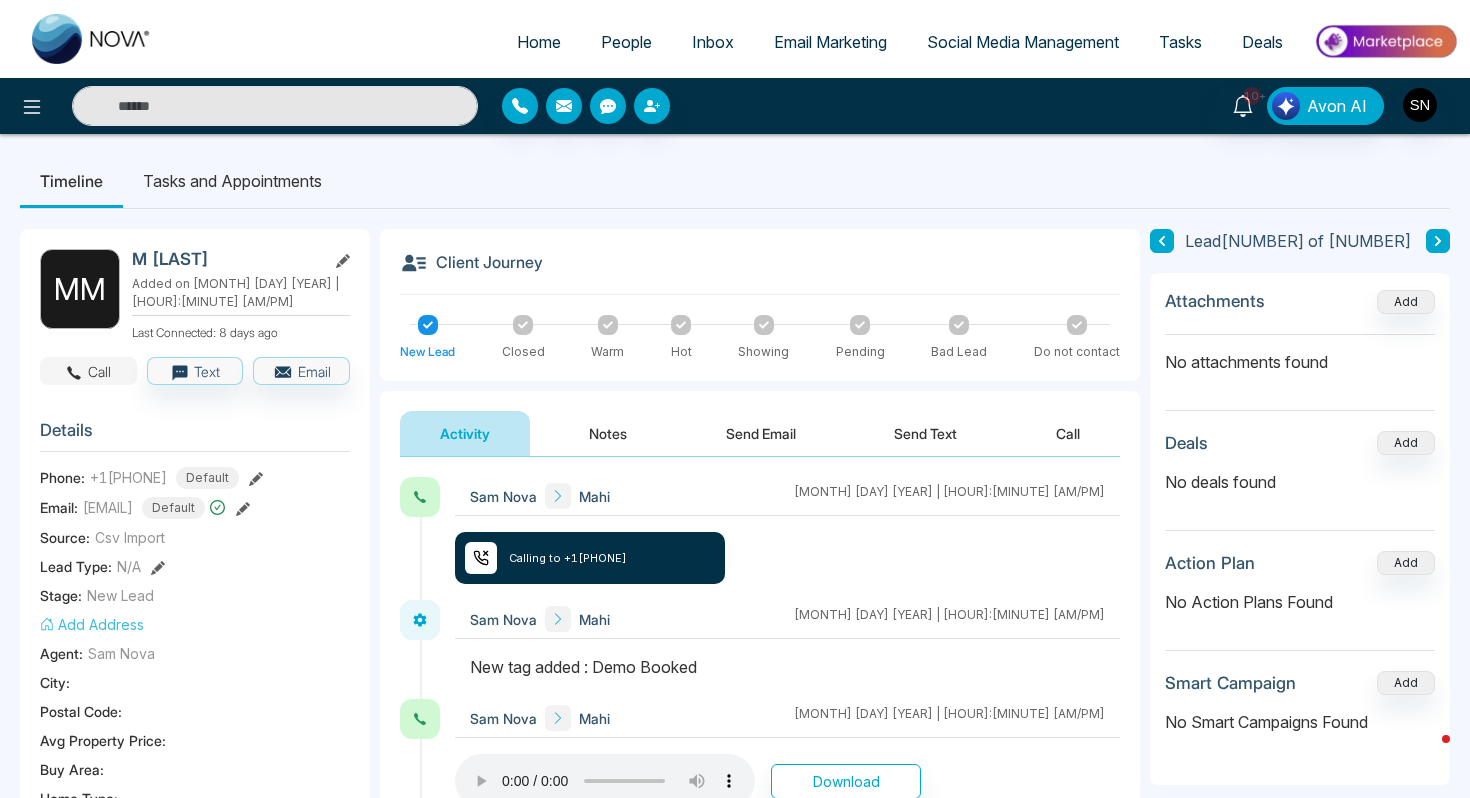 click on "Call" at bounding box center [88, 371] 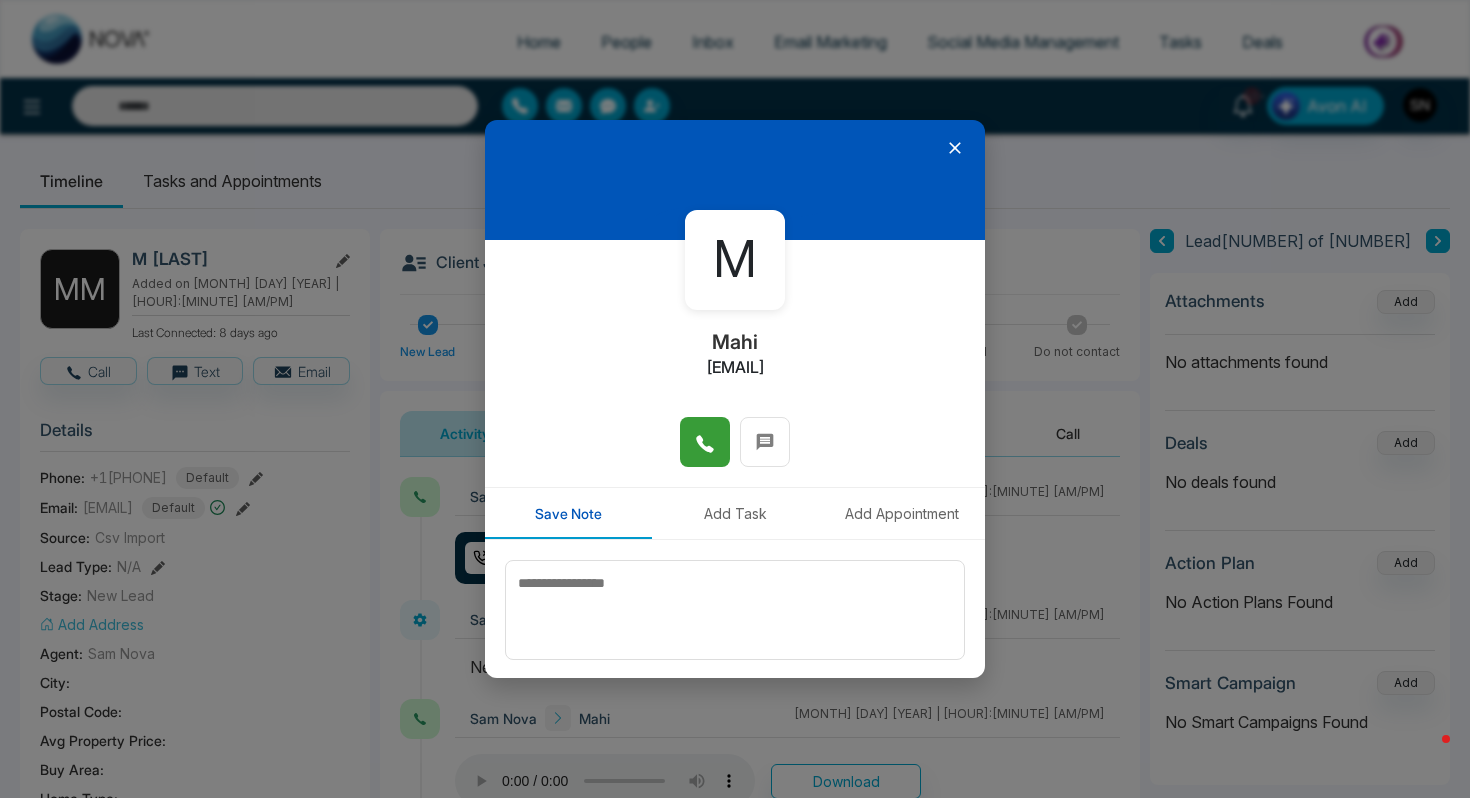 click 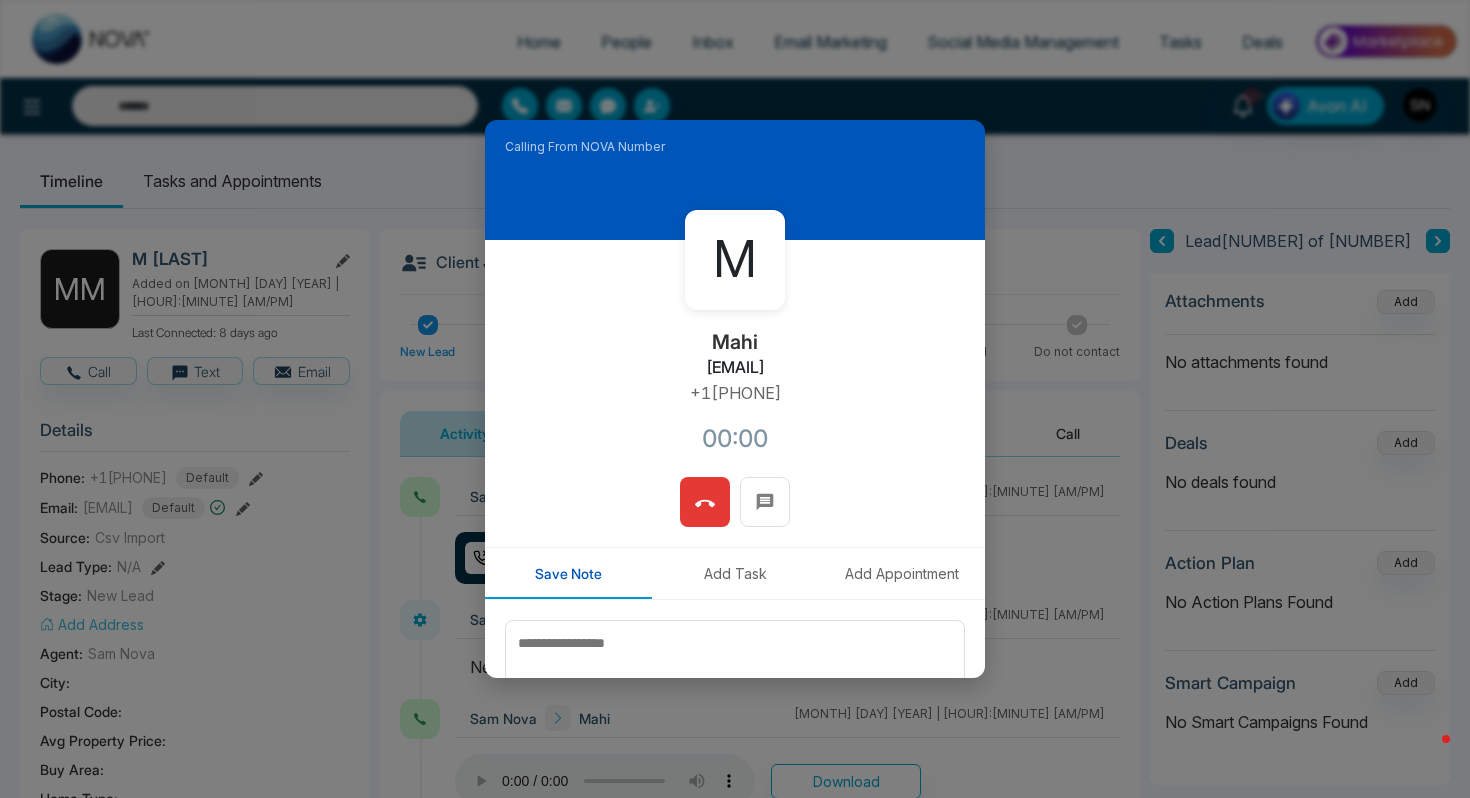drag, startPoint x: 641, startPoint y: 368, endPoint x: 847, endPoint y: 365, distance: 206.02185 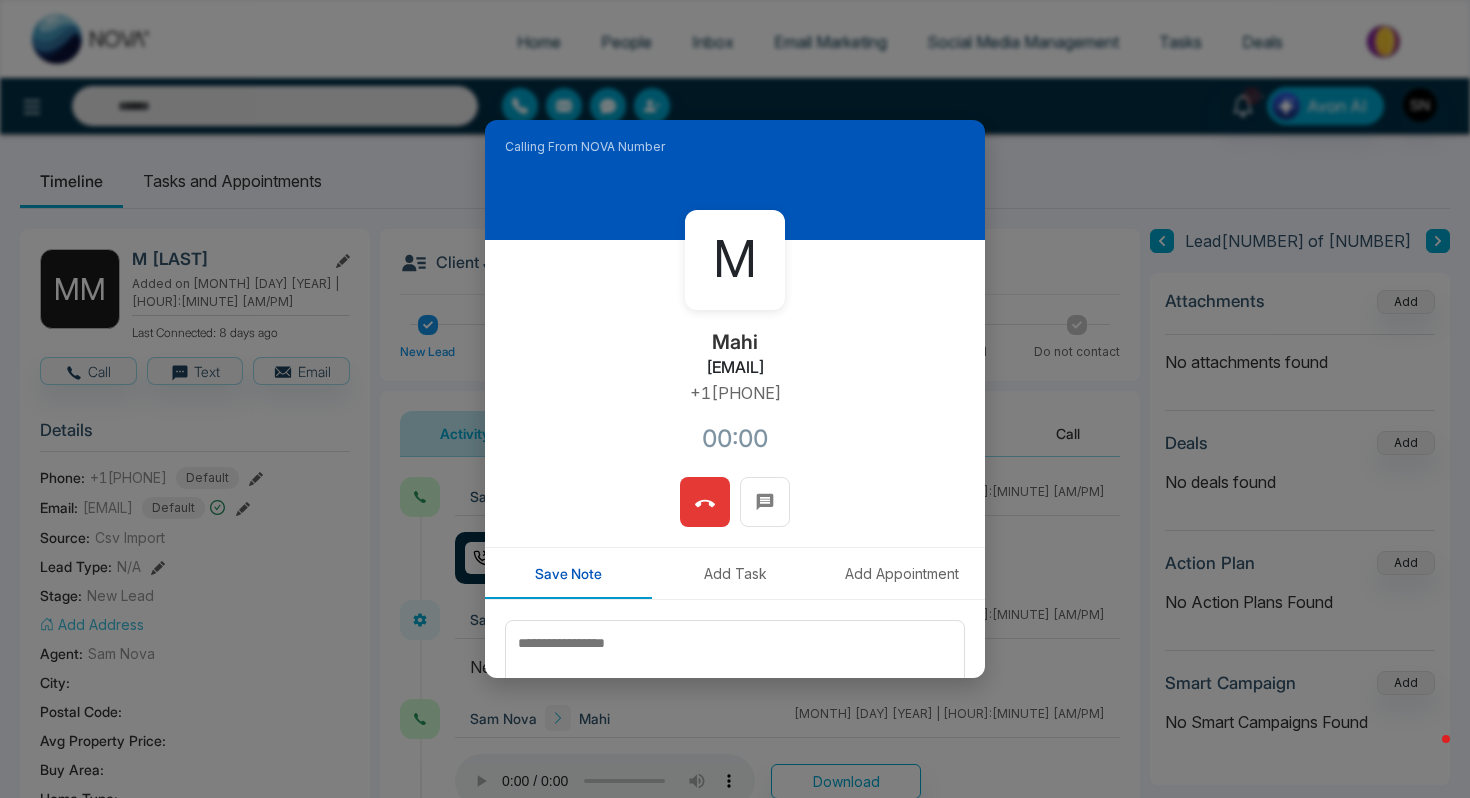 click on "[FIRST] [LAST] [EMAIL] +1[PHONE] [TIME]" at bounding box center [735, 358] 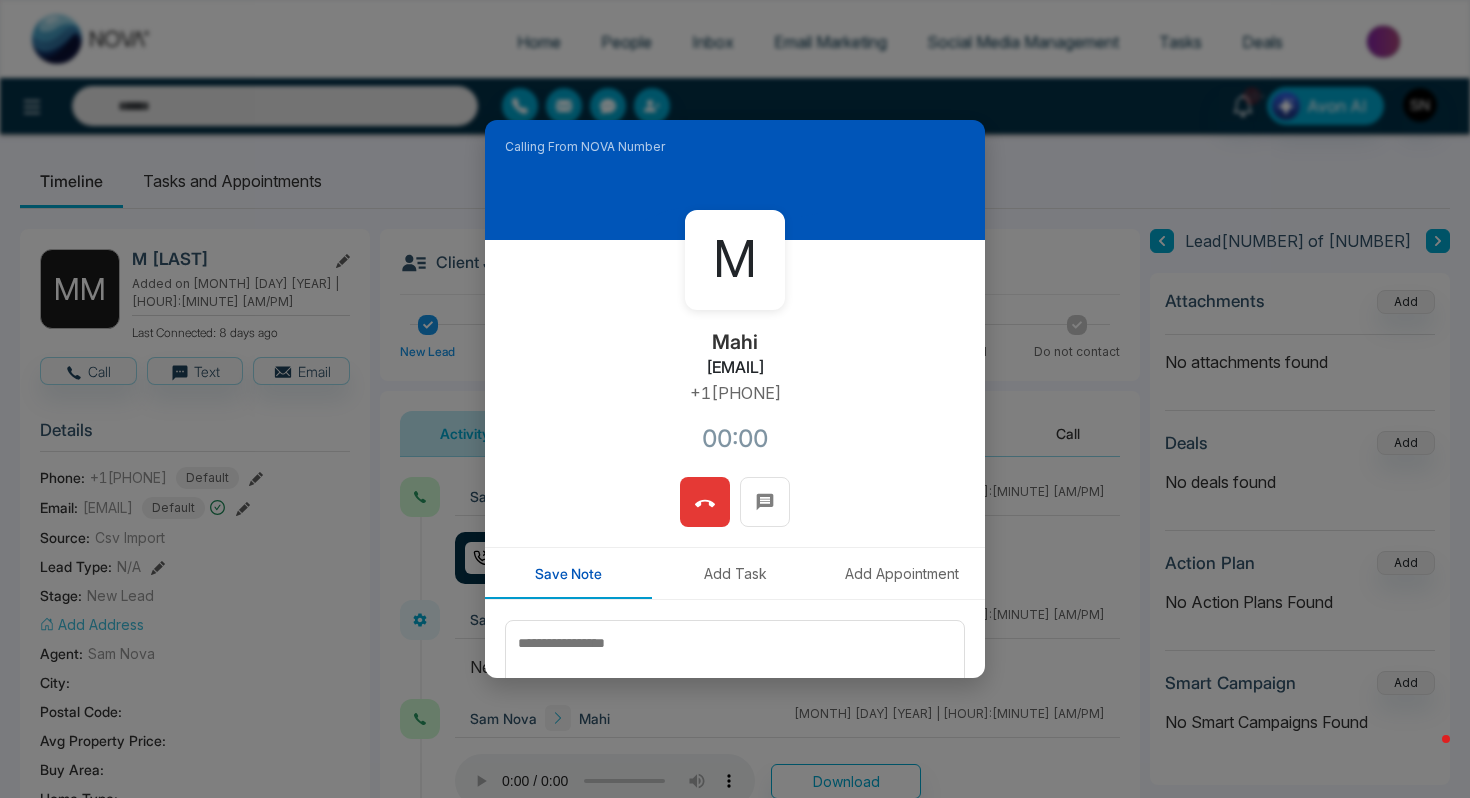 copy on "[EMAIL]" 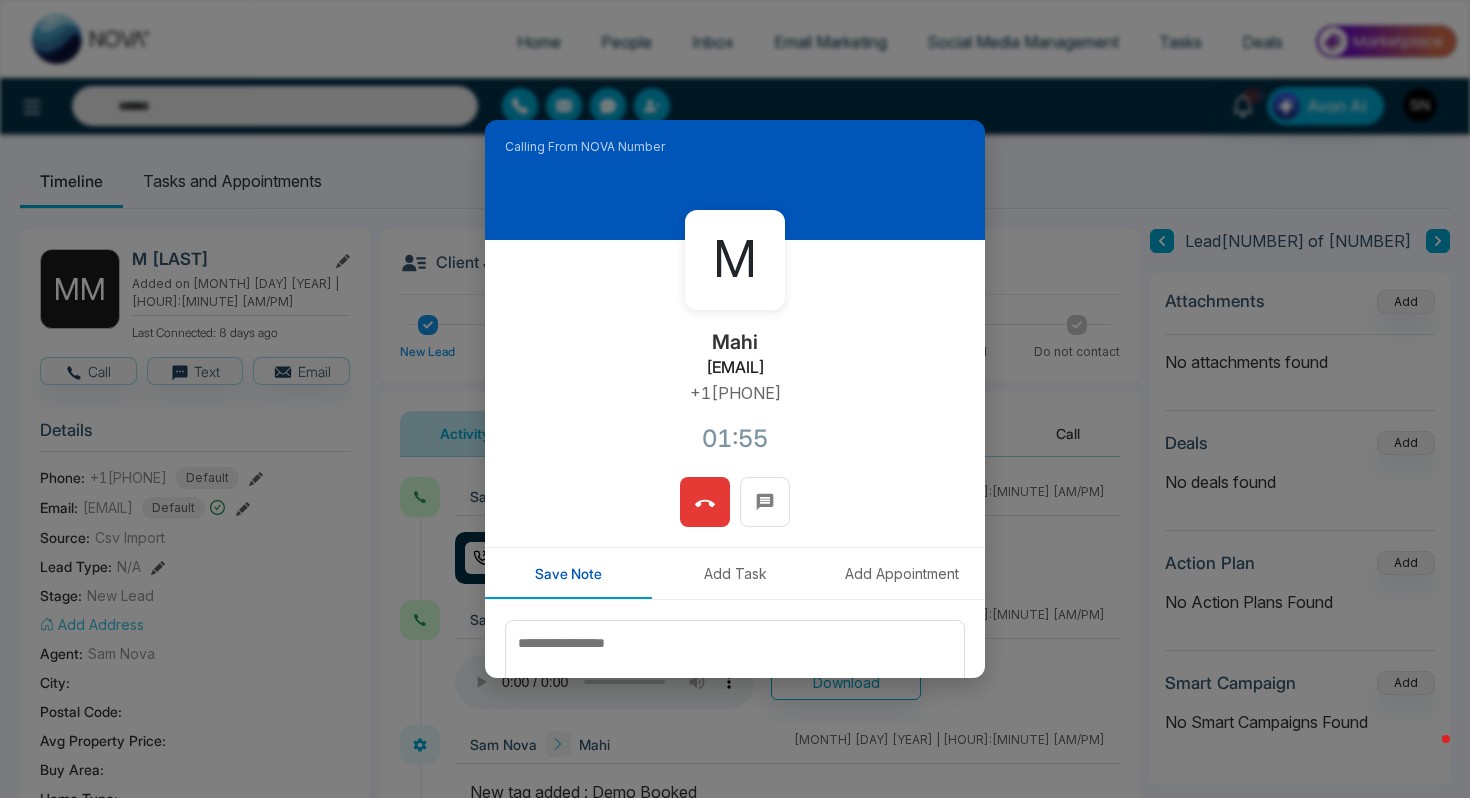 click at bounding box center (705, 502) 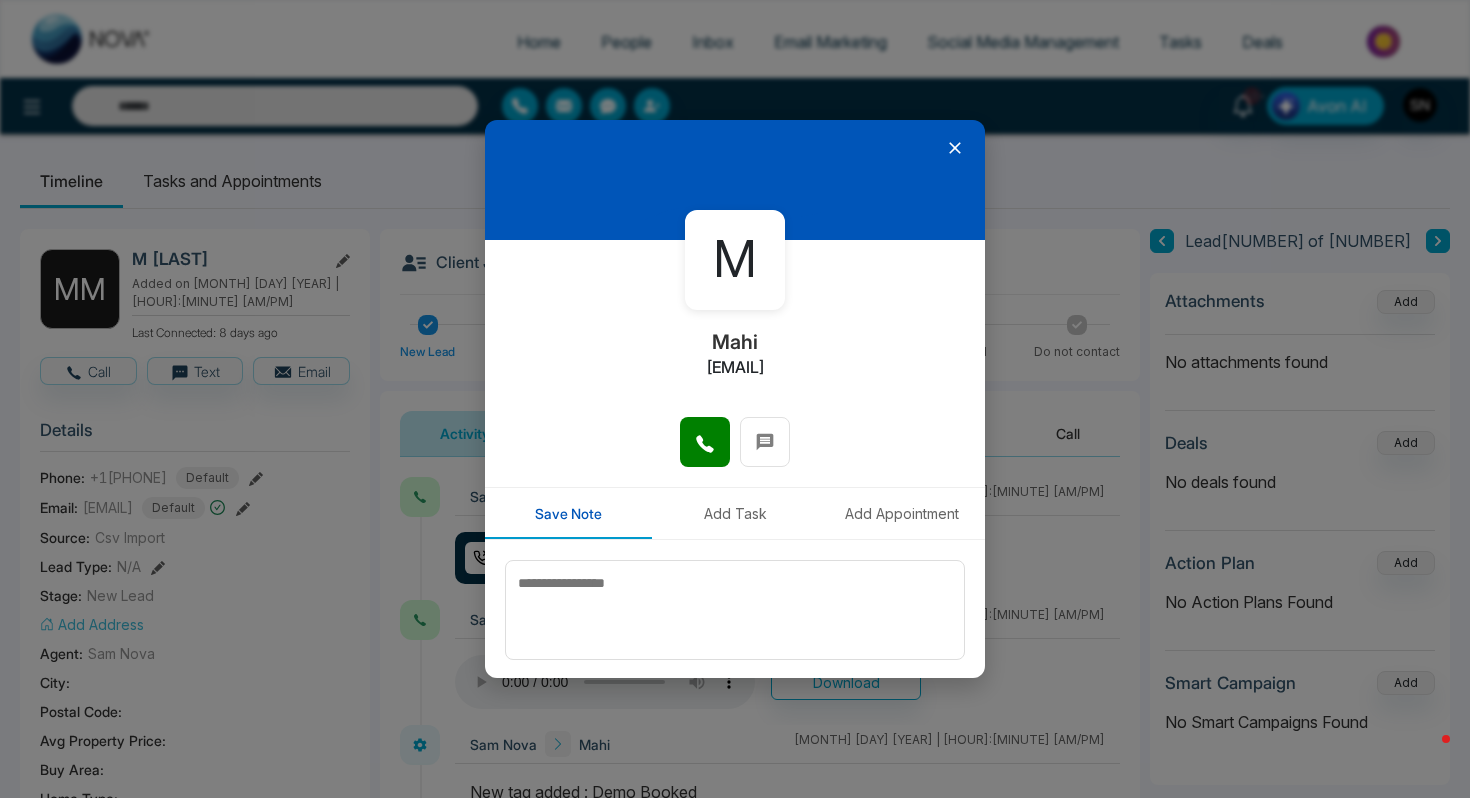 click 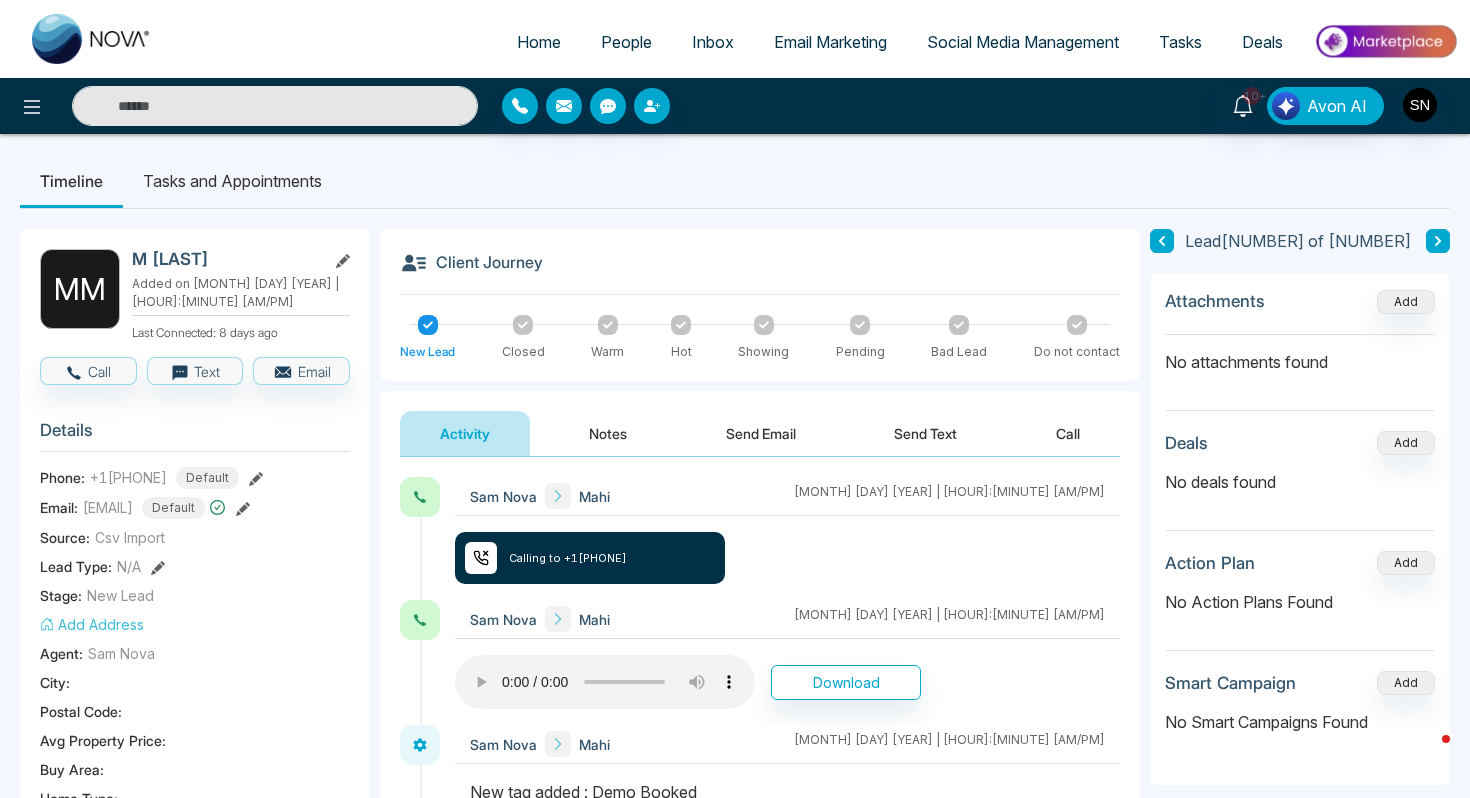 click at bounding box center (275, 106) 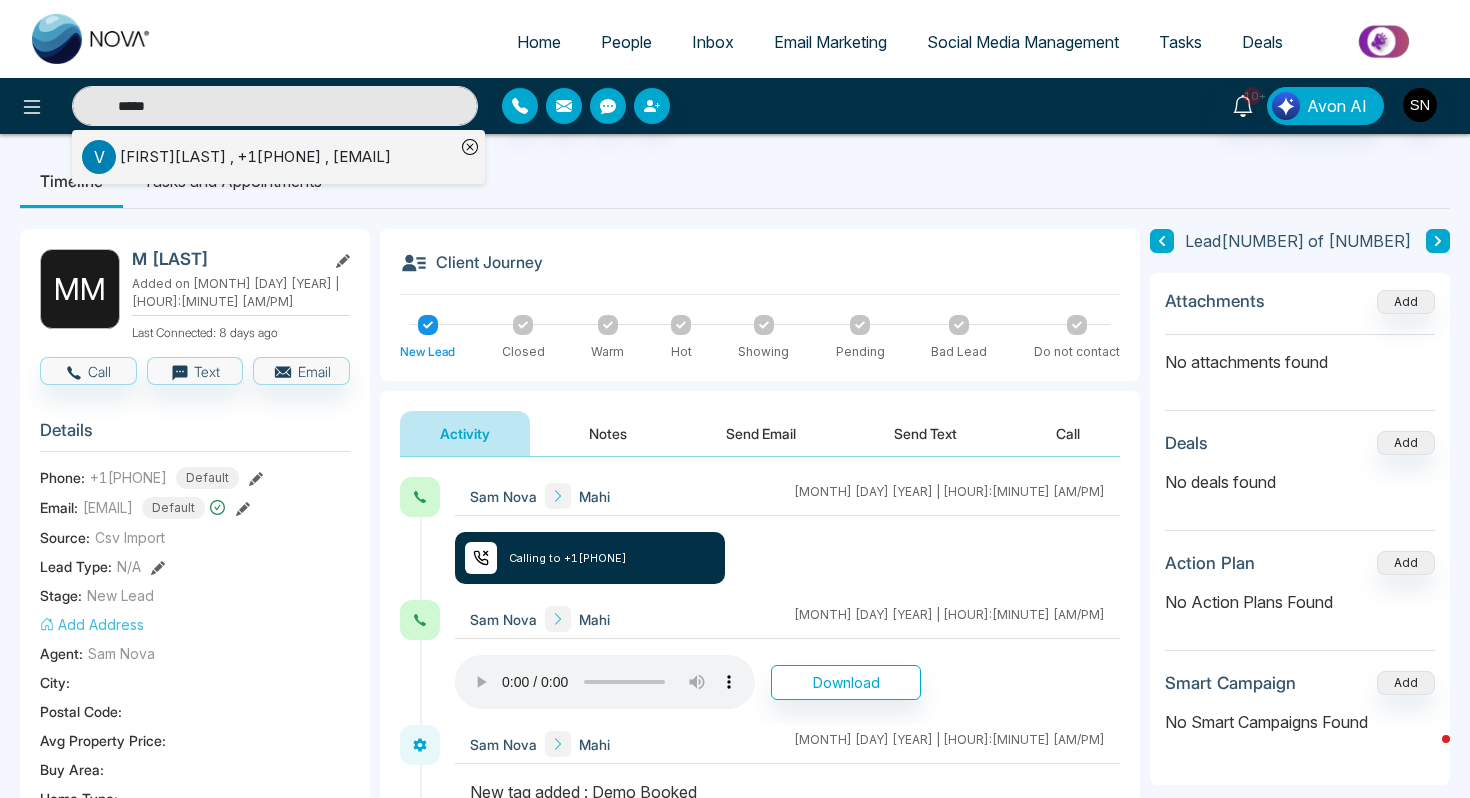 type on "*****" 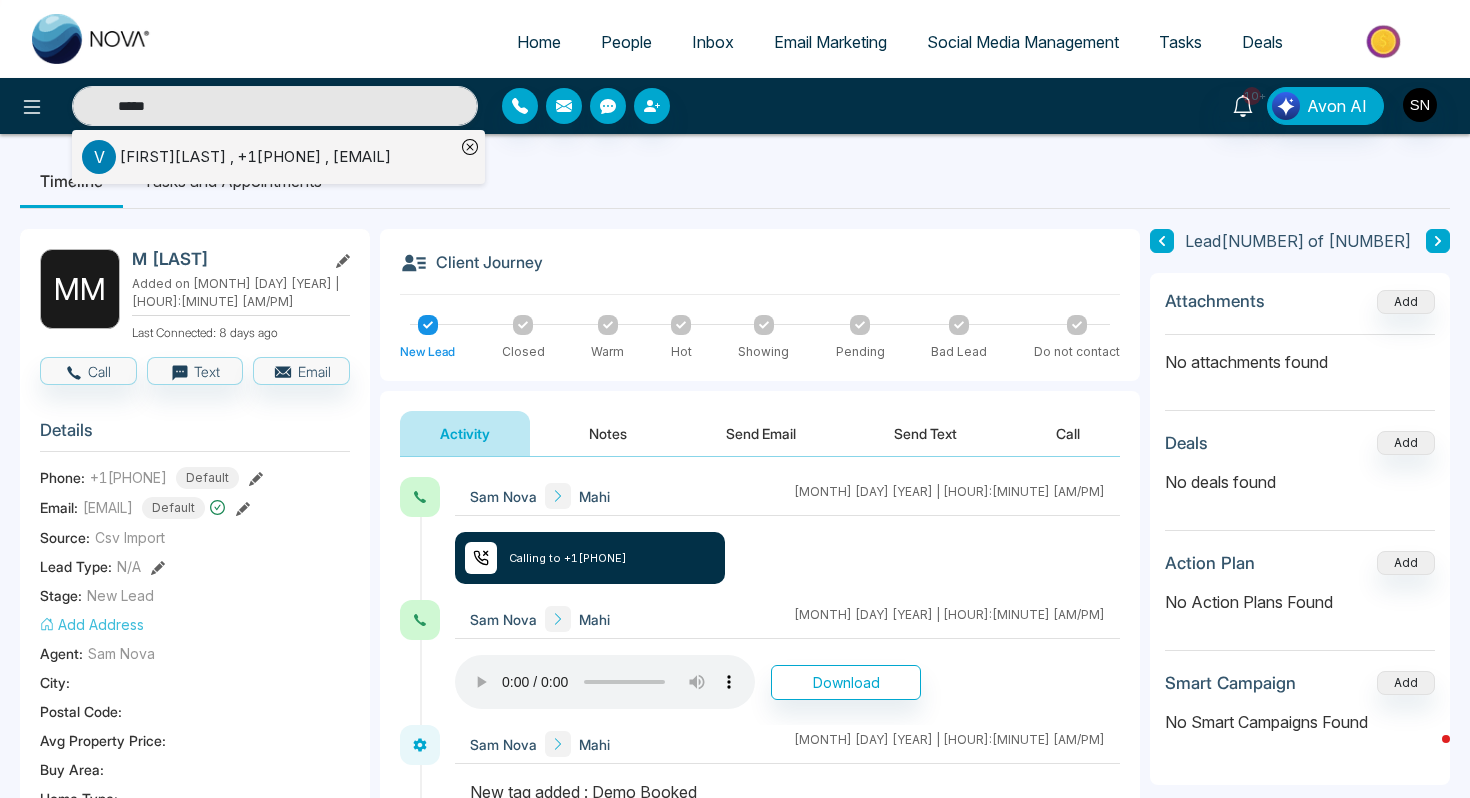 click on "[FIRST][LAST] , +1[PHONE] , [FIRST]@[EXAMPLE.COM]" at bounding box center [255, 157] 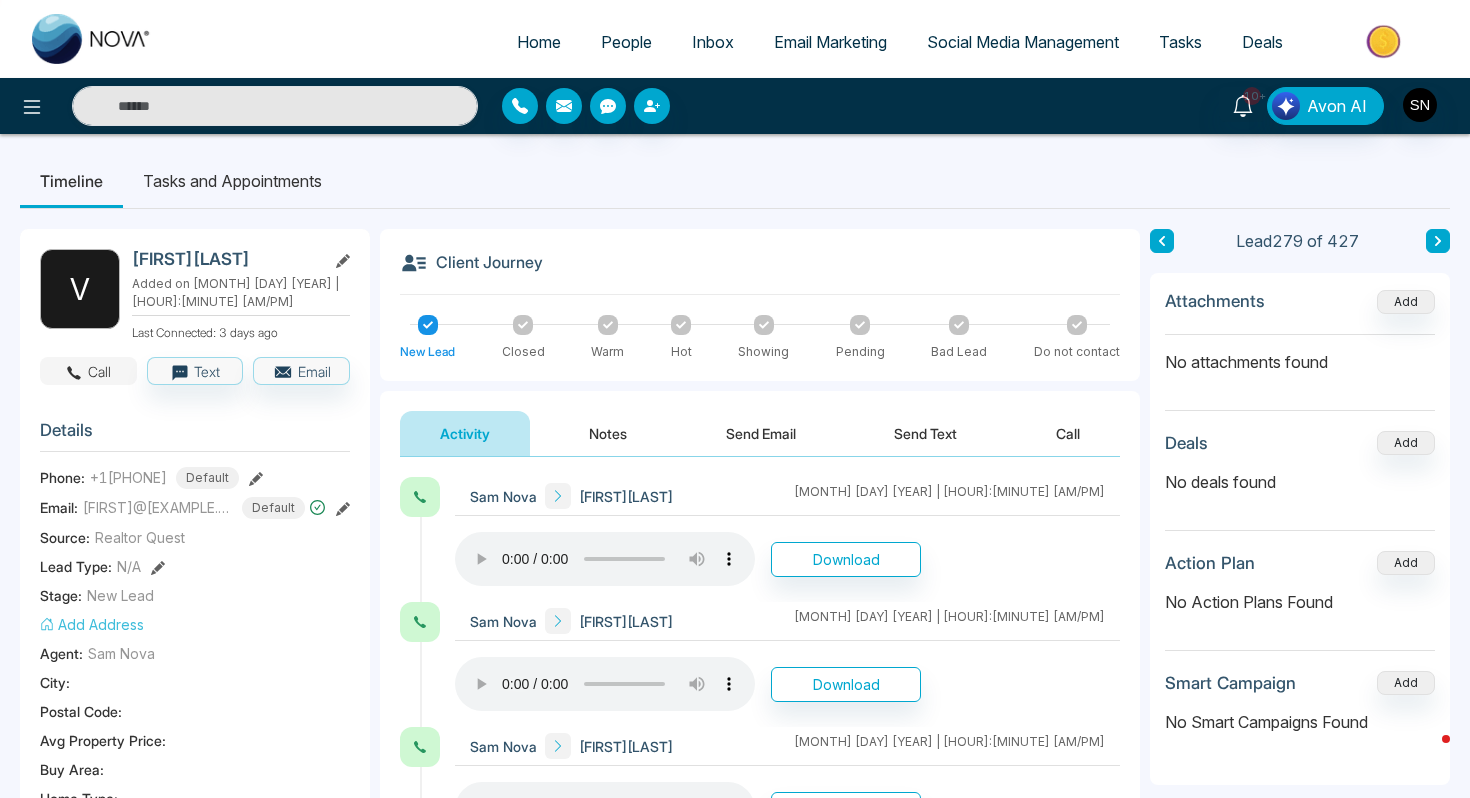 click on "Call" at bounding box center [88, 371] 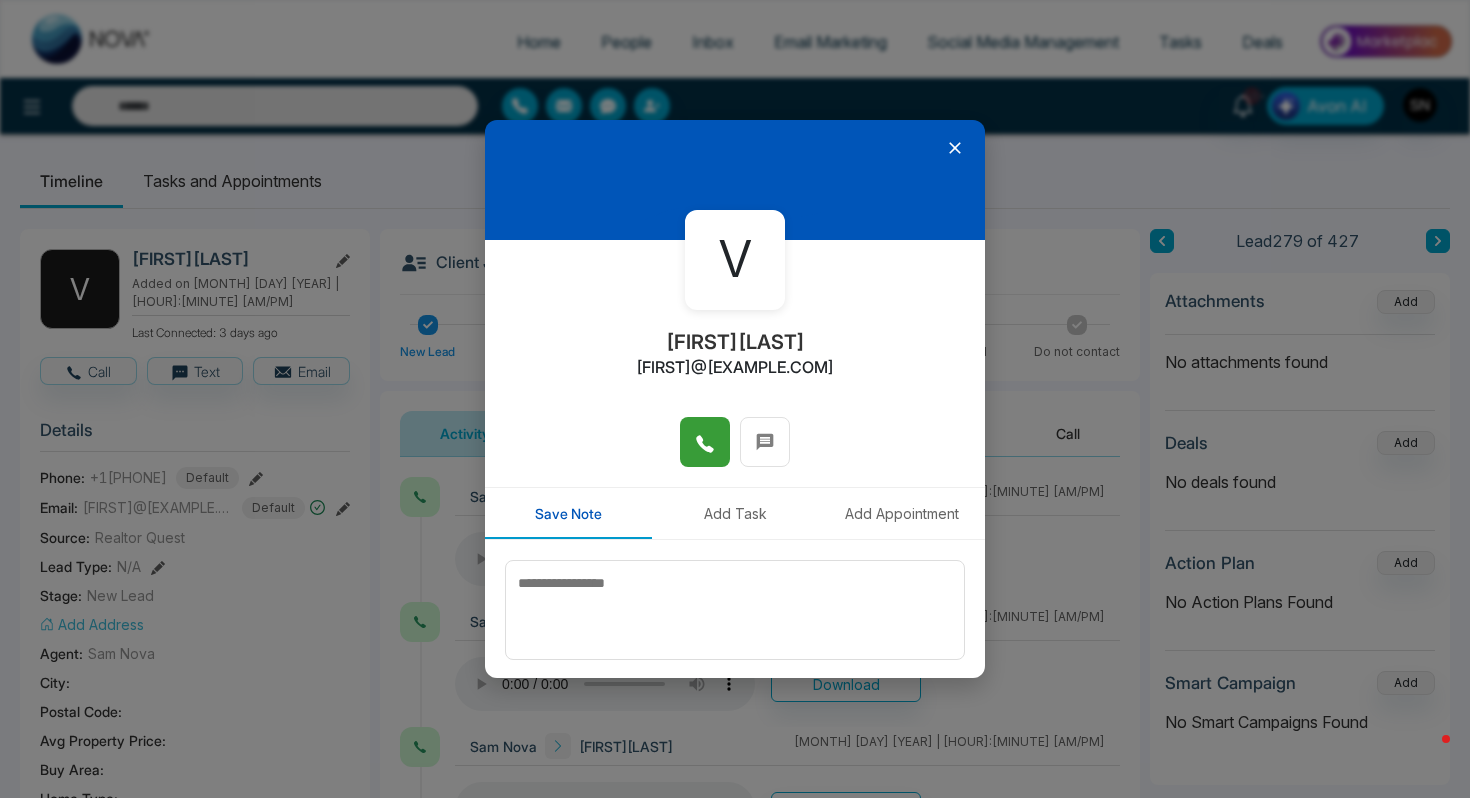 click 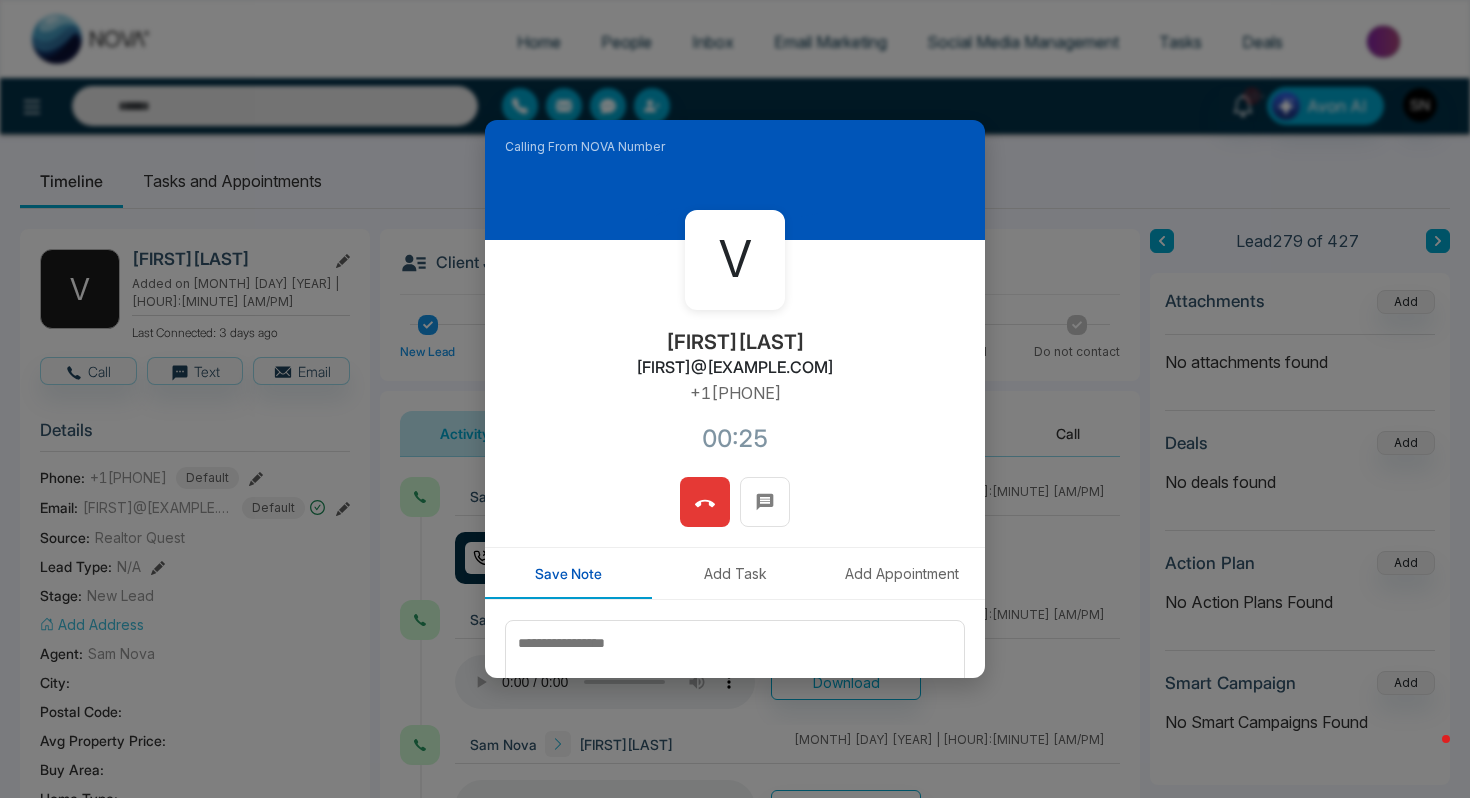 click at bounding box center (705, 502) 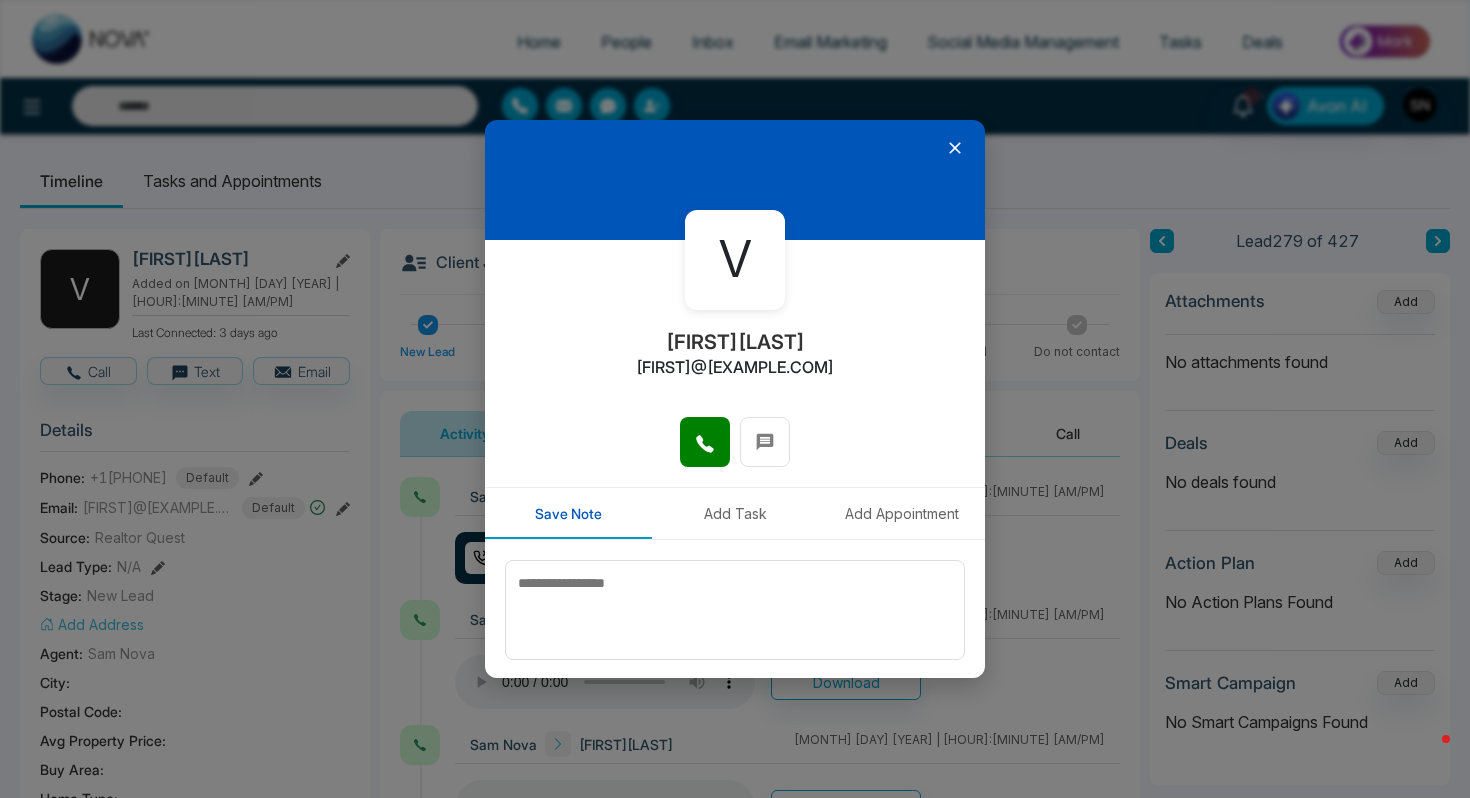 click 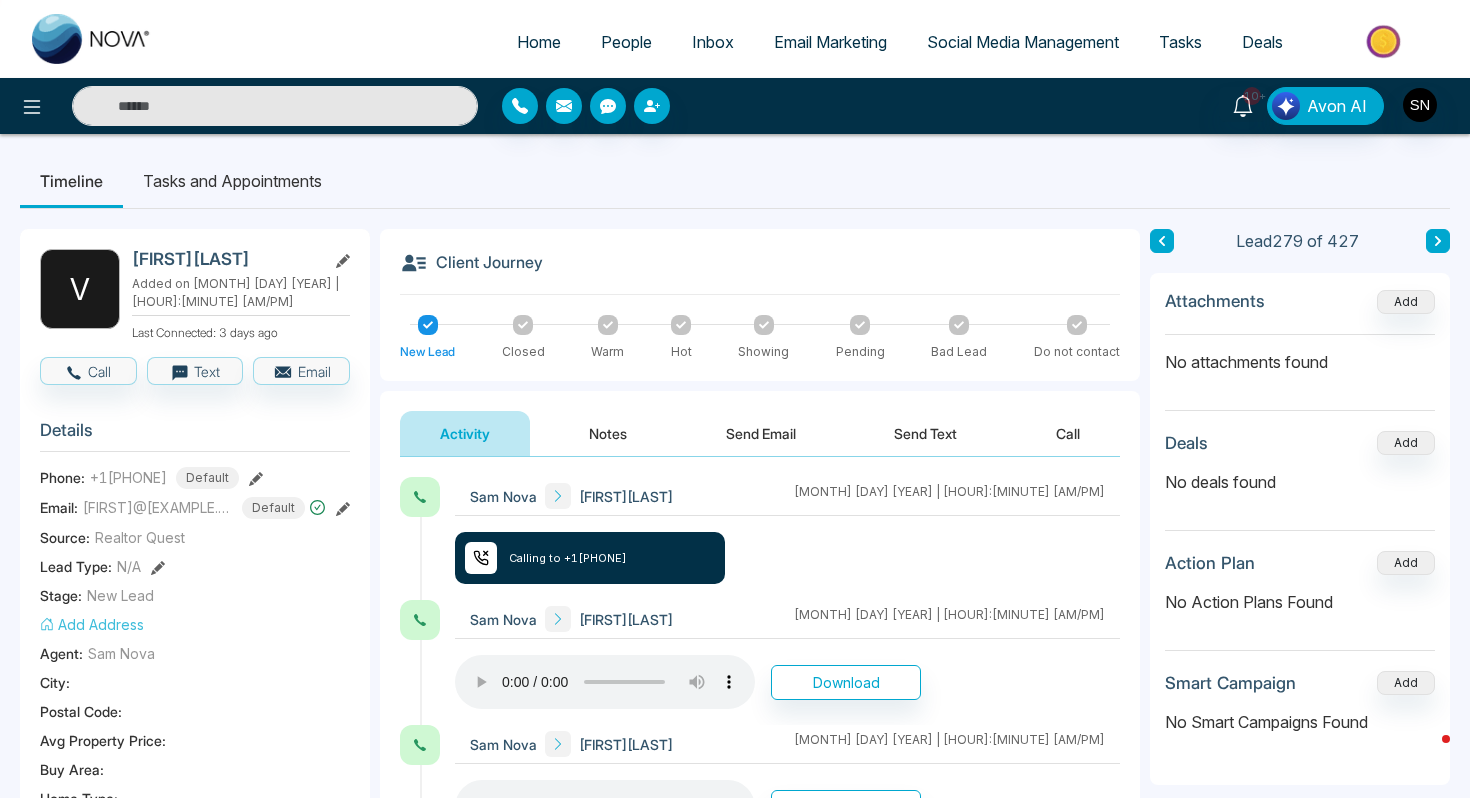 click at bounding box center (275, 106) 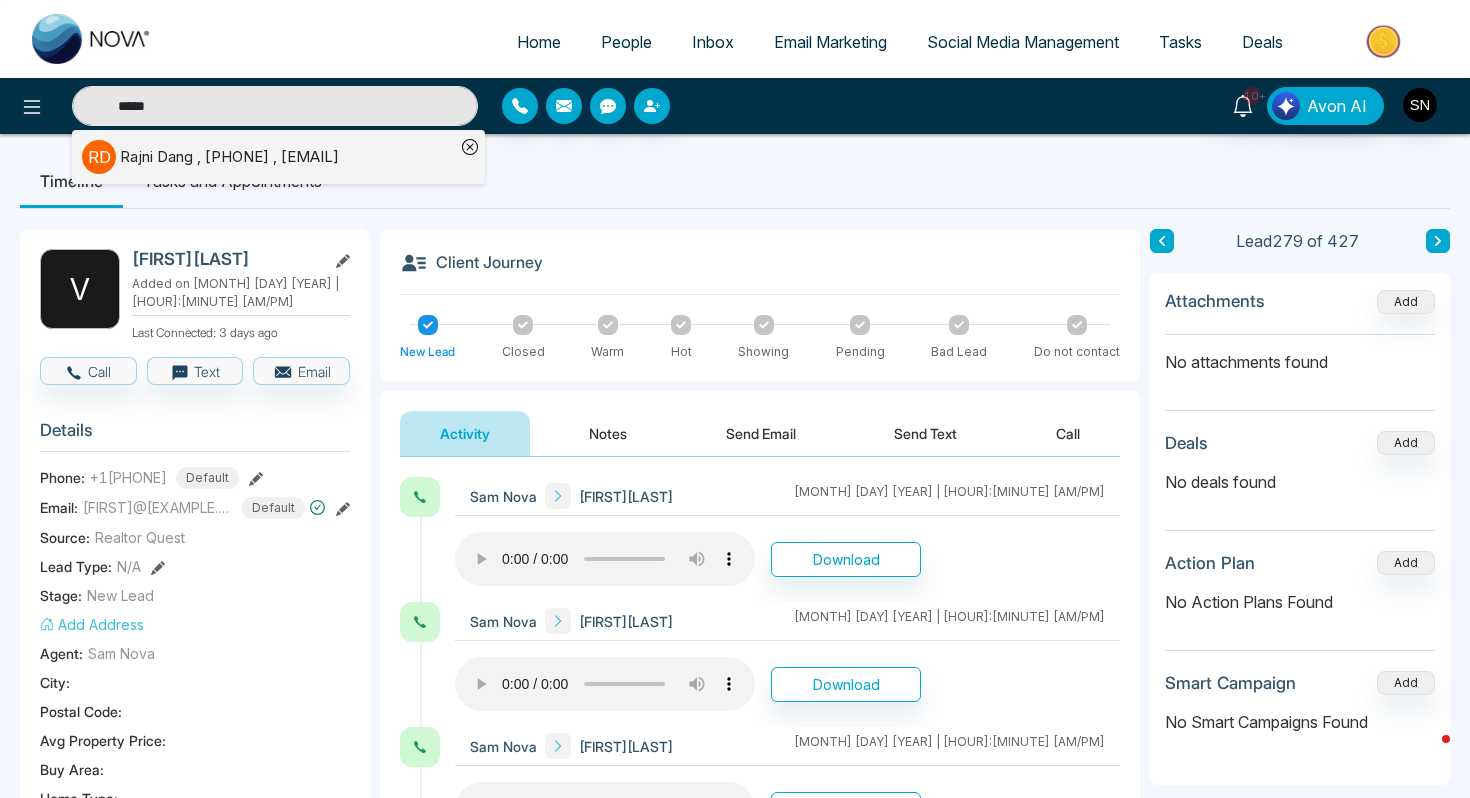 type on "*****" 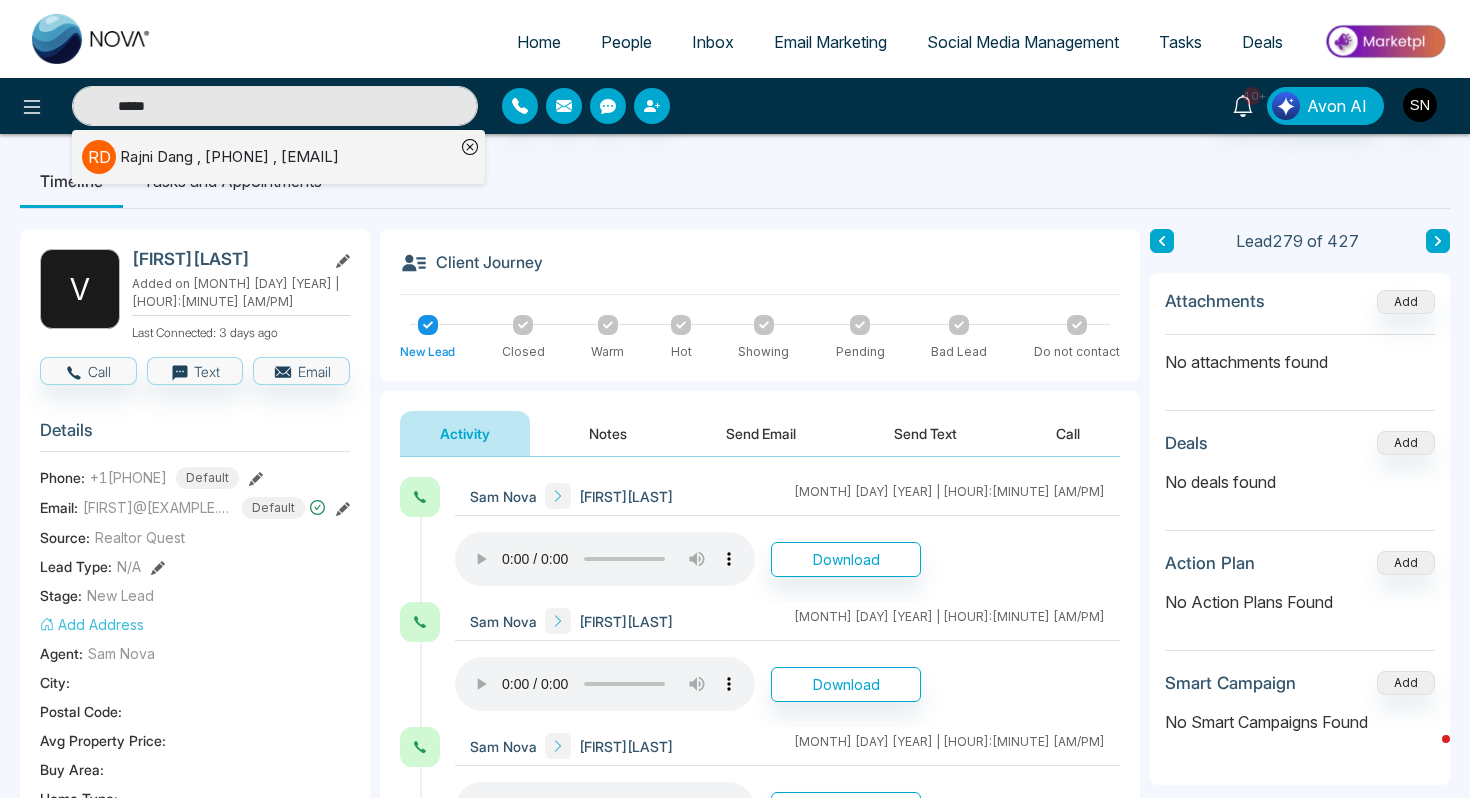 click on "[FIRST] [LAST] , +1[PHONE] , [LASTNAME]@[EXAMPLE.COM]" at bounding box center [229, 157] 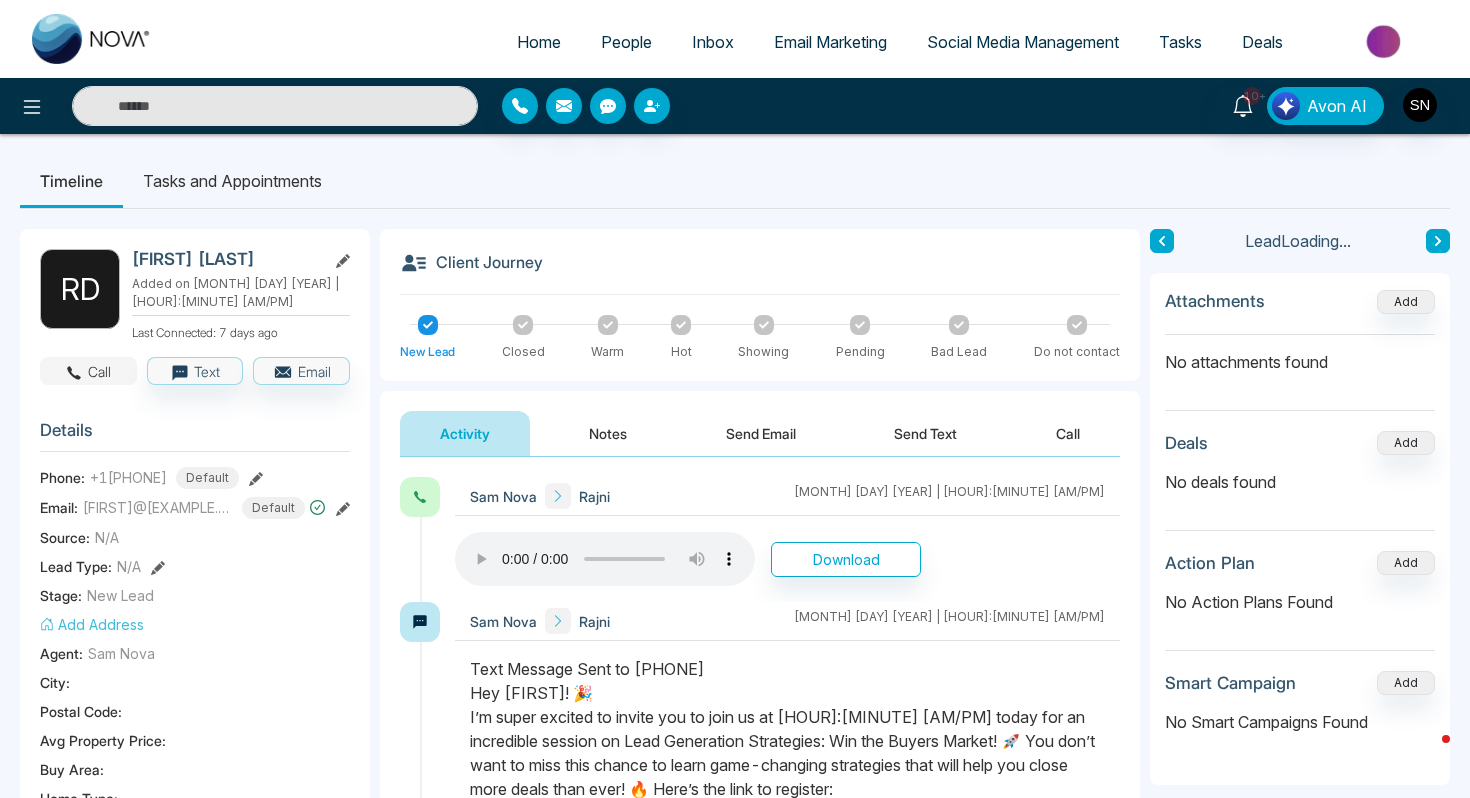 click on "Call" at bounding box center [88, 371] 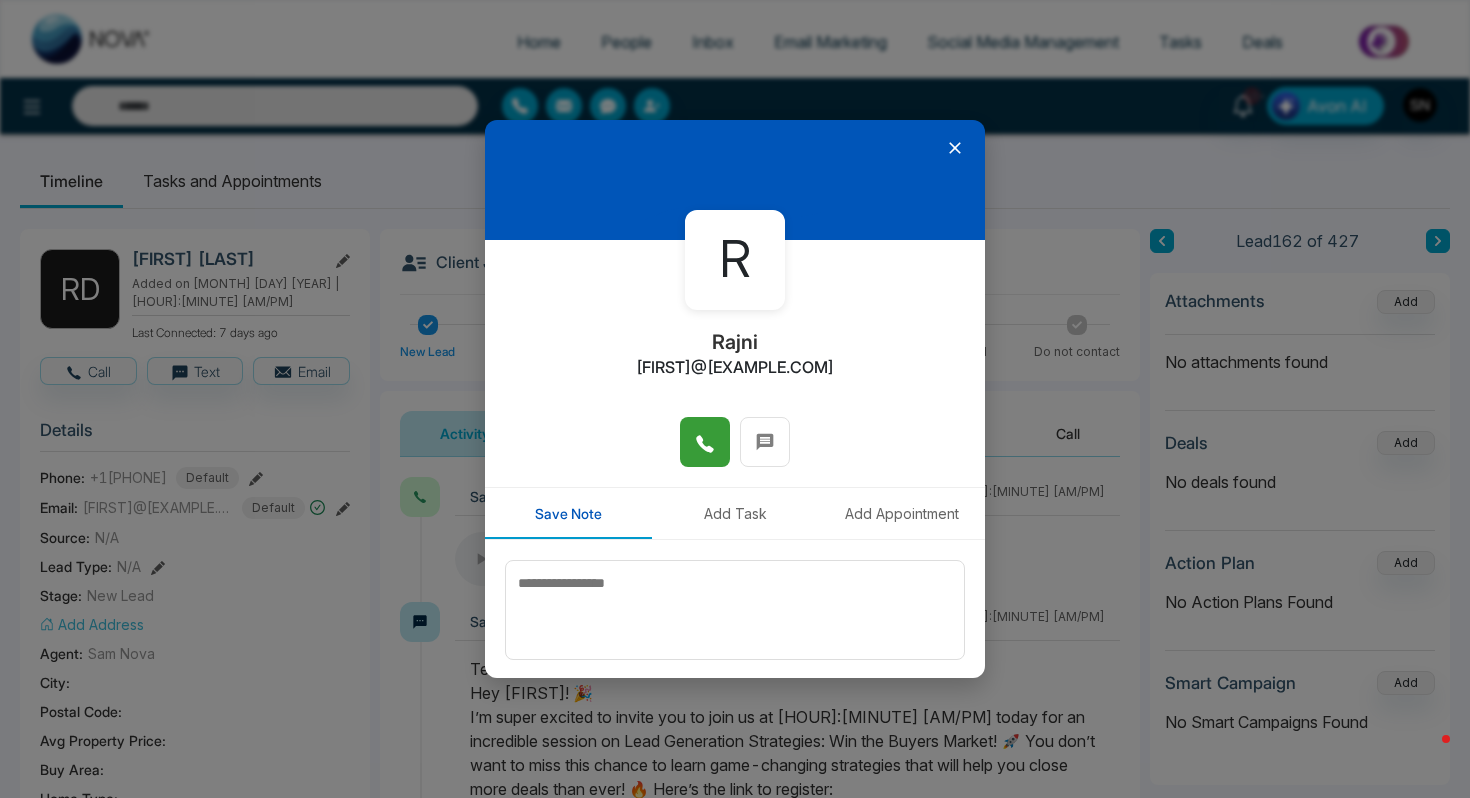 click 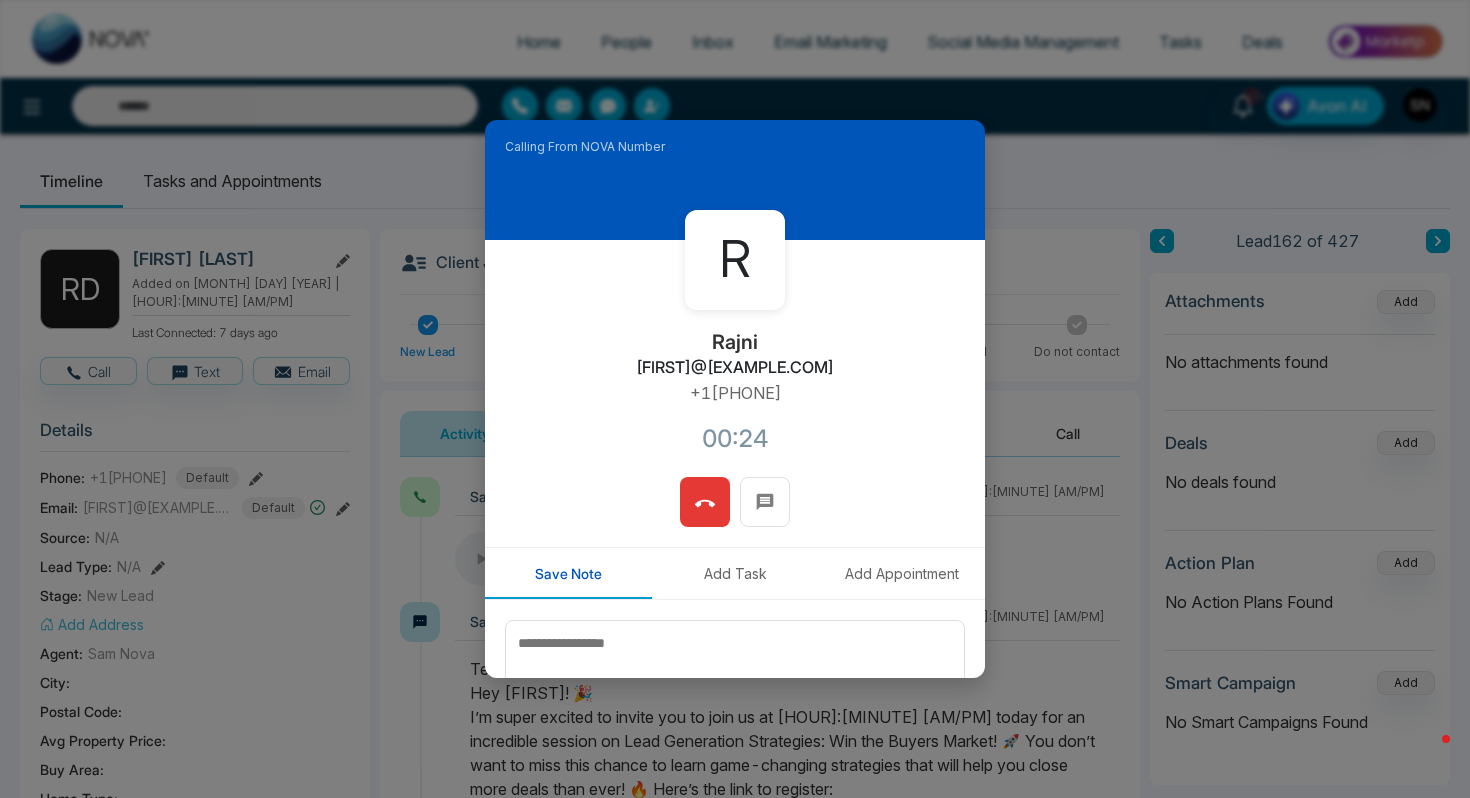 click 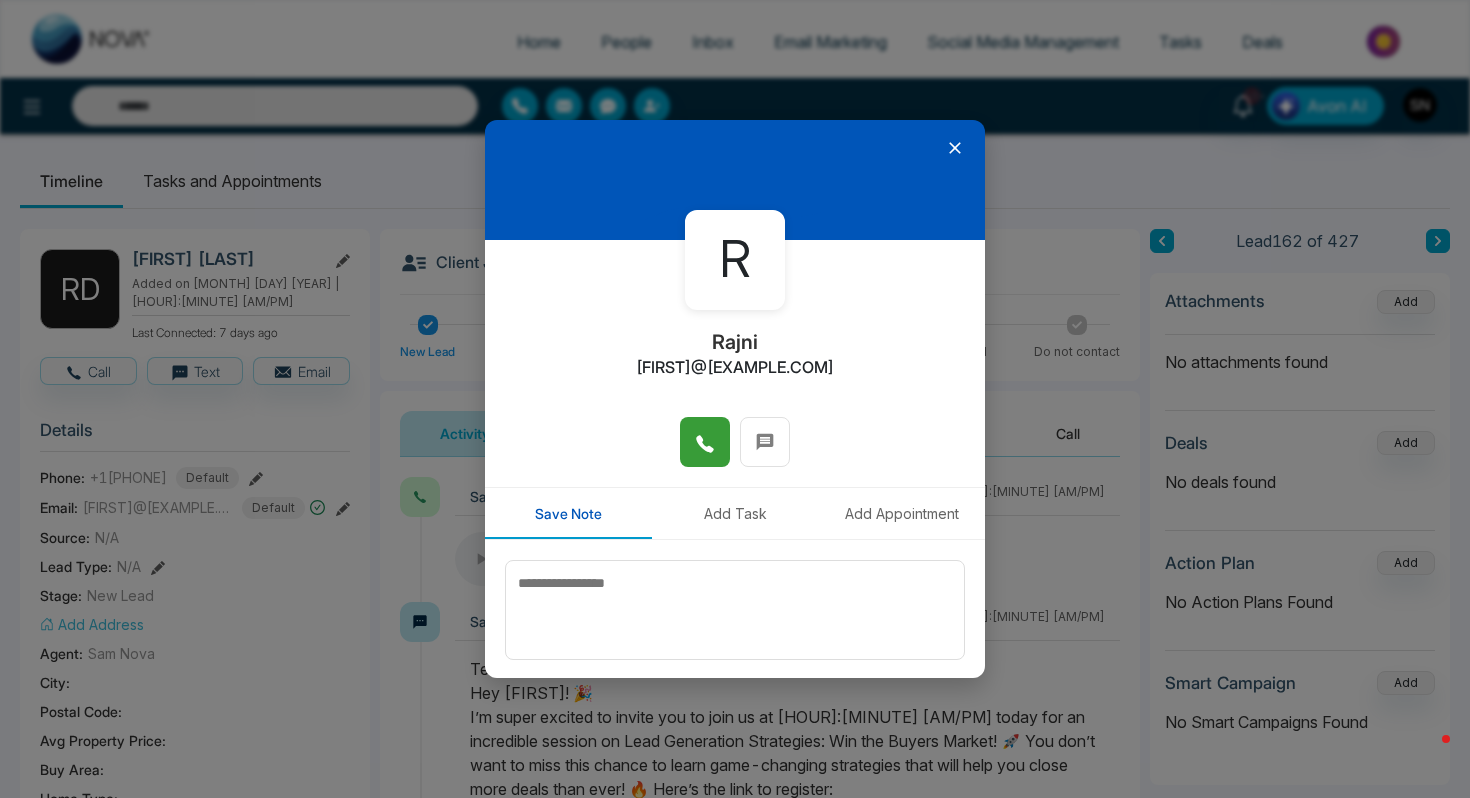 click 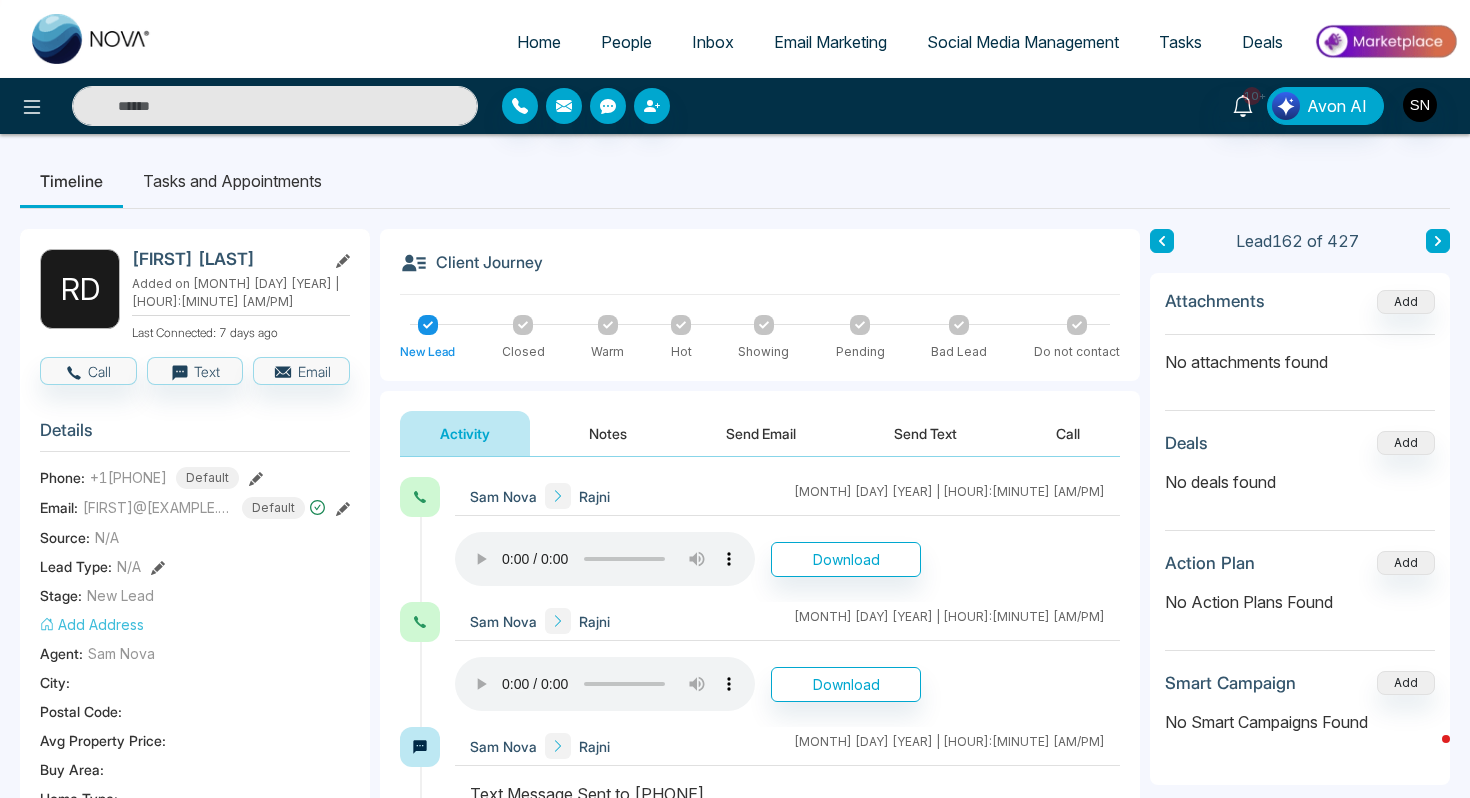 click at bounding box center [275, 106] 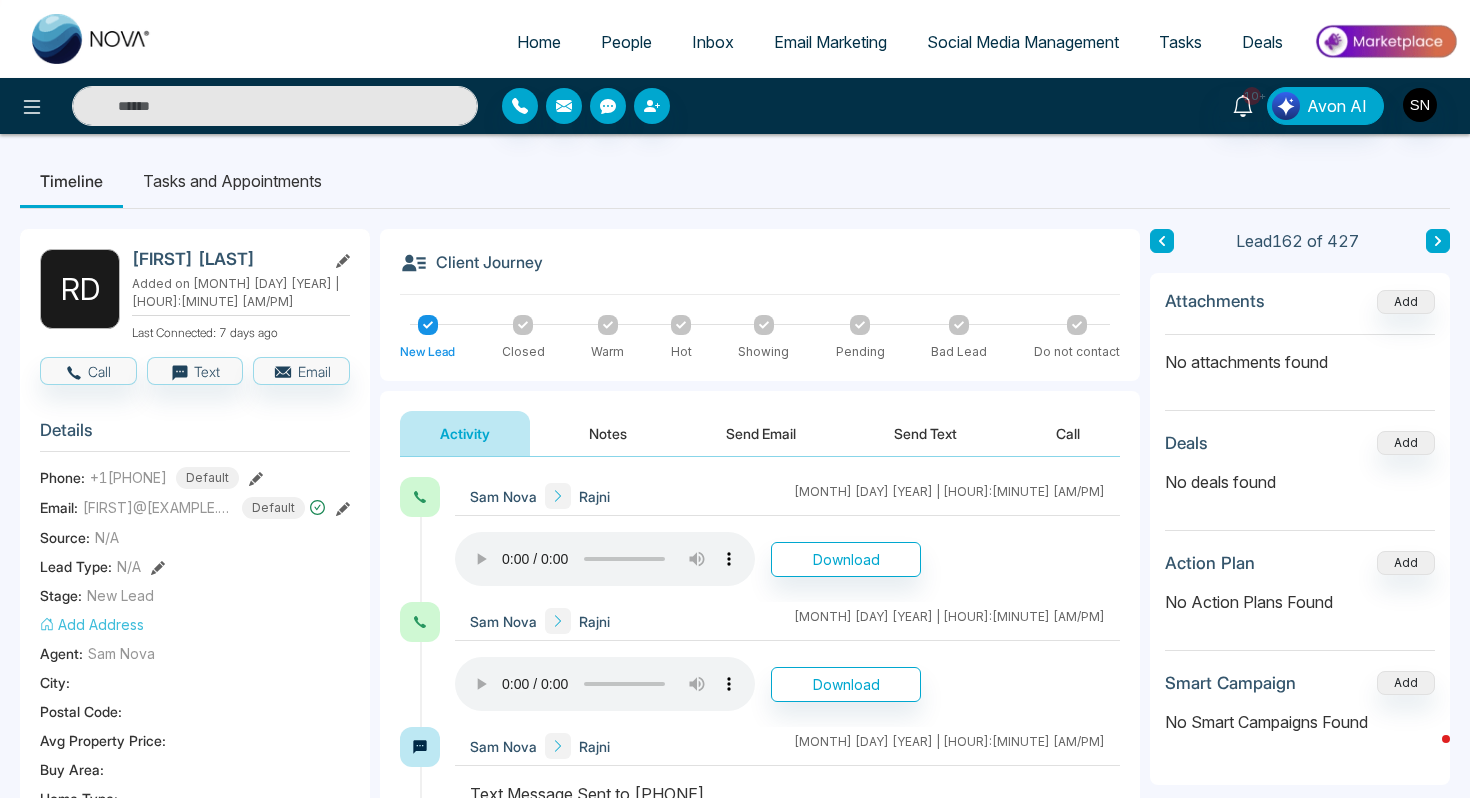 paste on "**********" 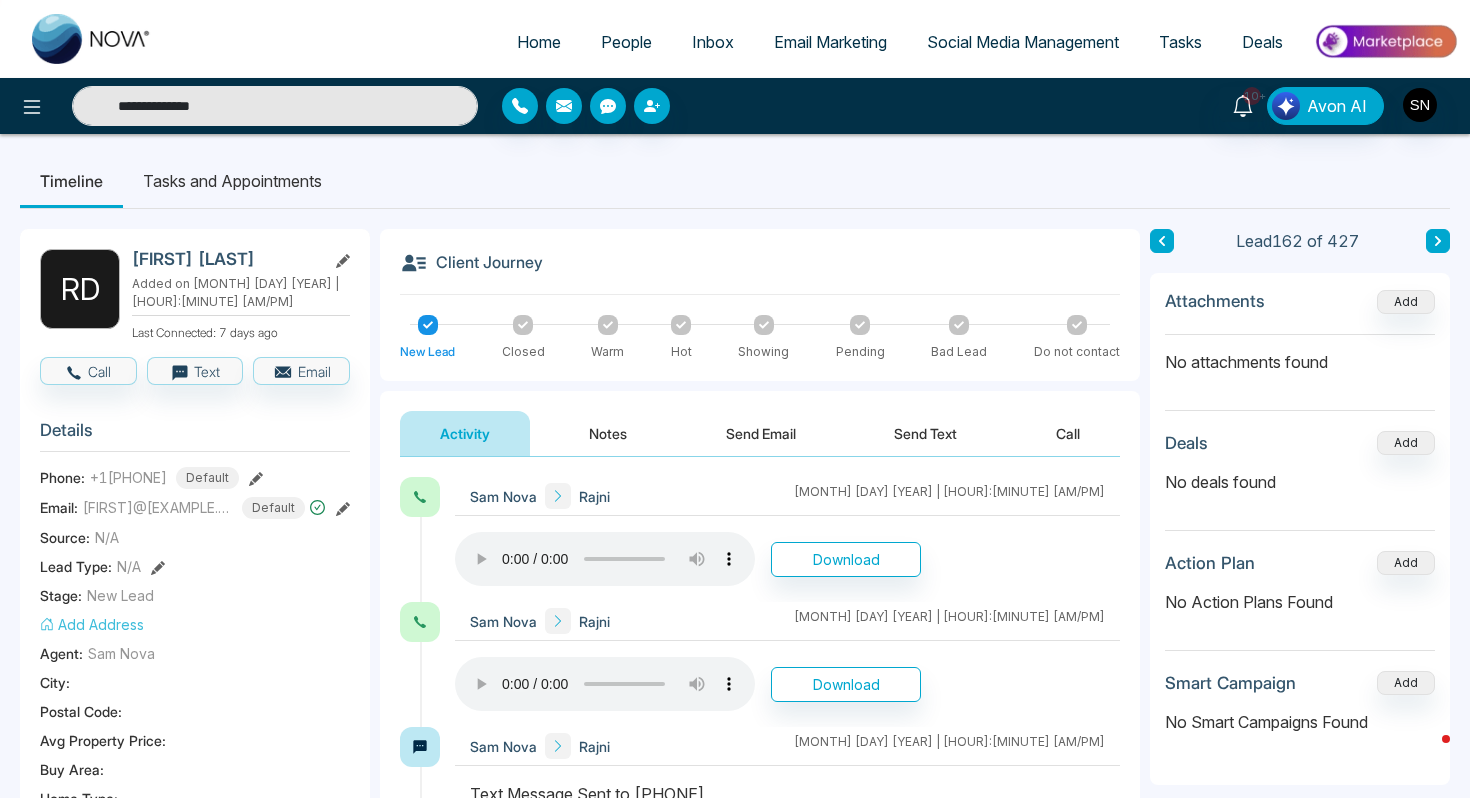 type on "**********" 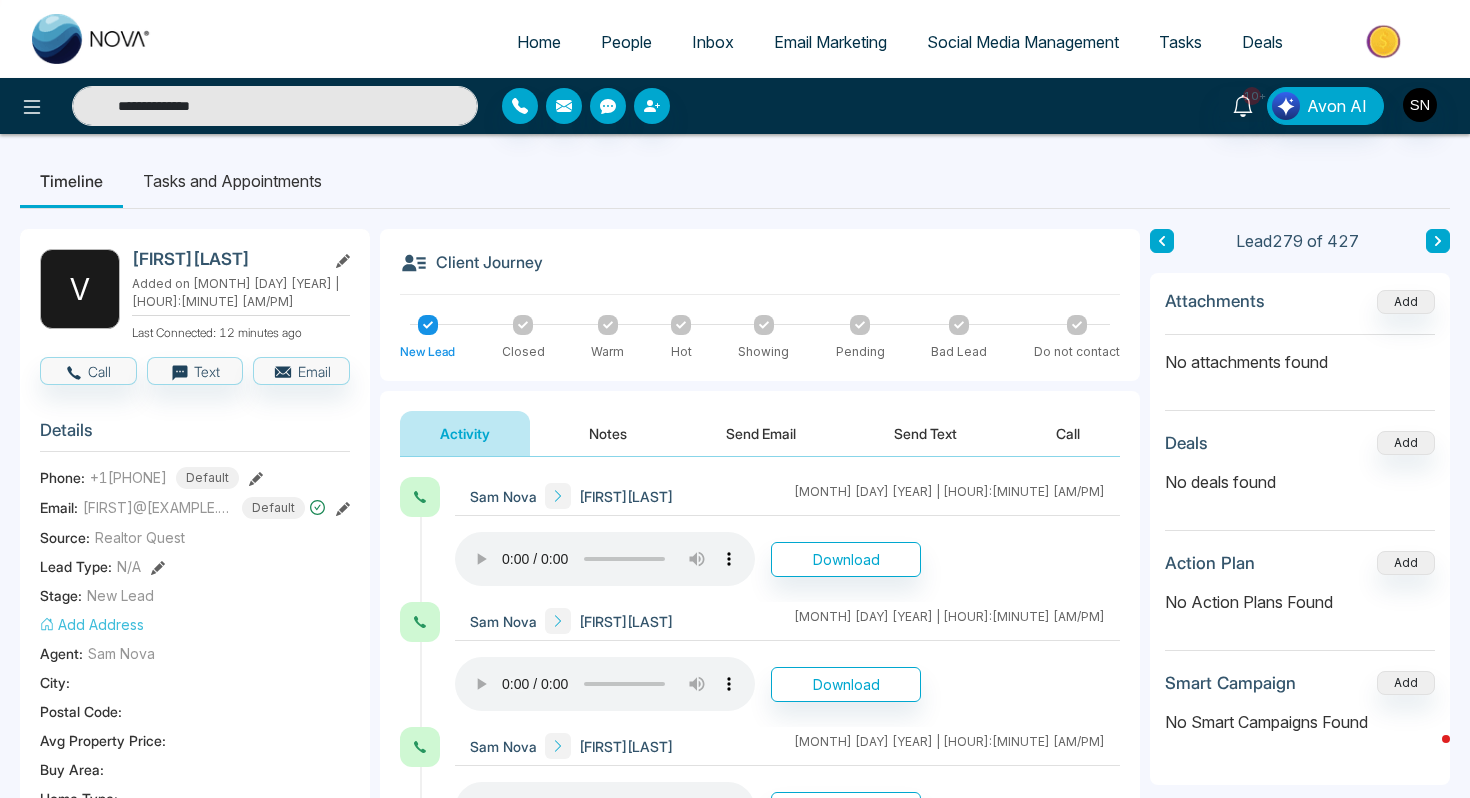 click on "**********" at bounding box center [275, 106] 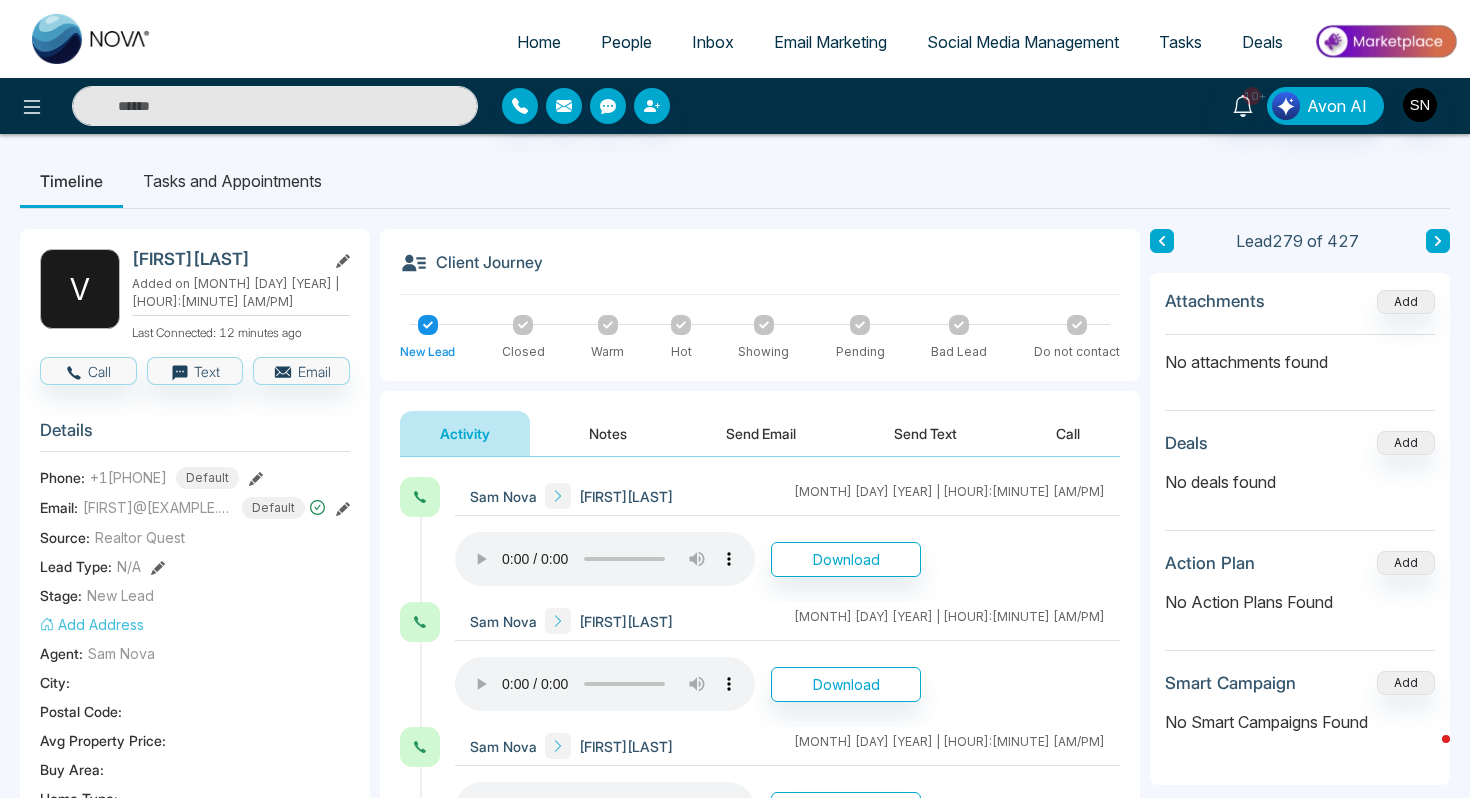 click at bounding box center (275, 106) 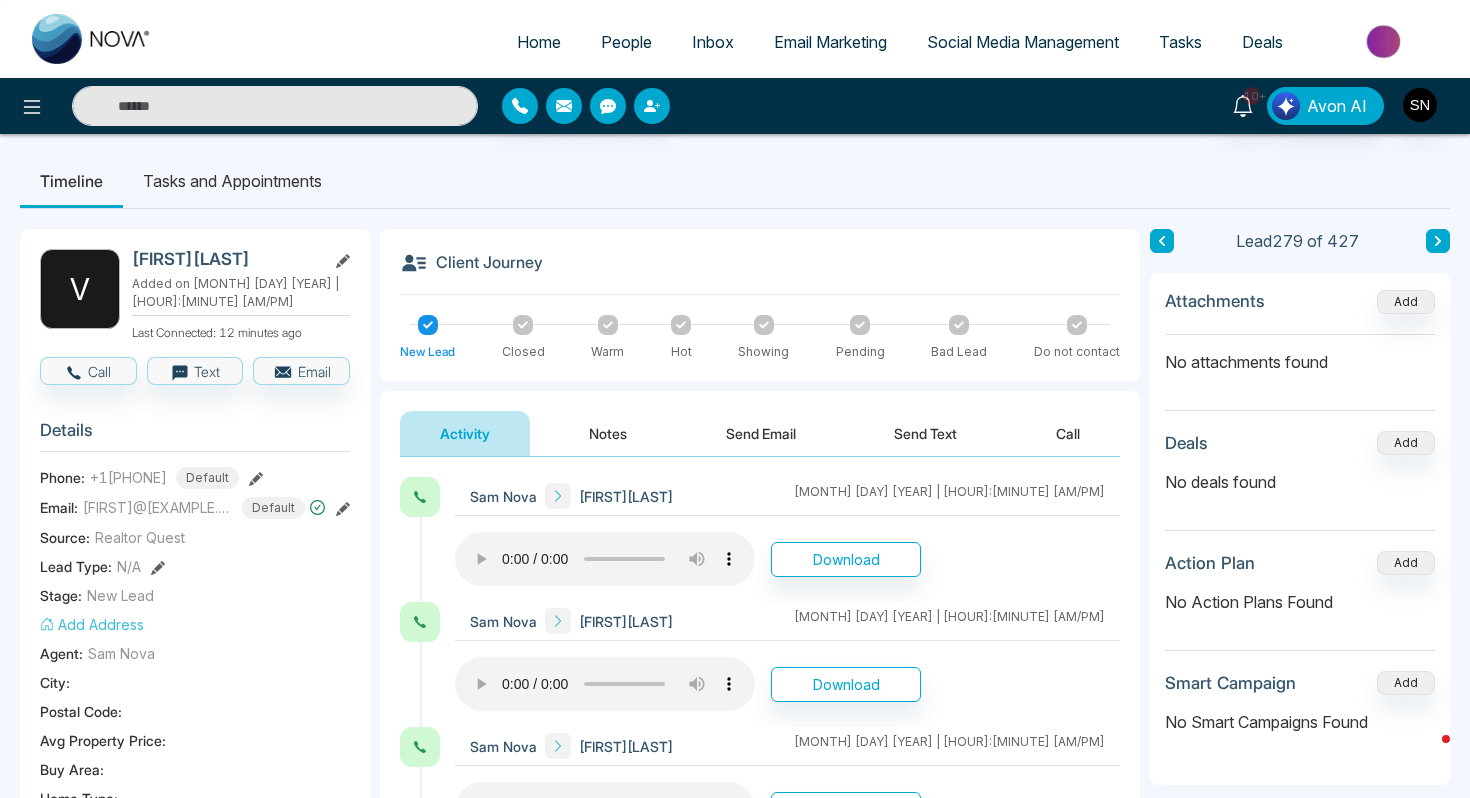 click at bounding box center (275, 106) 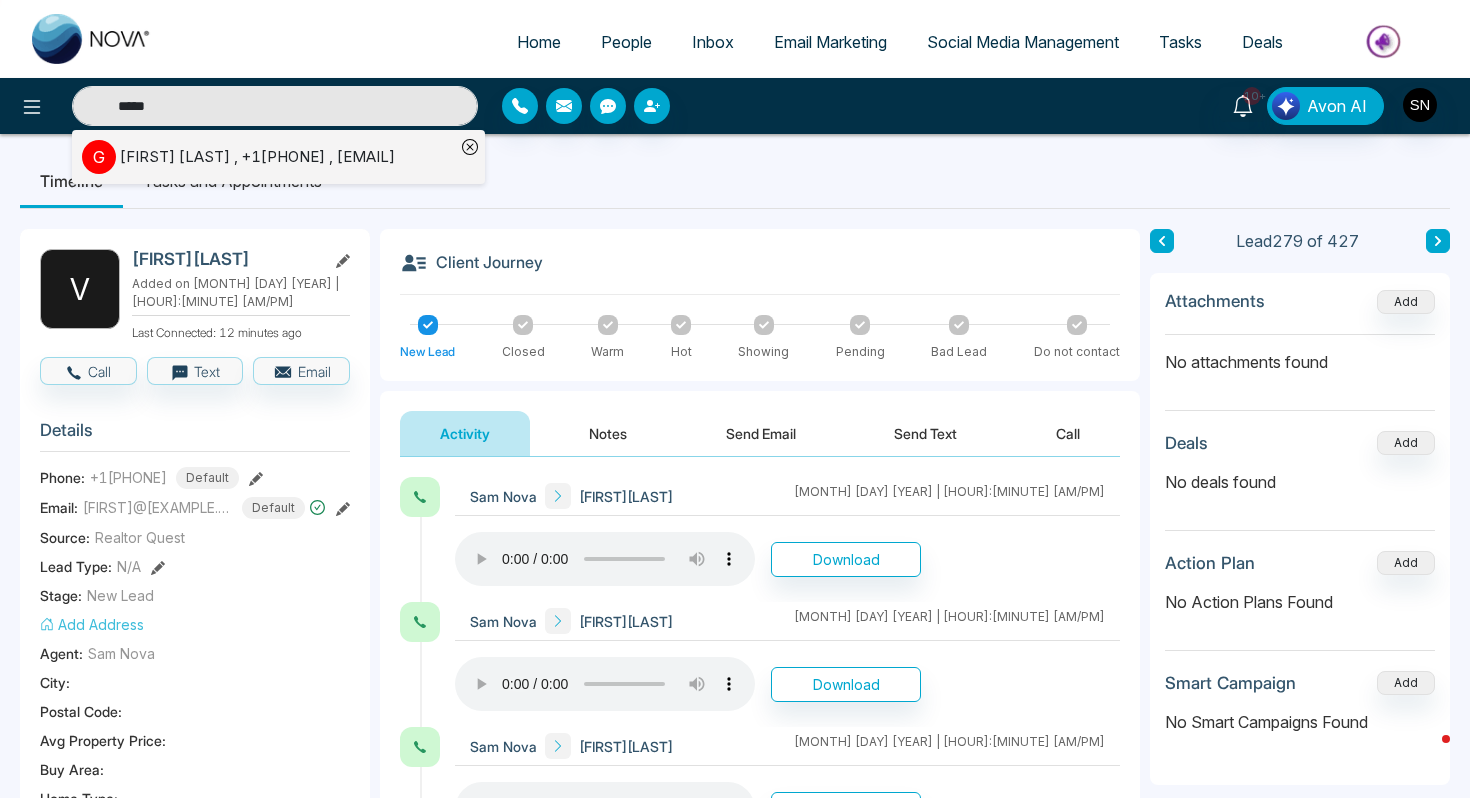 type on "*****" 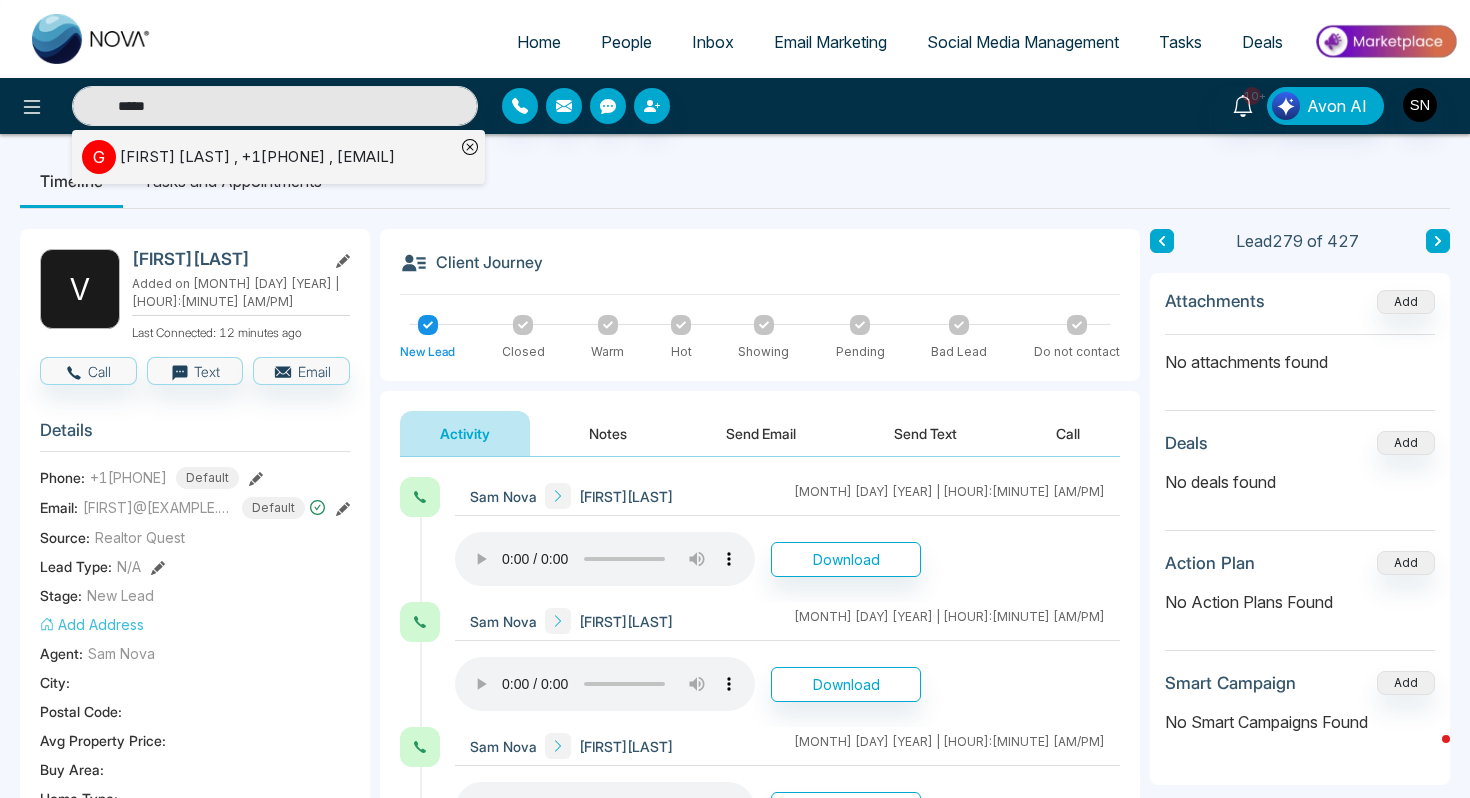 click on "[FIRST] [LAST]     , +1[PHONE]   , [EMAIL]" at bounding box center [257, 157] 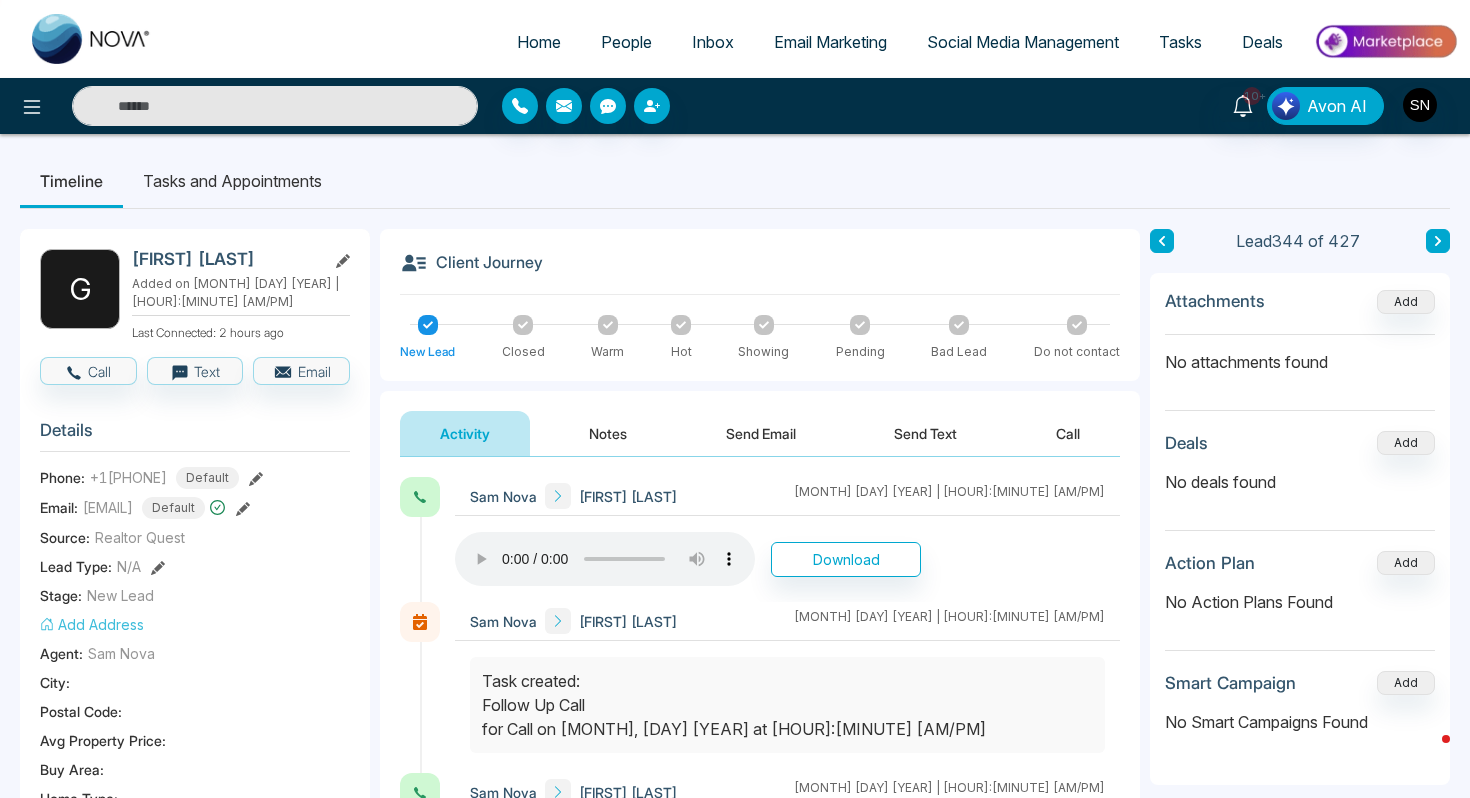click at bounding box center [275, 106] 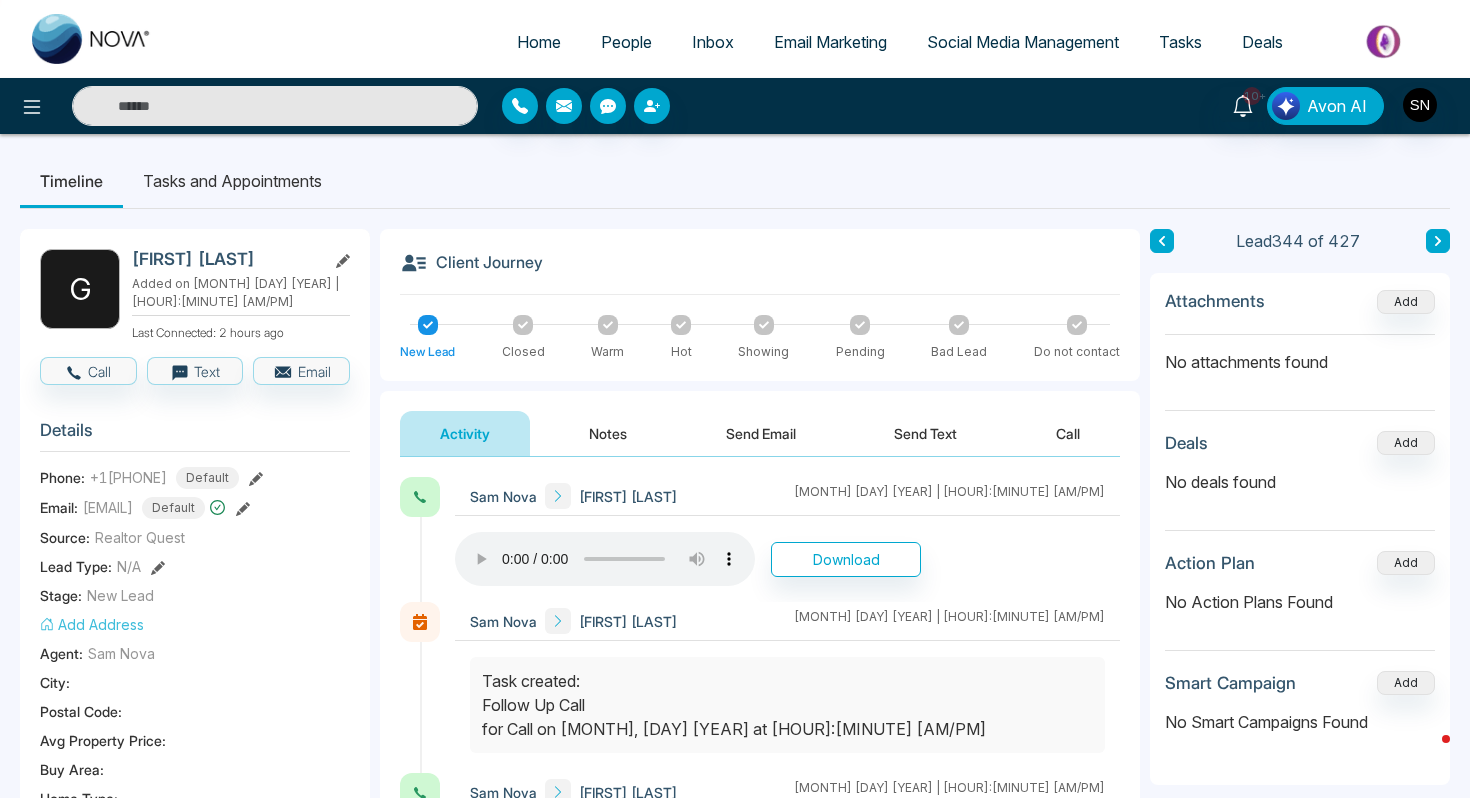 paste on "**********" 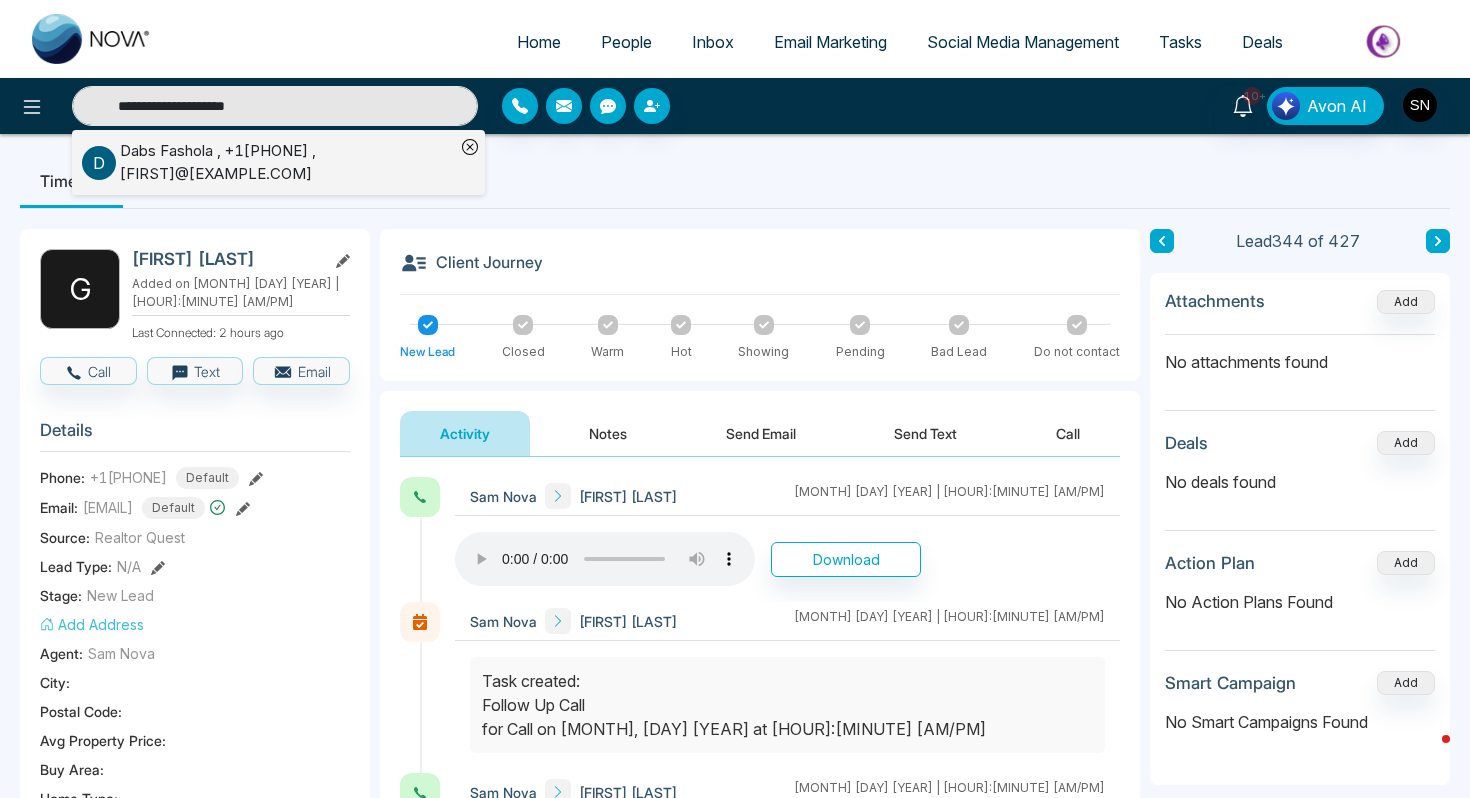 type on "**********" 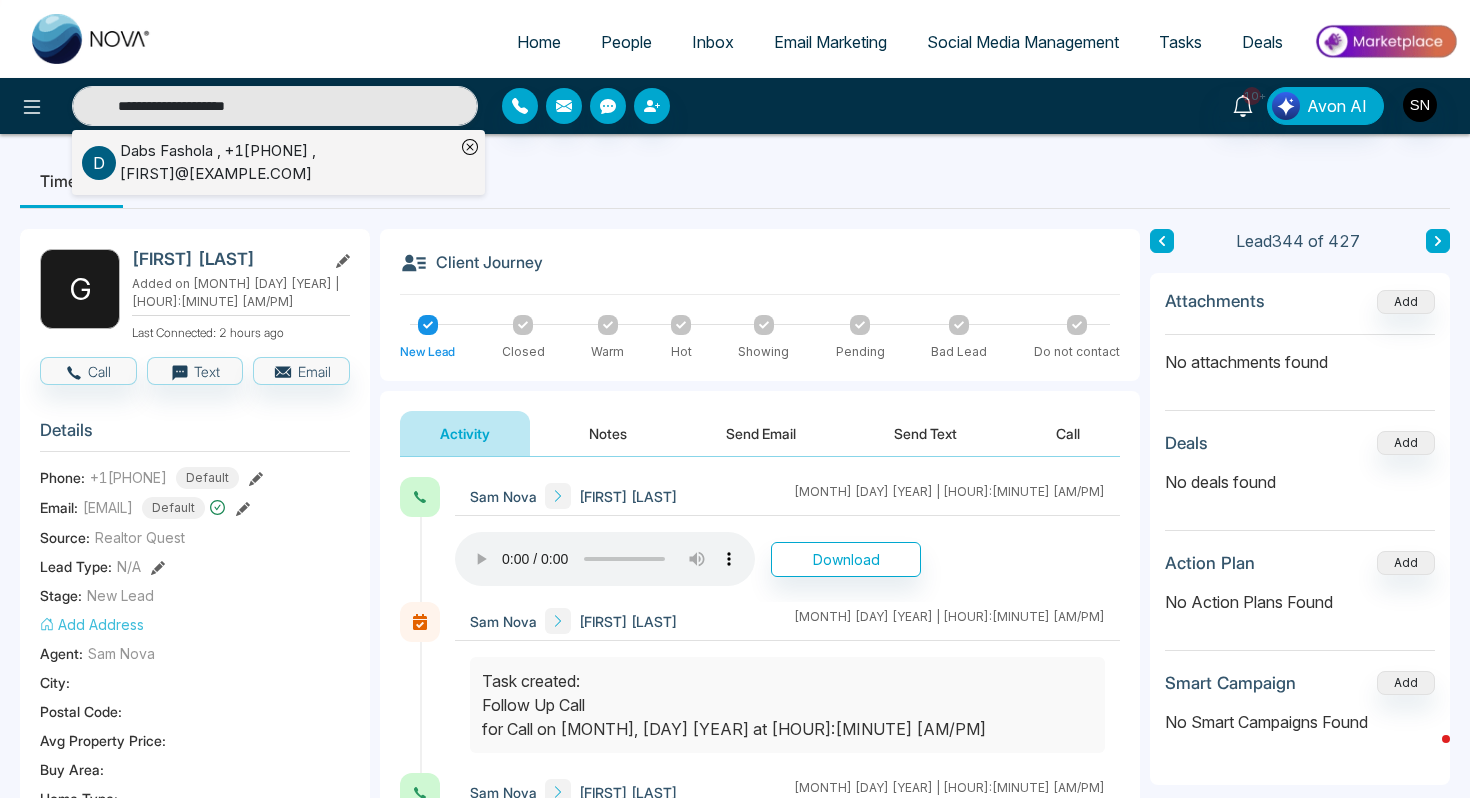 click on "[FIRST] [LAST]     , +1[PHONE]   , [EMAIL]" at bounding box center [287, 162] 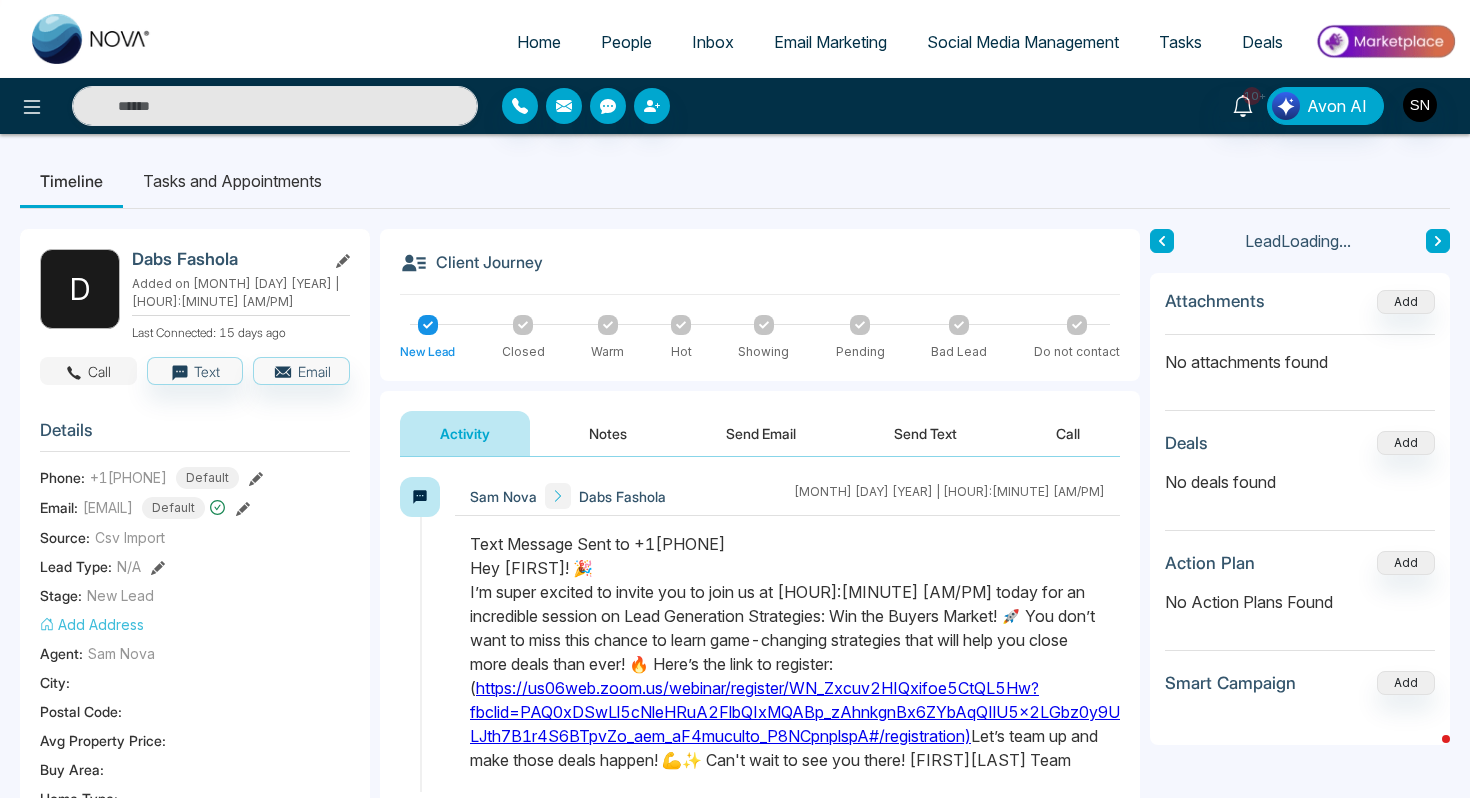 click on "Call" at bounding box center (88, 371) 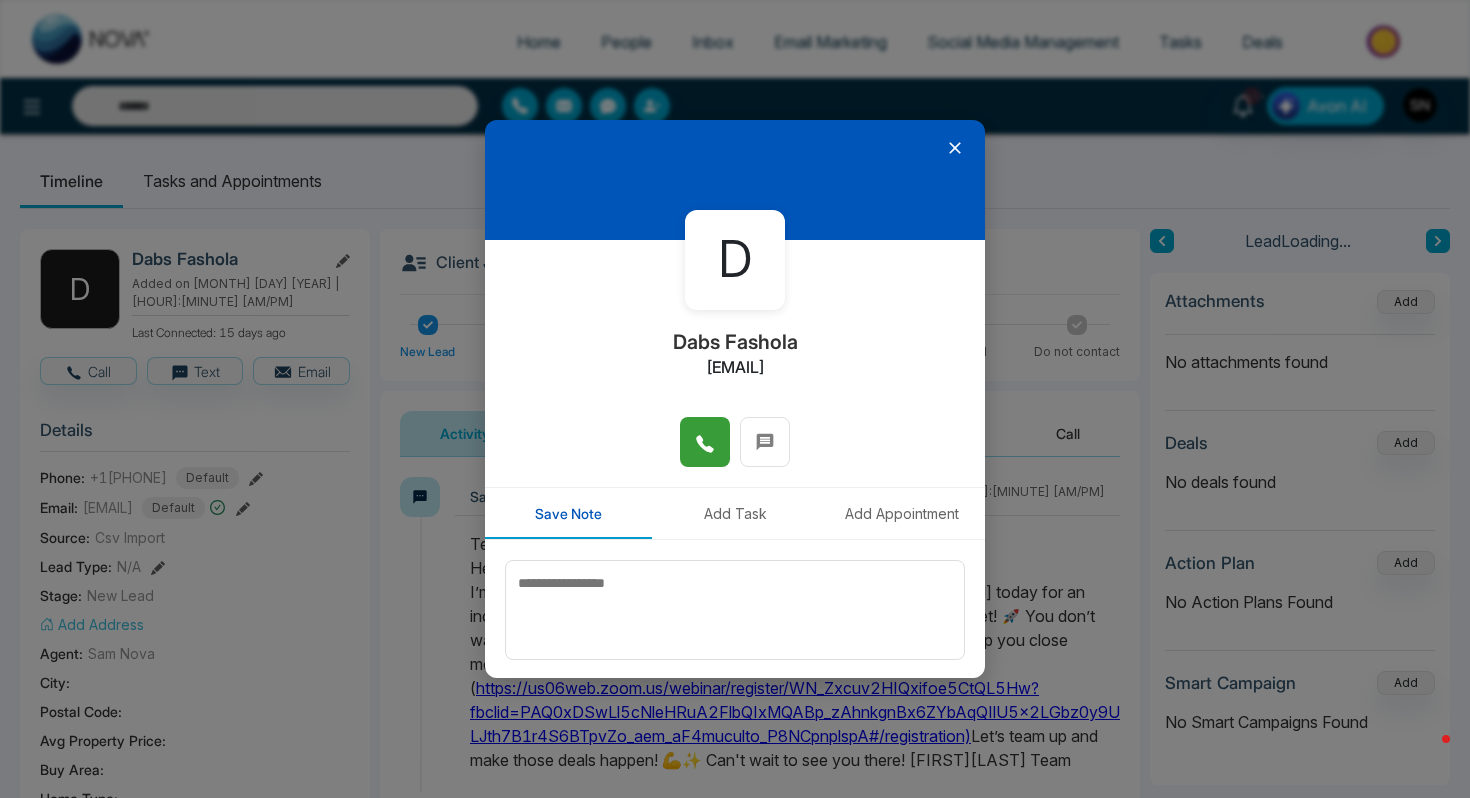 click at bounding box center (705, 442) 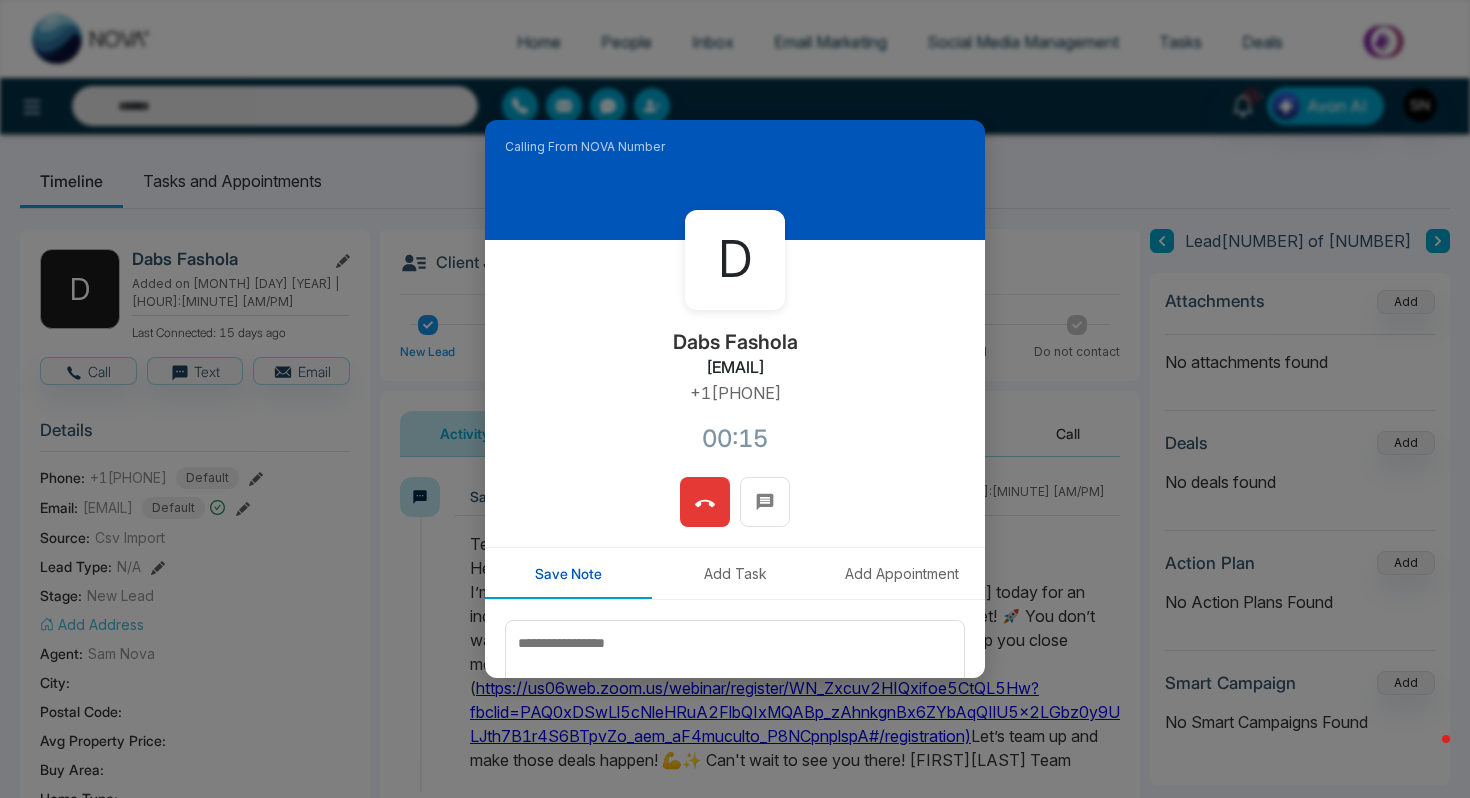 click at bounding box center (705, 502) 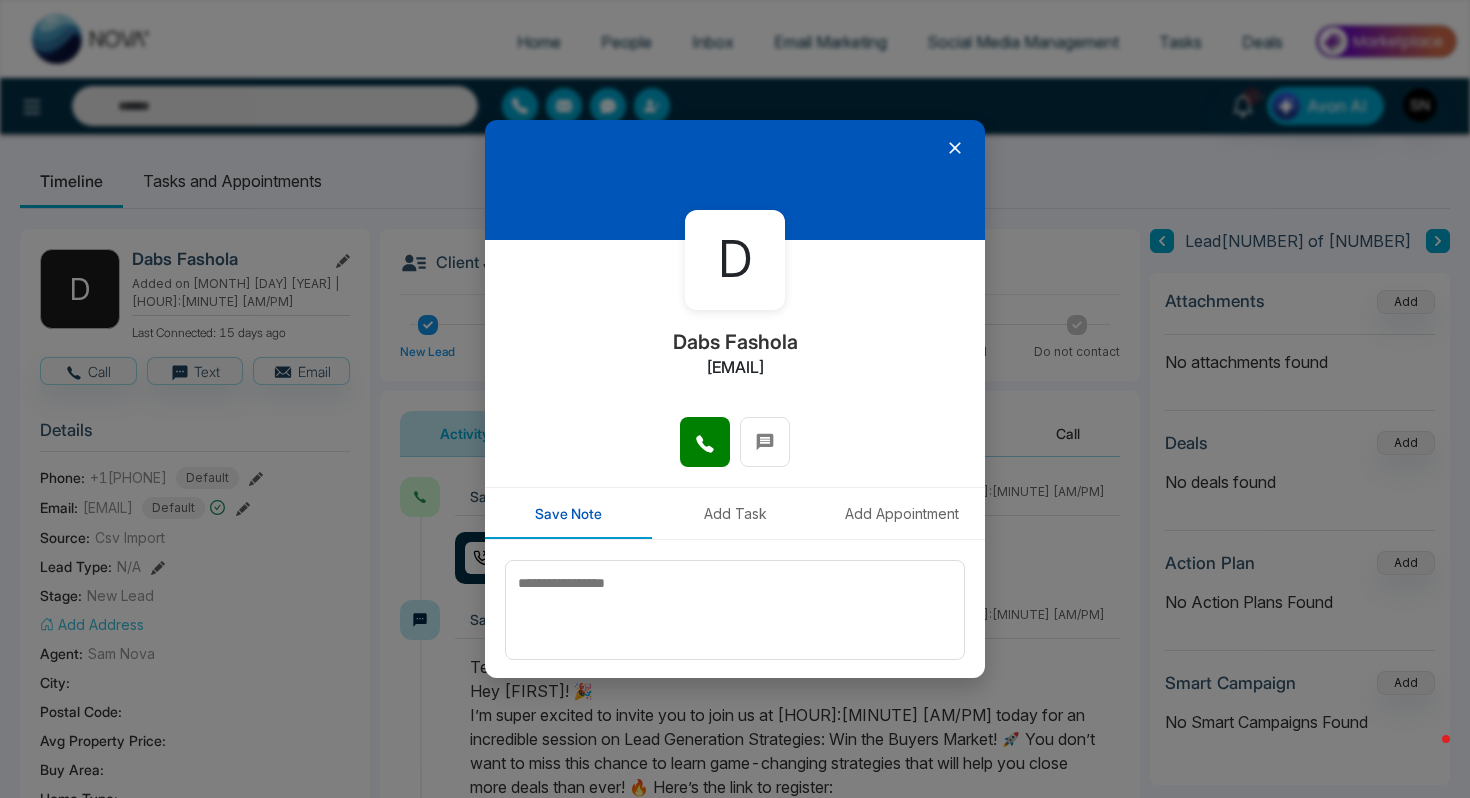 click at bounding box center (735, 180) 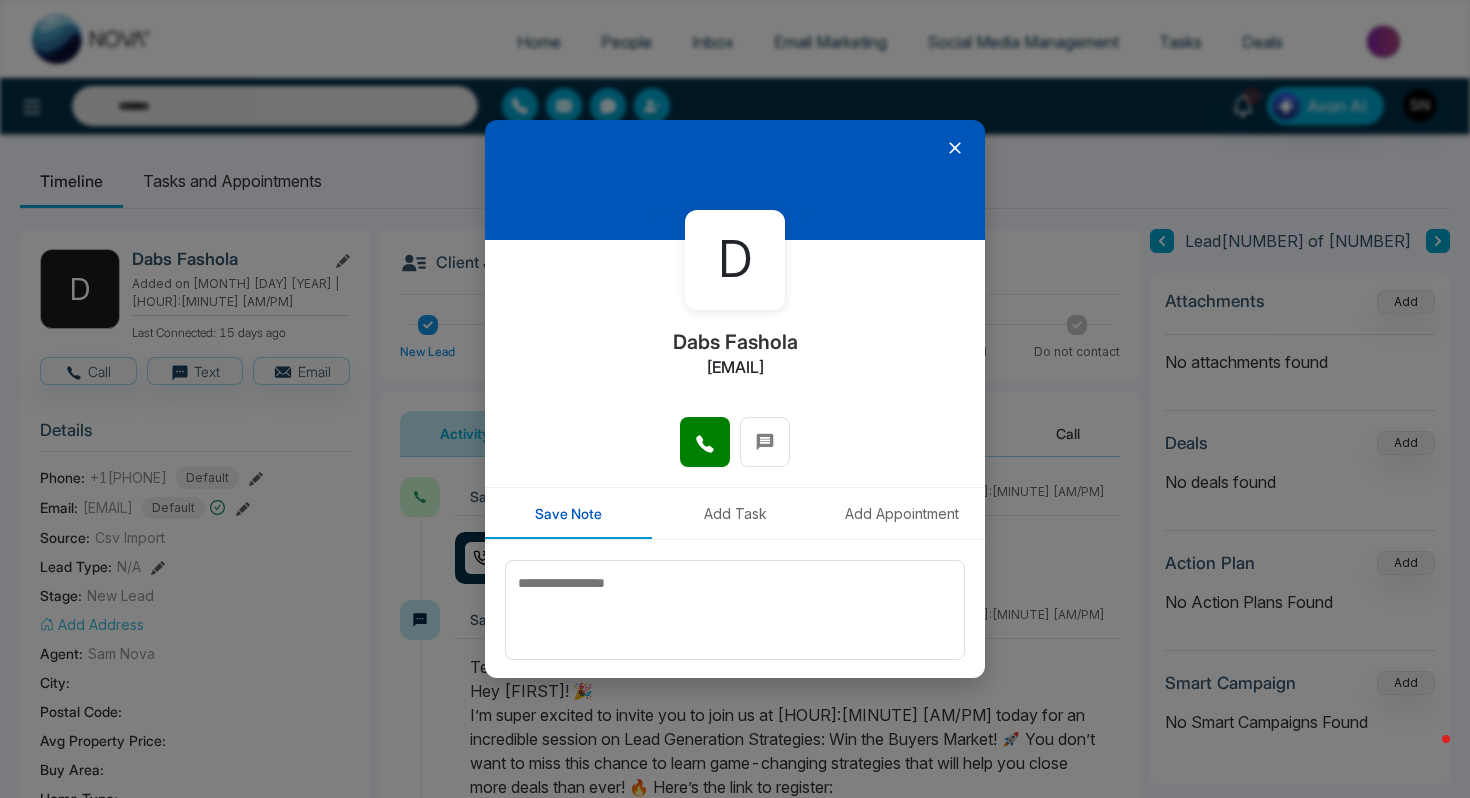 click 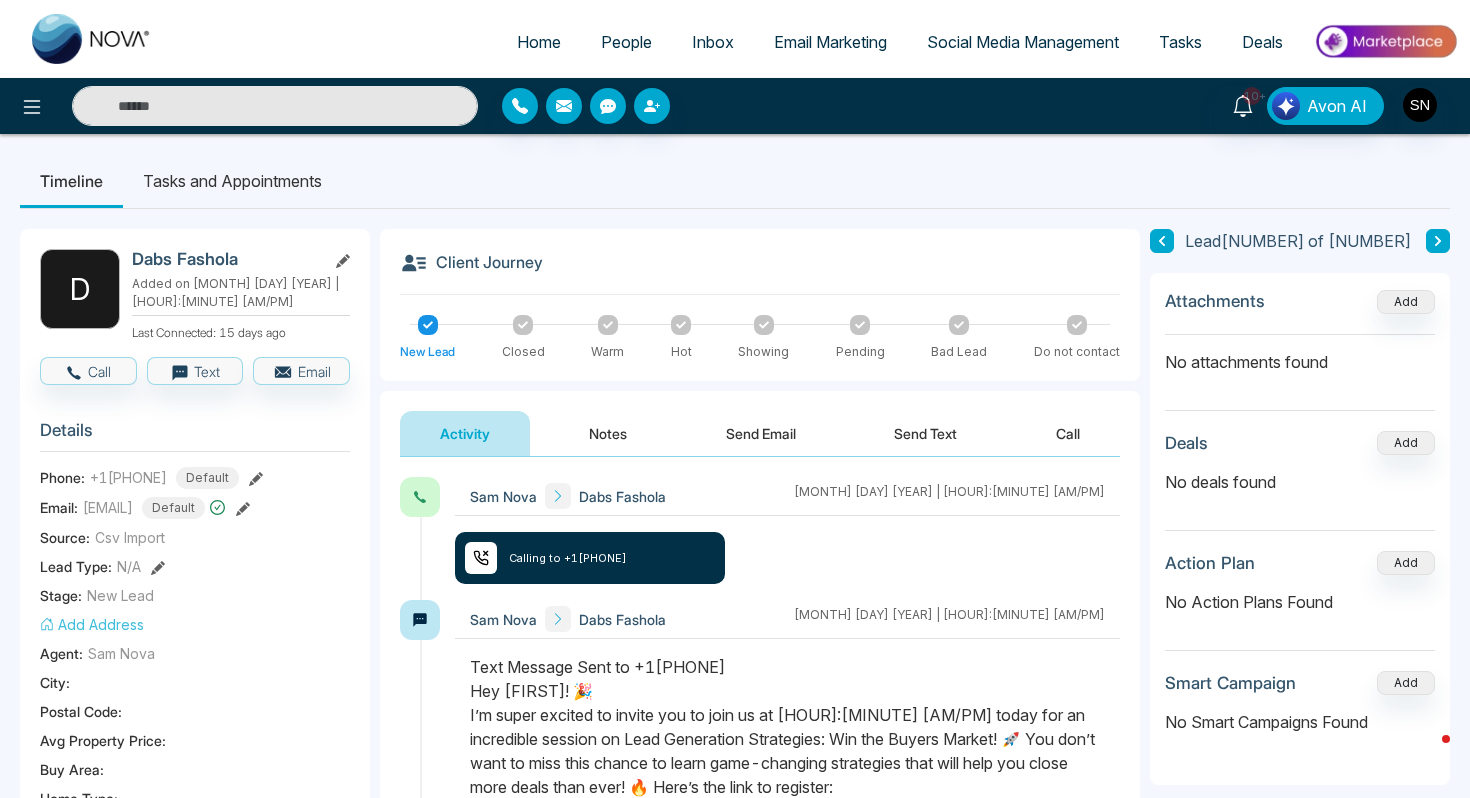 click at bounding box center (275, 106) 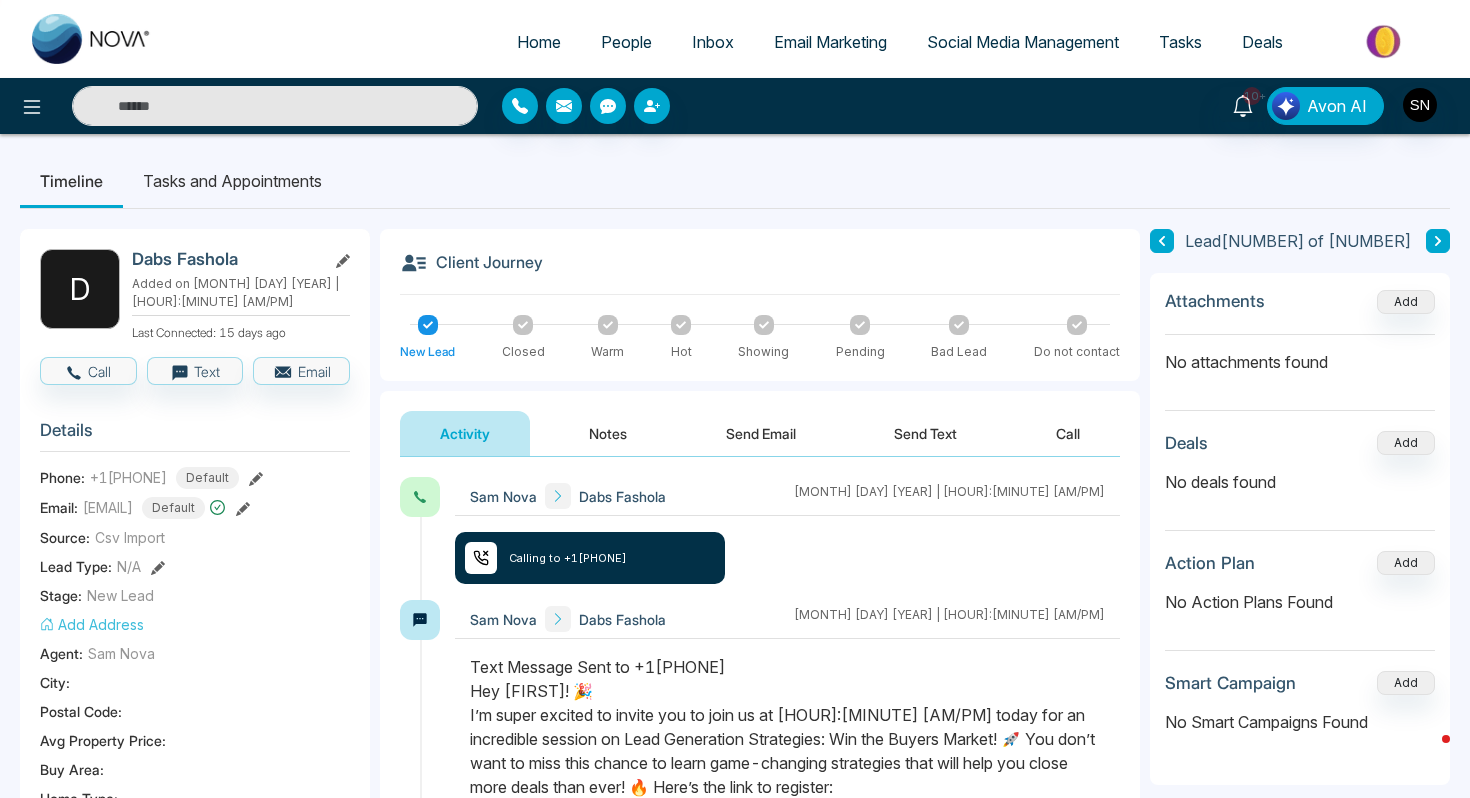 paste on "**********" 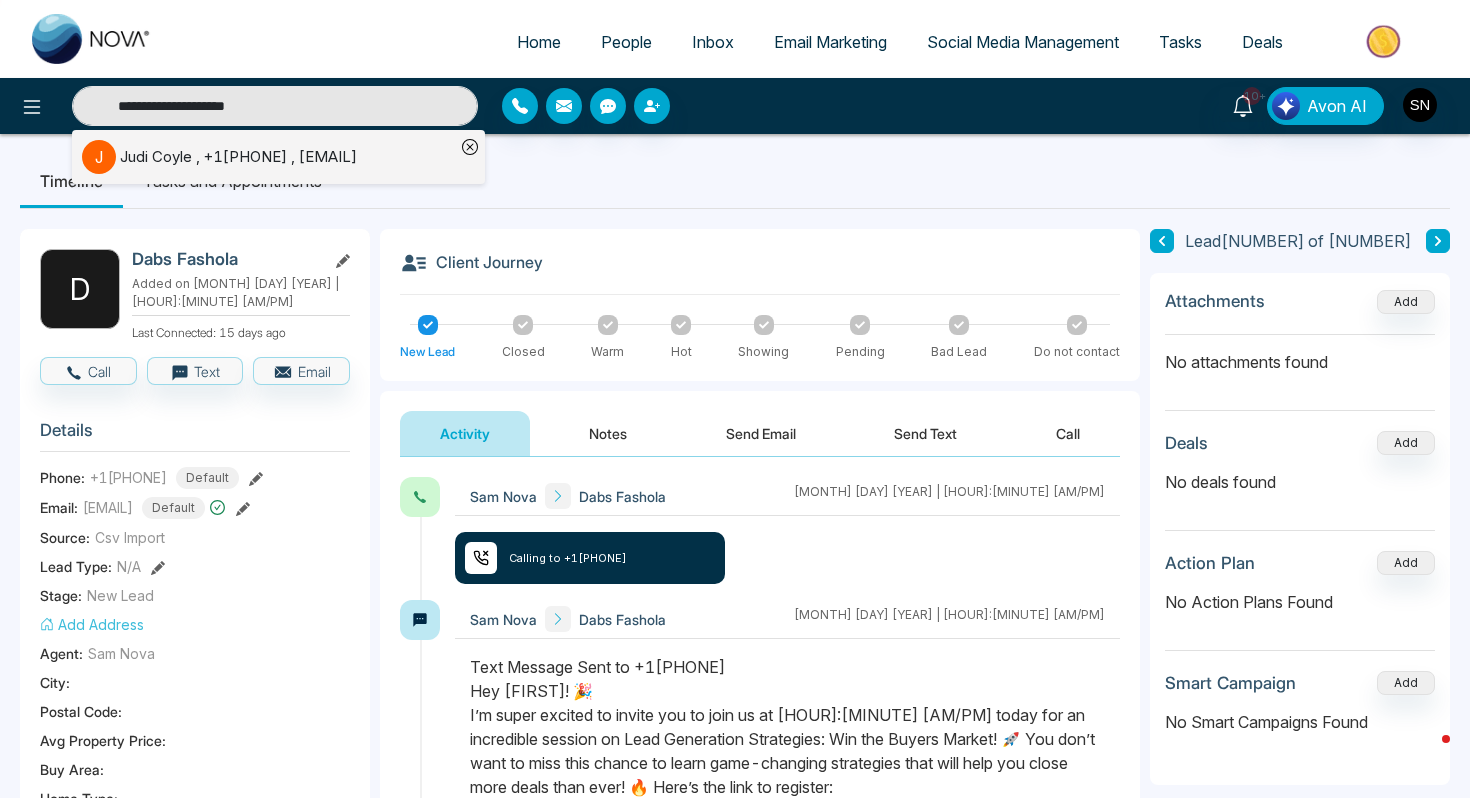 type on "**********" 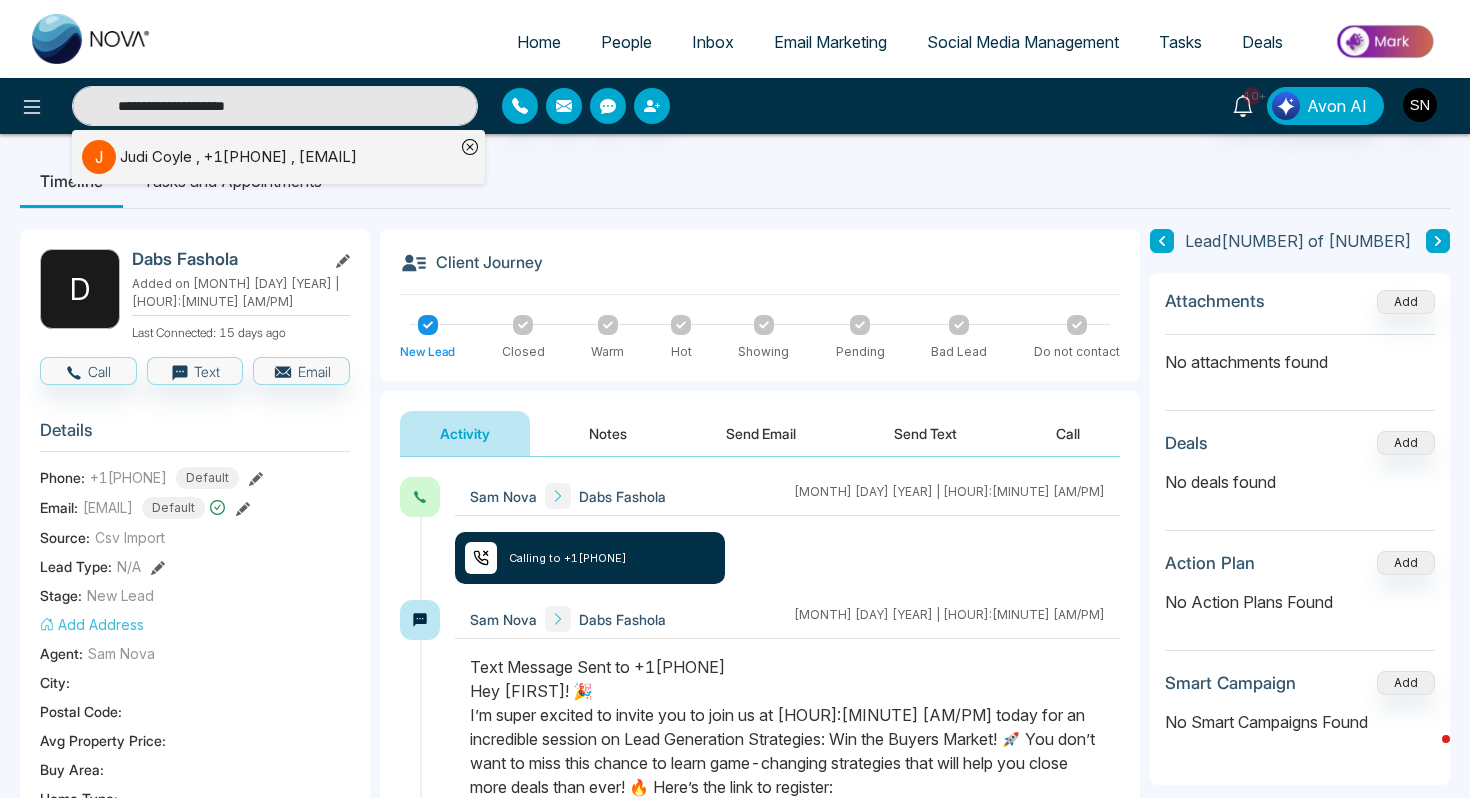 click on "[FIRST] [LAST]     , +1[PHONE]   , [EMAIL]" at bounding box center [238, 157] 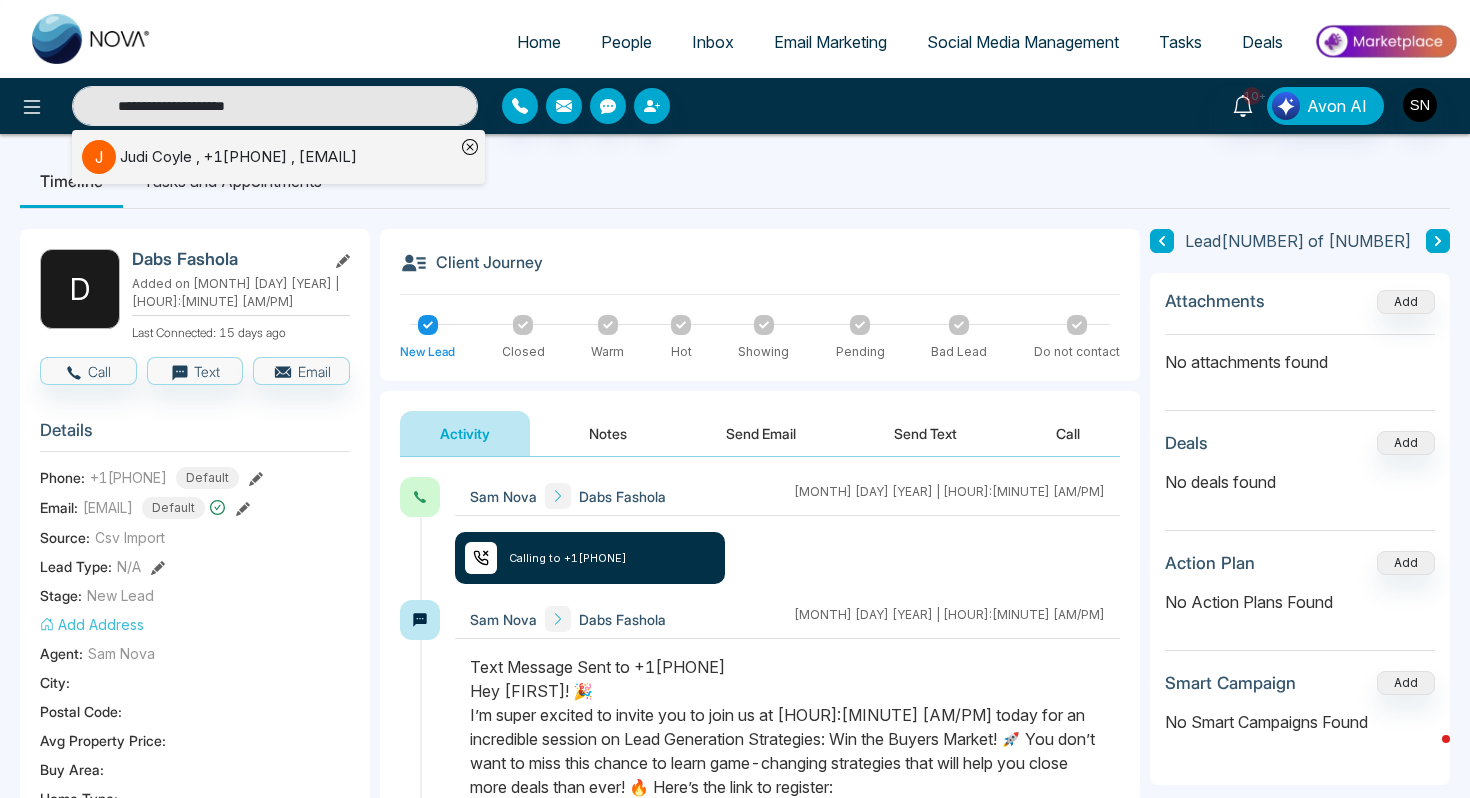 type 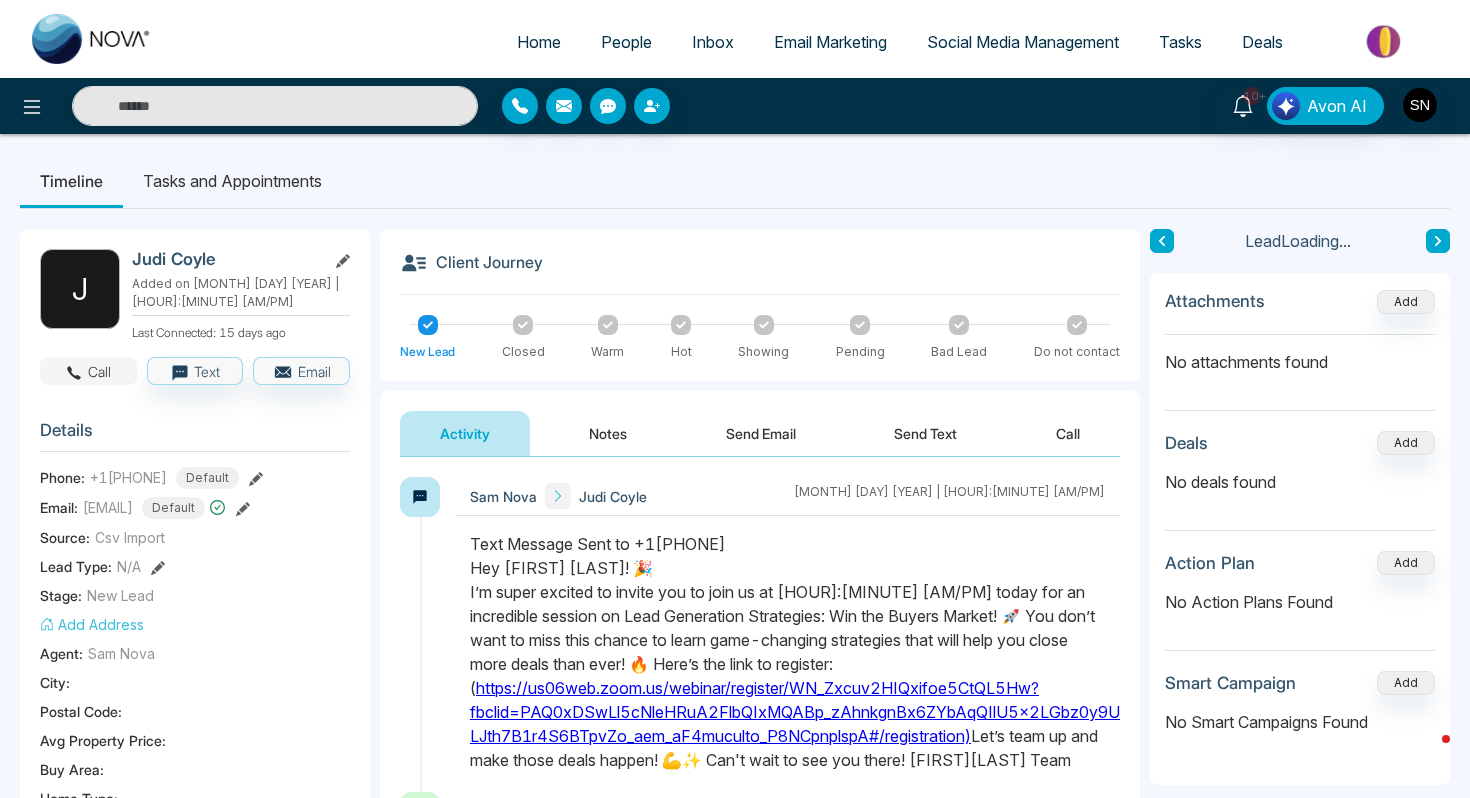 click on "Call" at bounding box center [88, 371] 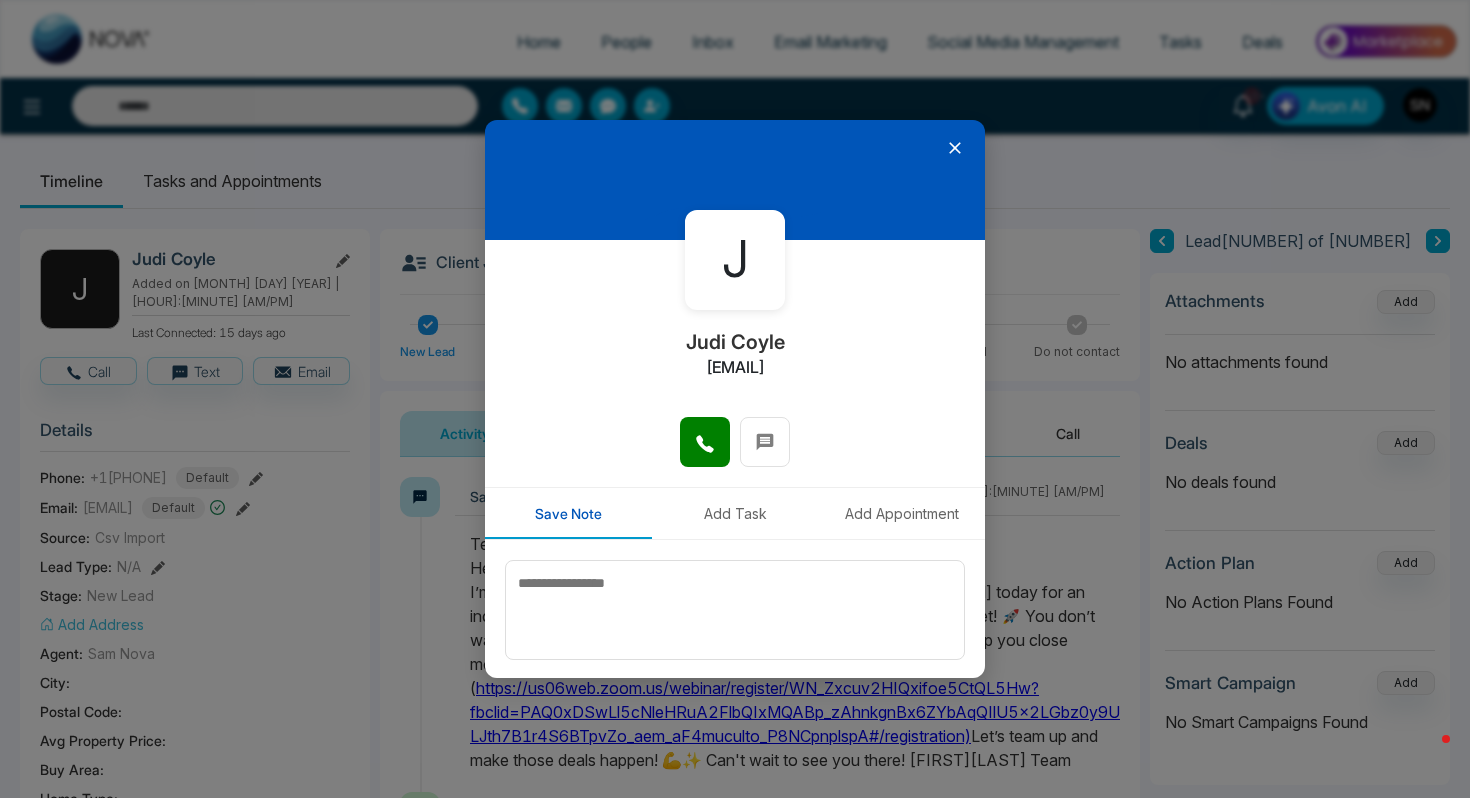 click at bounding box center (735, 452) 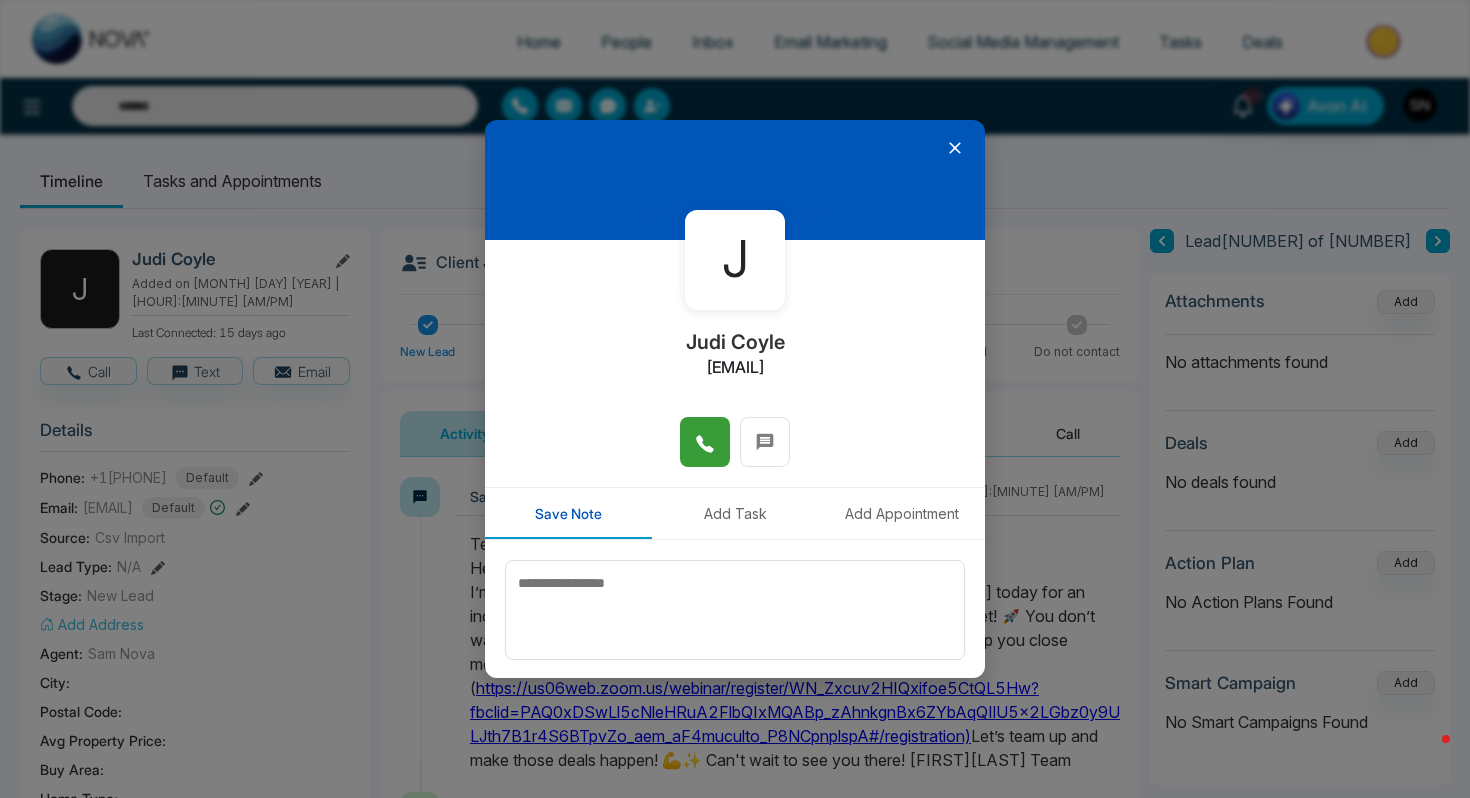 click at bounding box center [705, 442] 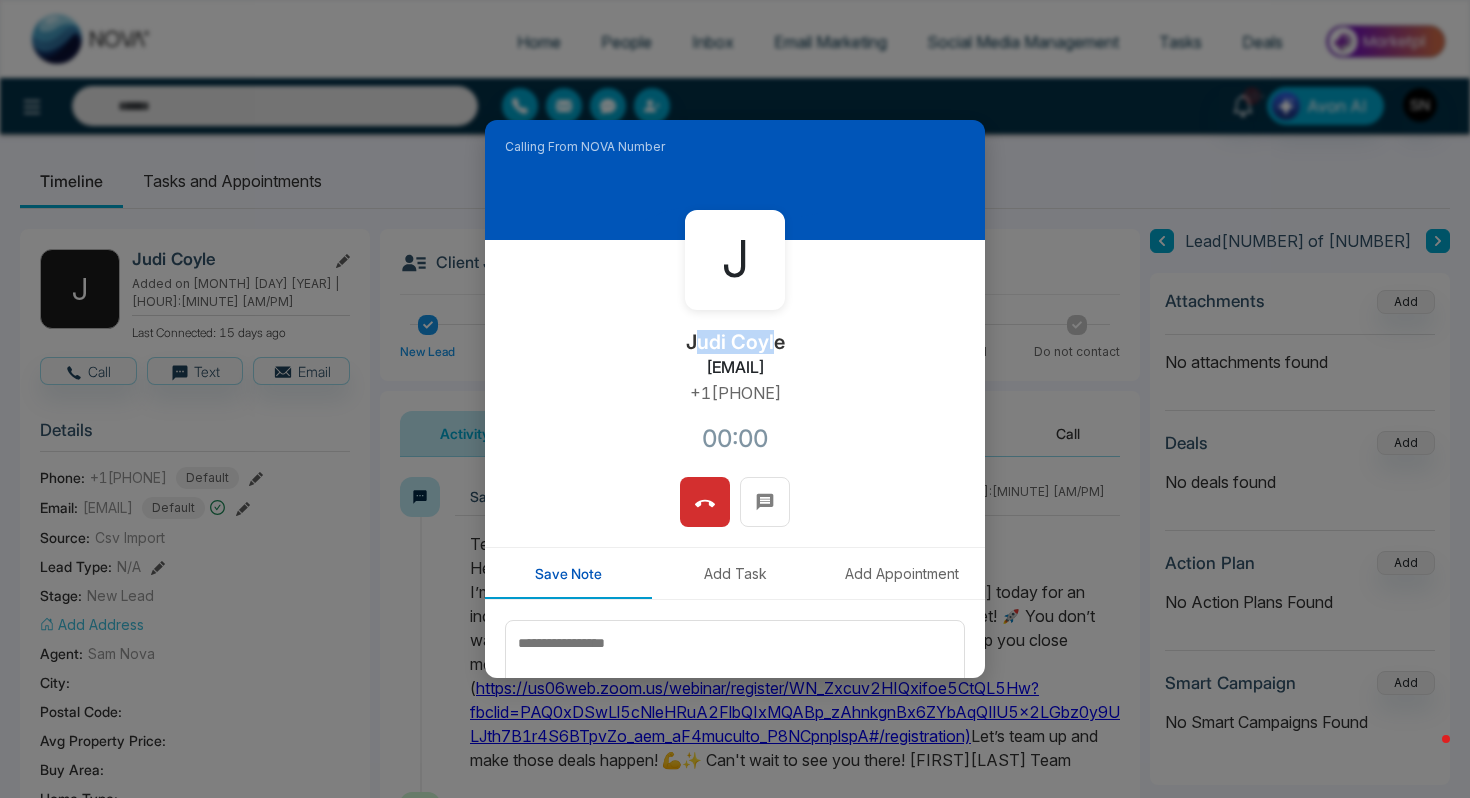 drag, startPoint x: 693, startPoint y: 339, endPoint x: 776, endPoint y: 341, distance: 83.02409 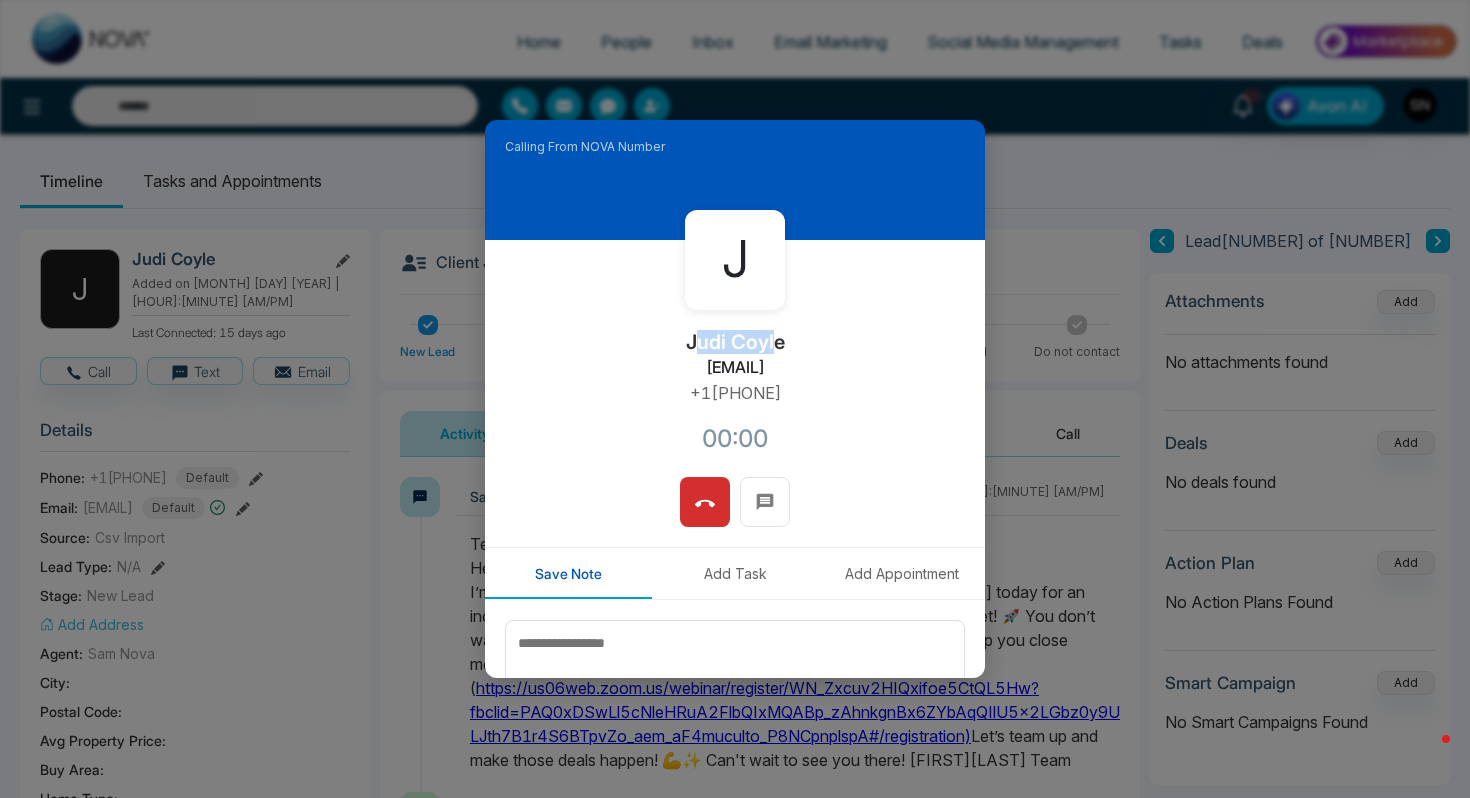 click on "Judi Coyle" at bounding box center [735, 342] 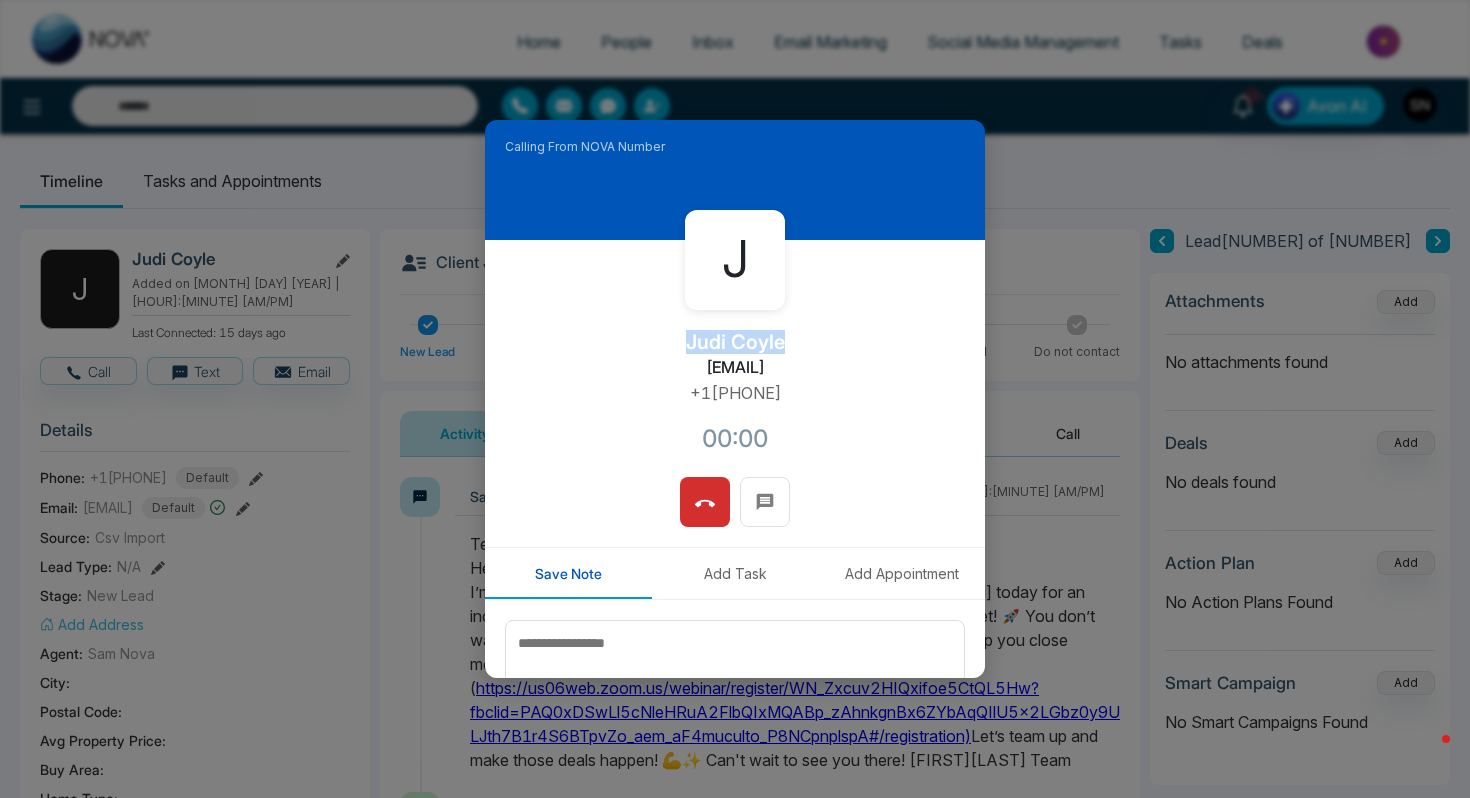 drag, startPoint x: 675, startPoint y: 335, endPoint x: 801, endPoint y: 339, distance: 126.06348 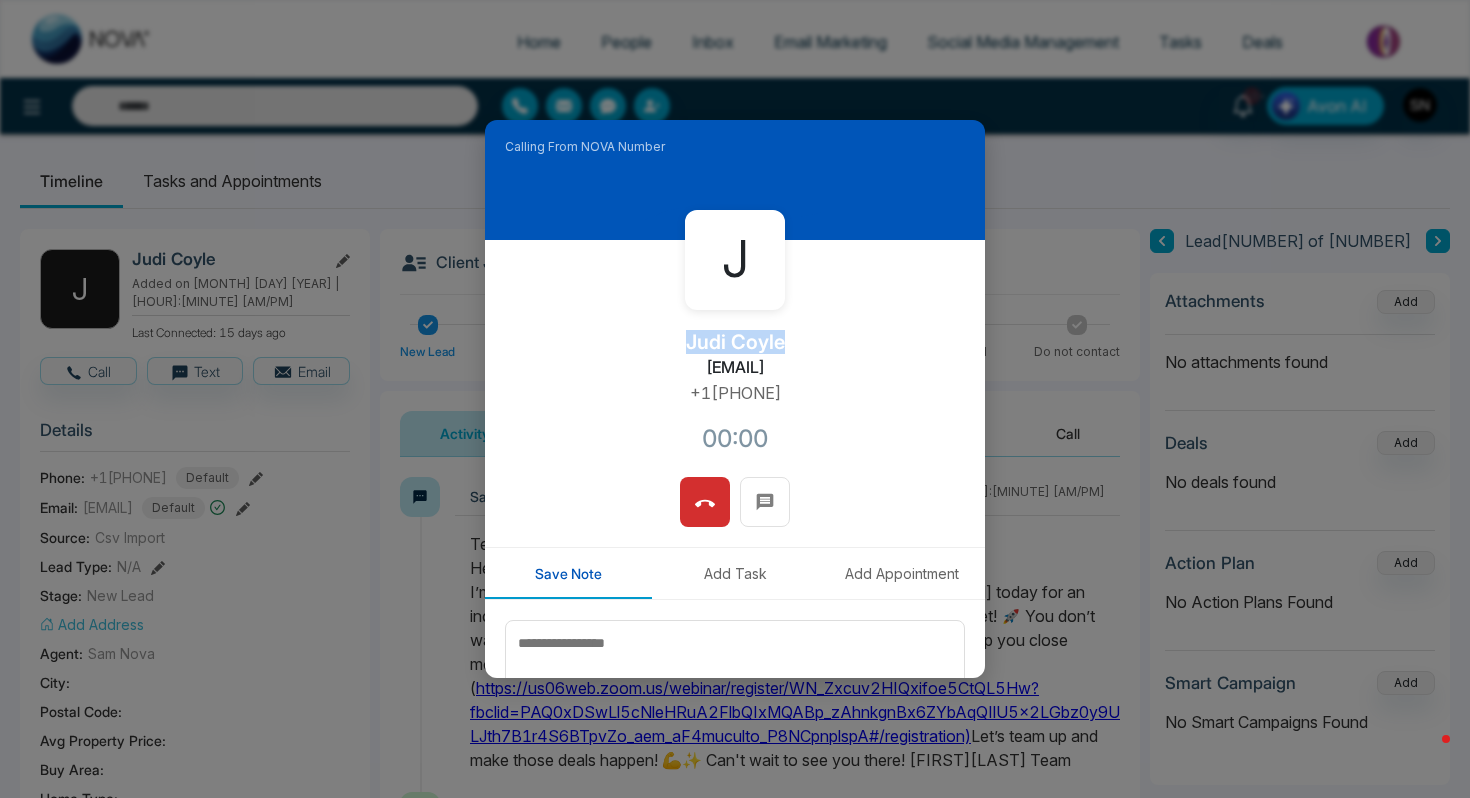 click on "[FIRST] [FIRST] [LAST] [EMAIL] +1[PHONE] [TIME]" at bounding box center (735, 358) 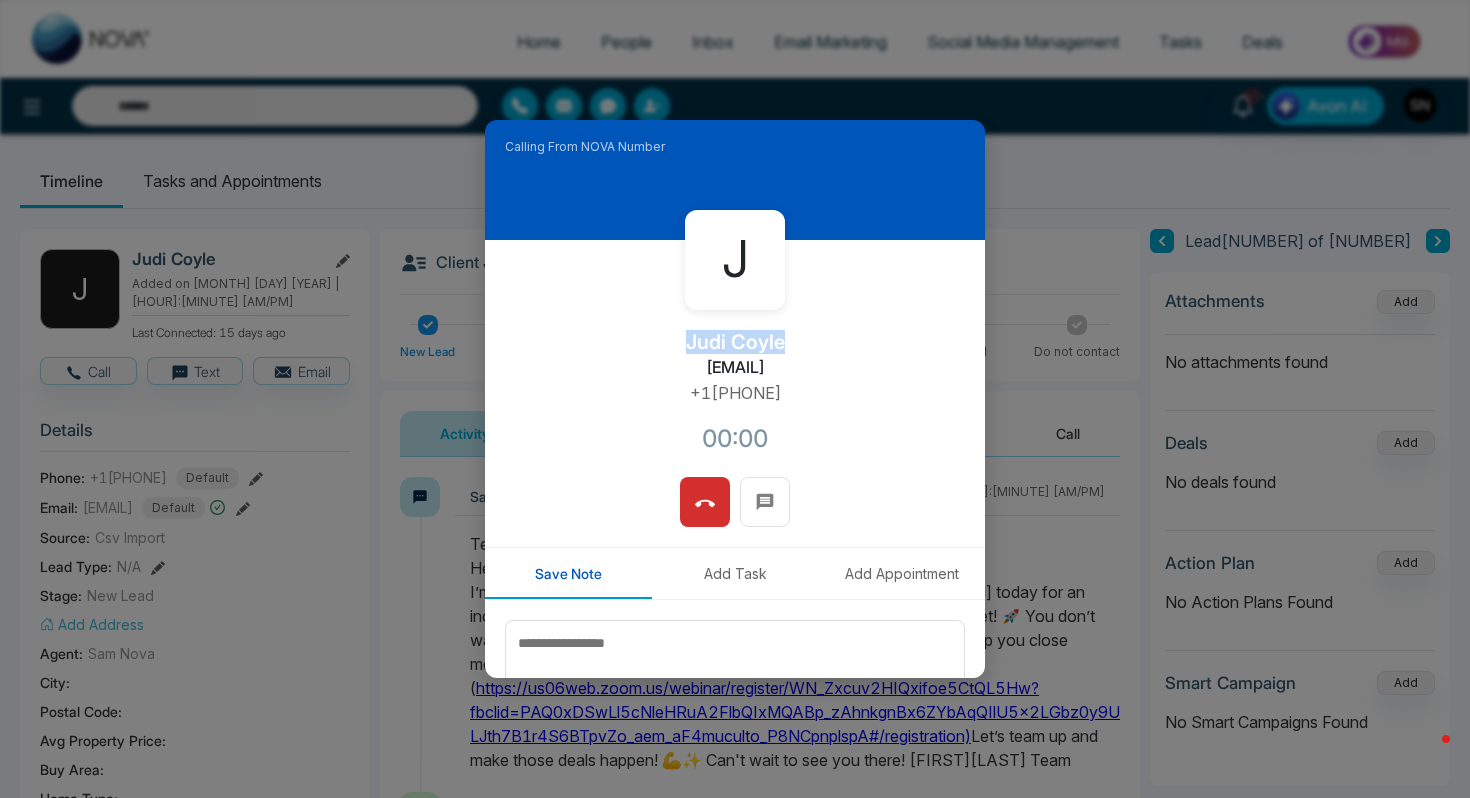 copy on "Judi Coyle" 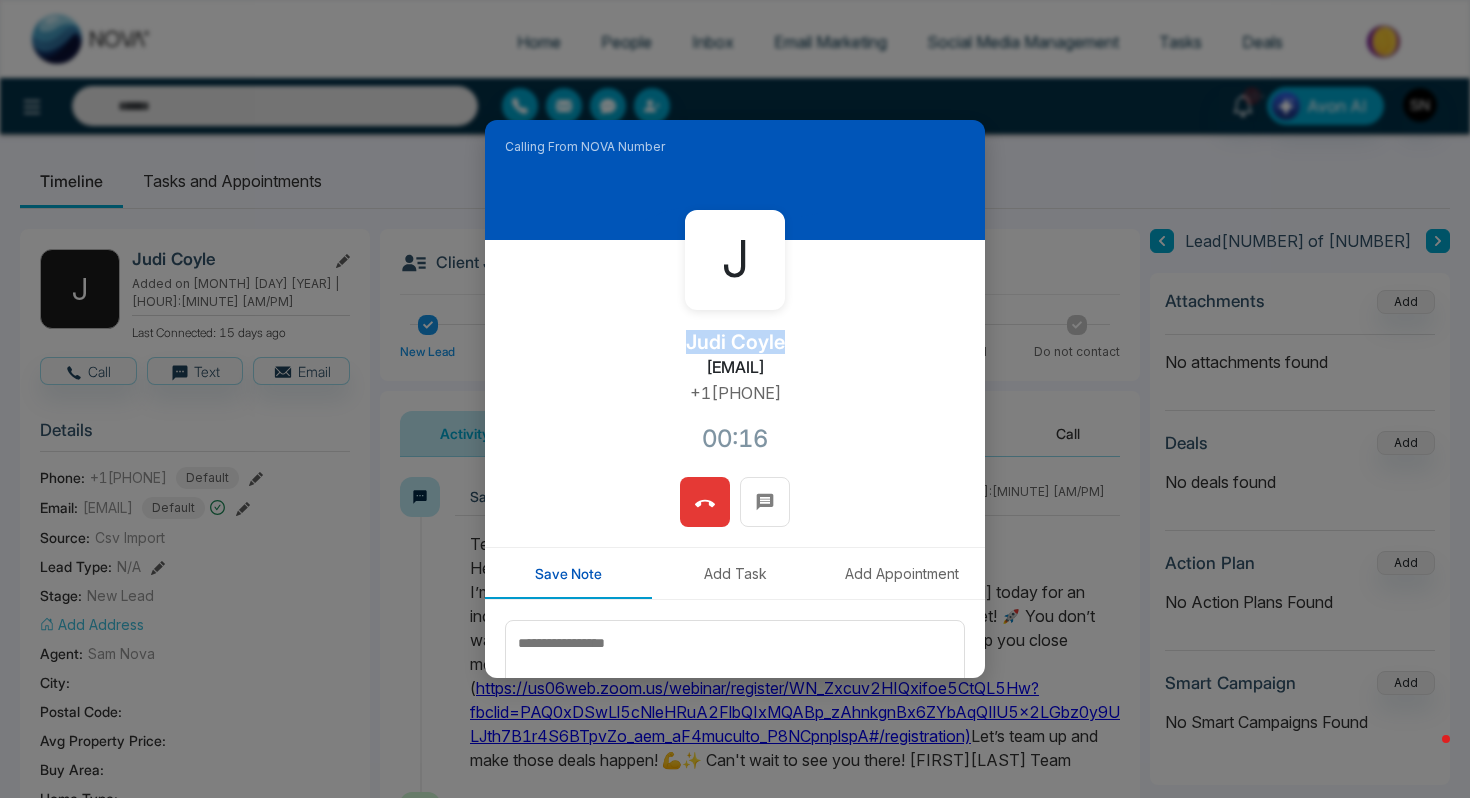 click 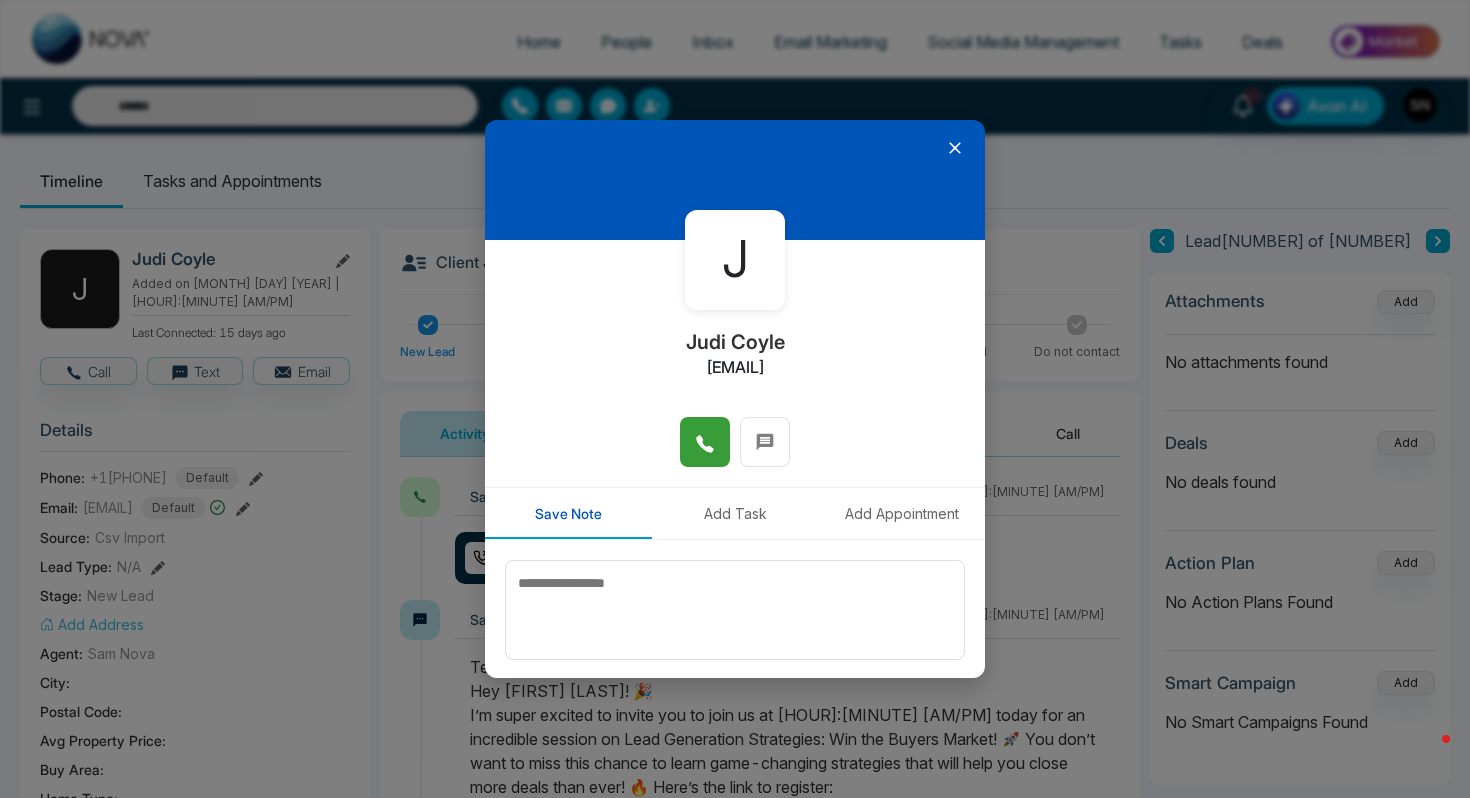 click at bounding box center [735, 180] 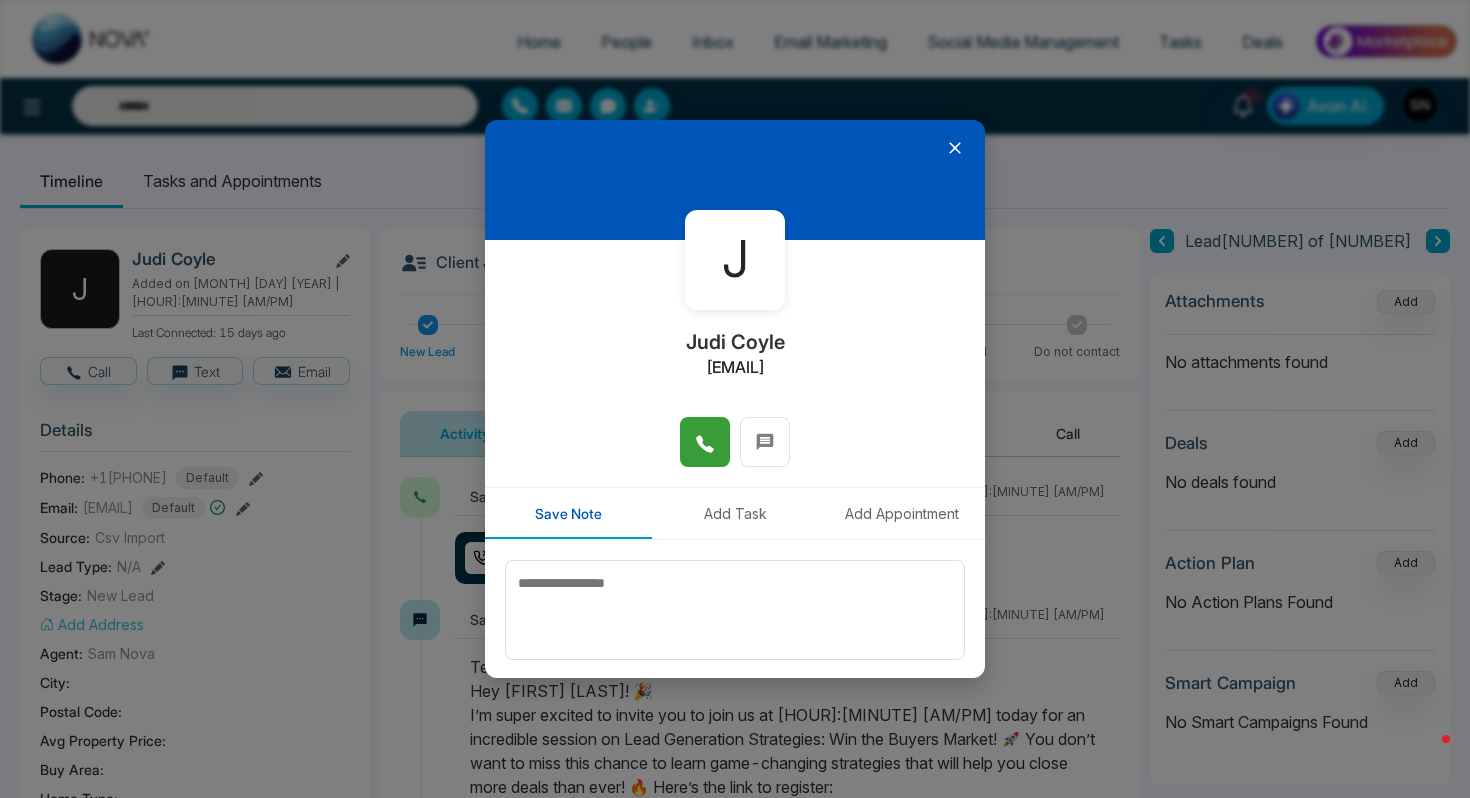 click 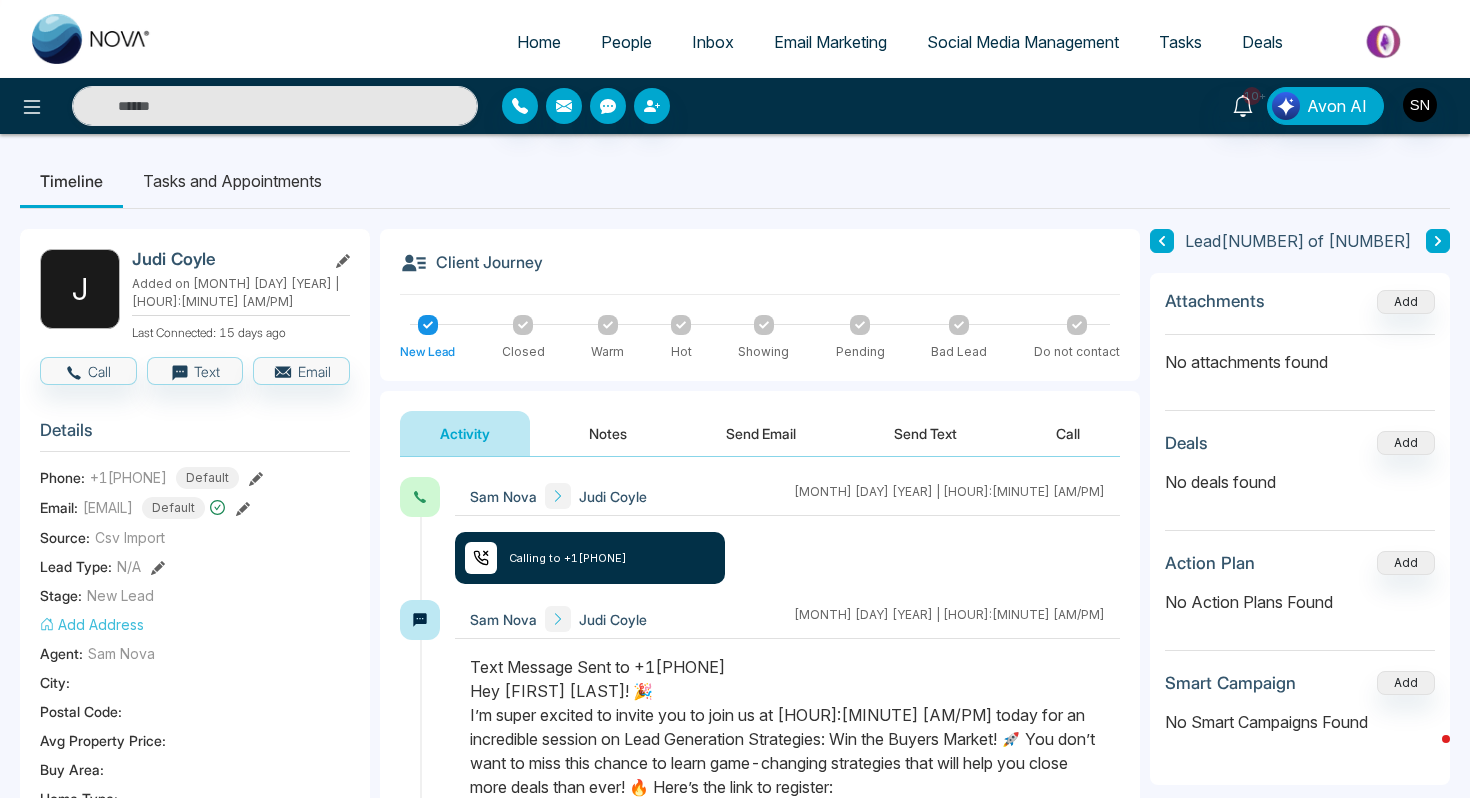 click 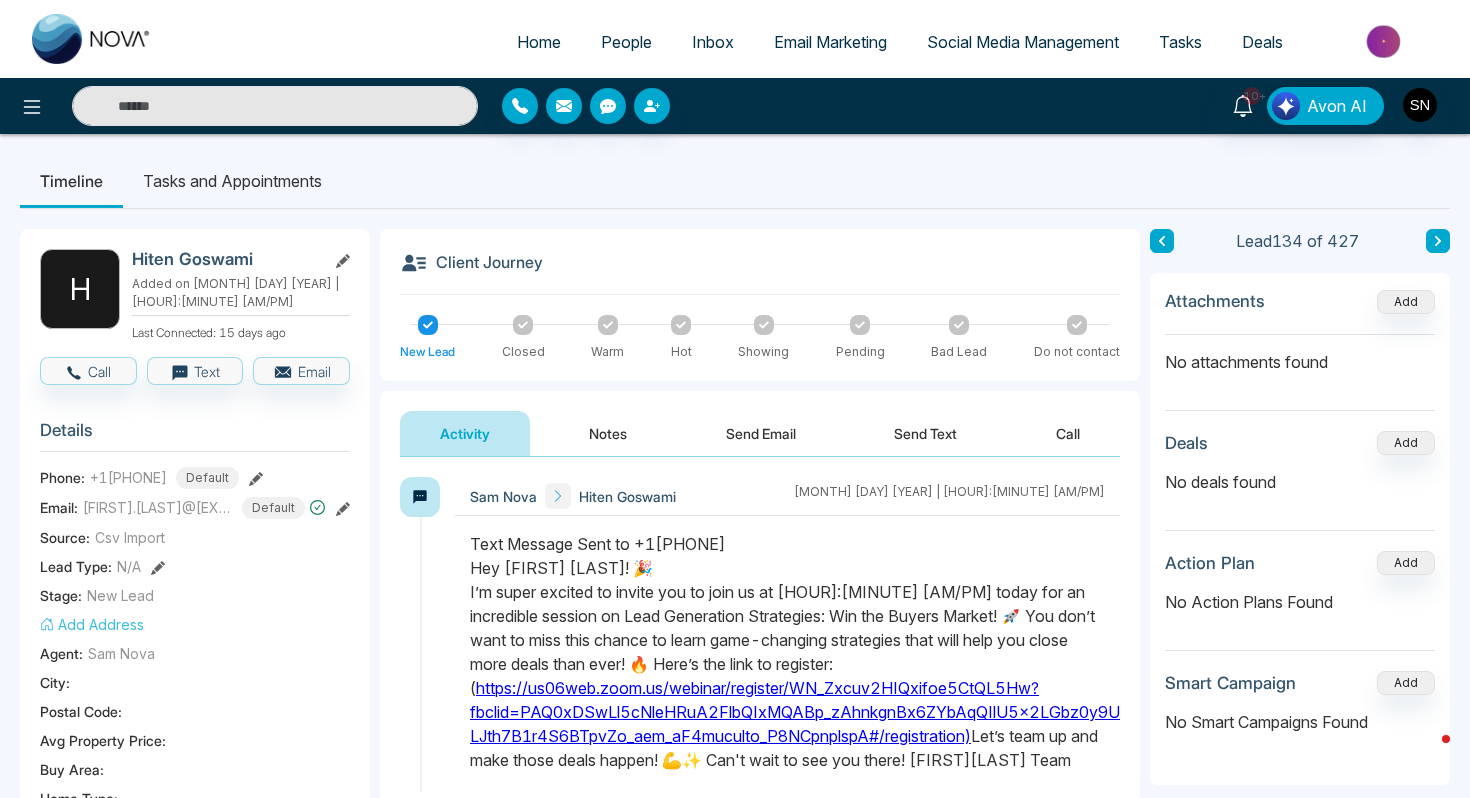 click on "People" at bounding box center [626, 42] 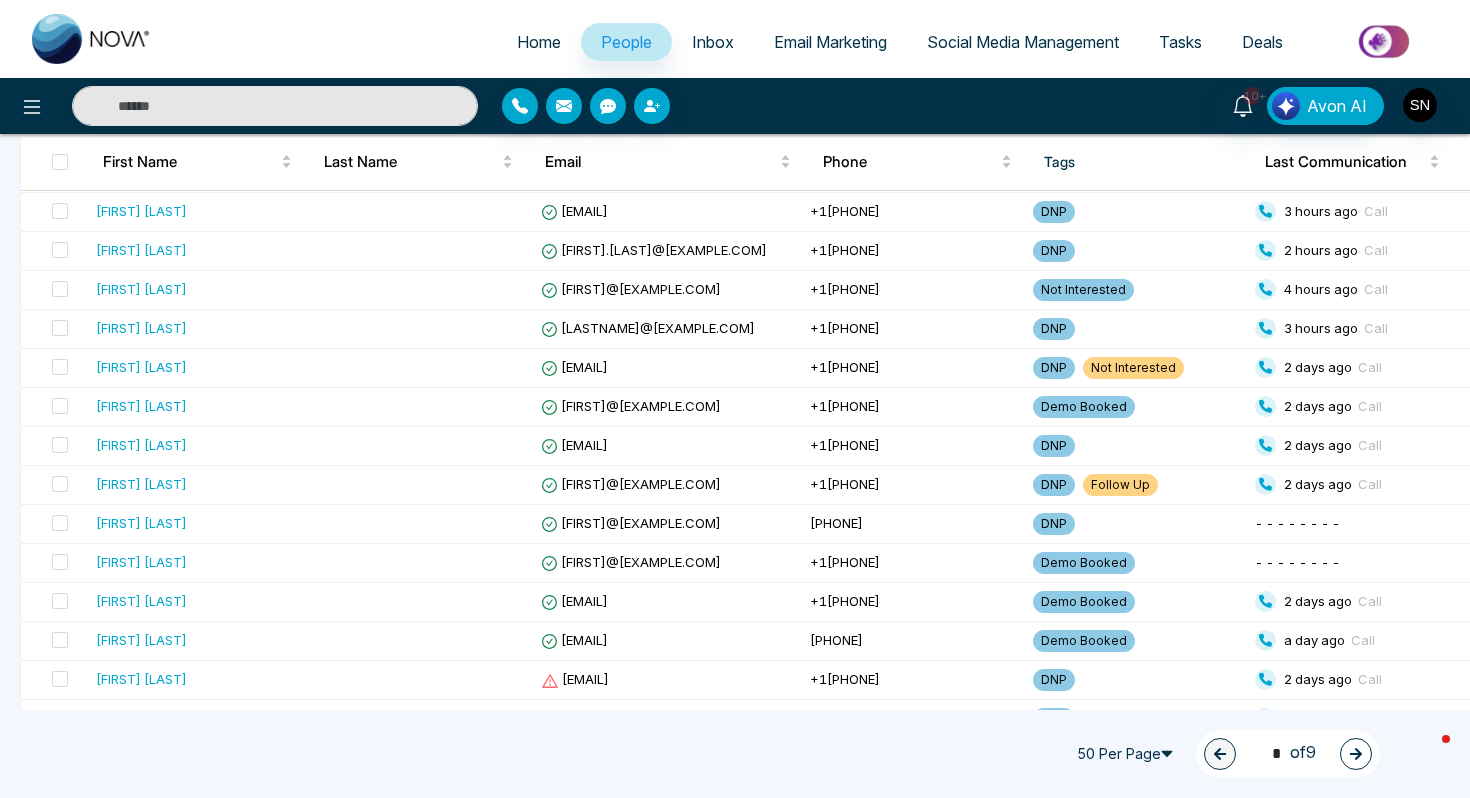 scroll, scrollTop: 1644, scrollLeft: 0, axis: vertical 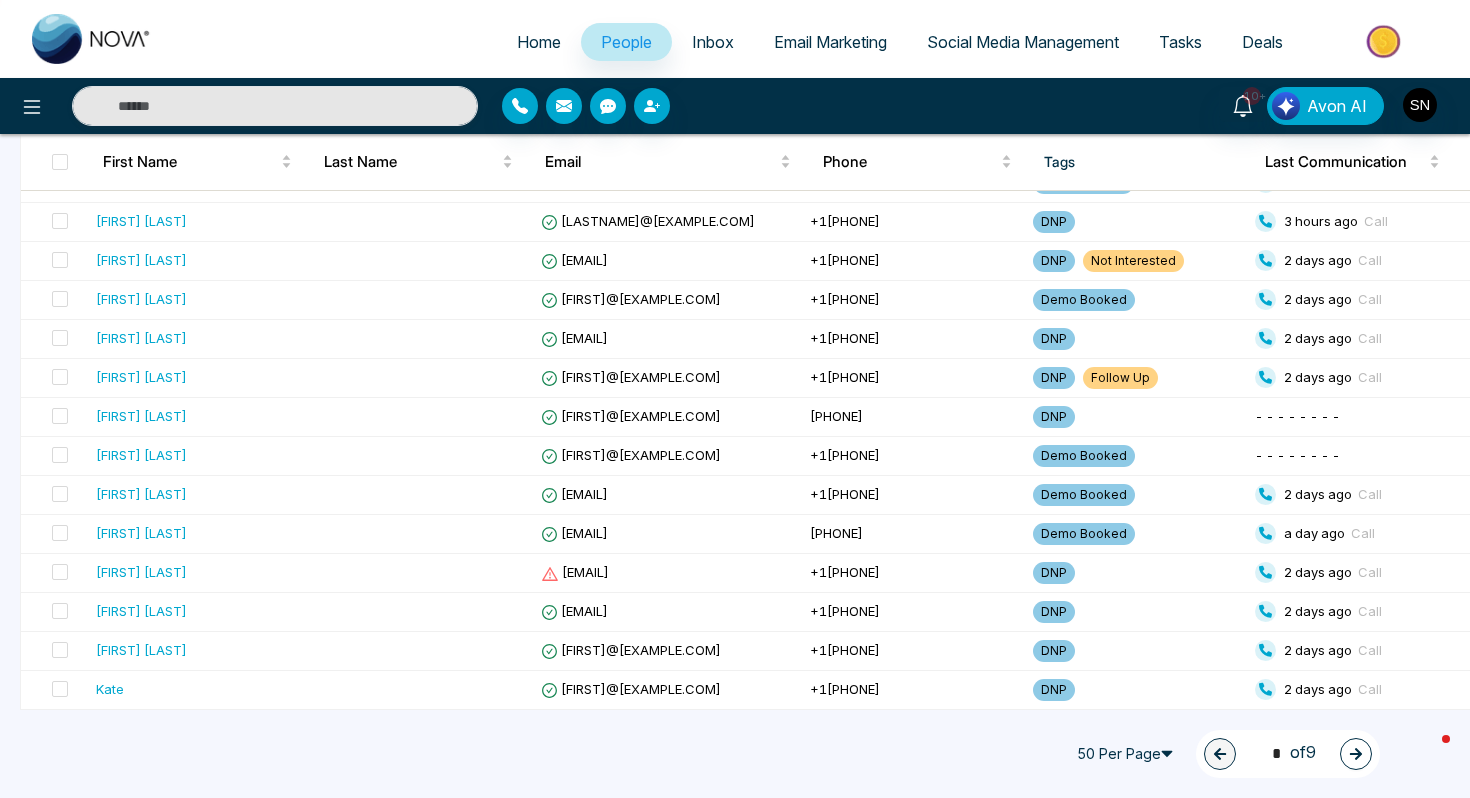 click on "10+ Avon AI" at bounding box center (735, 106) 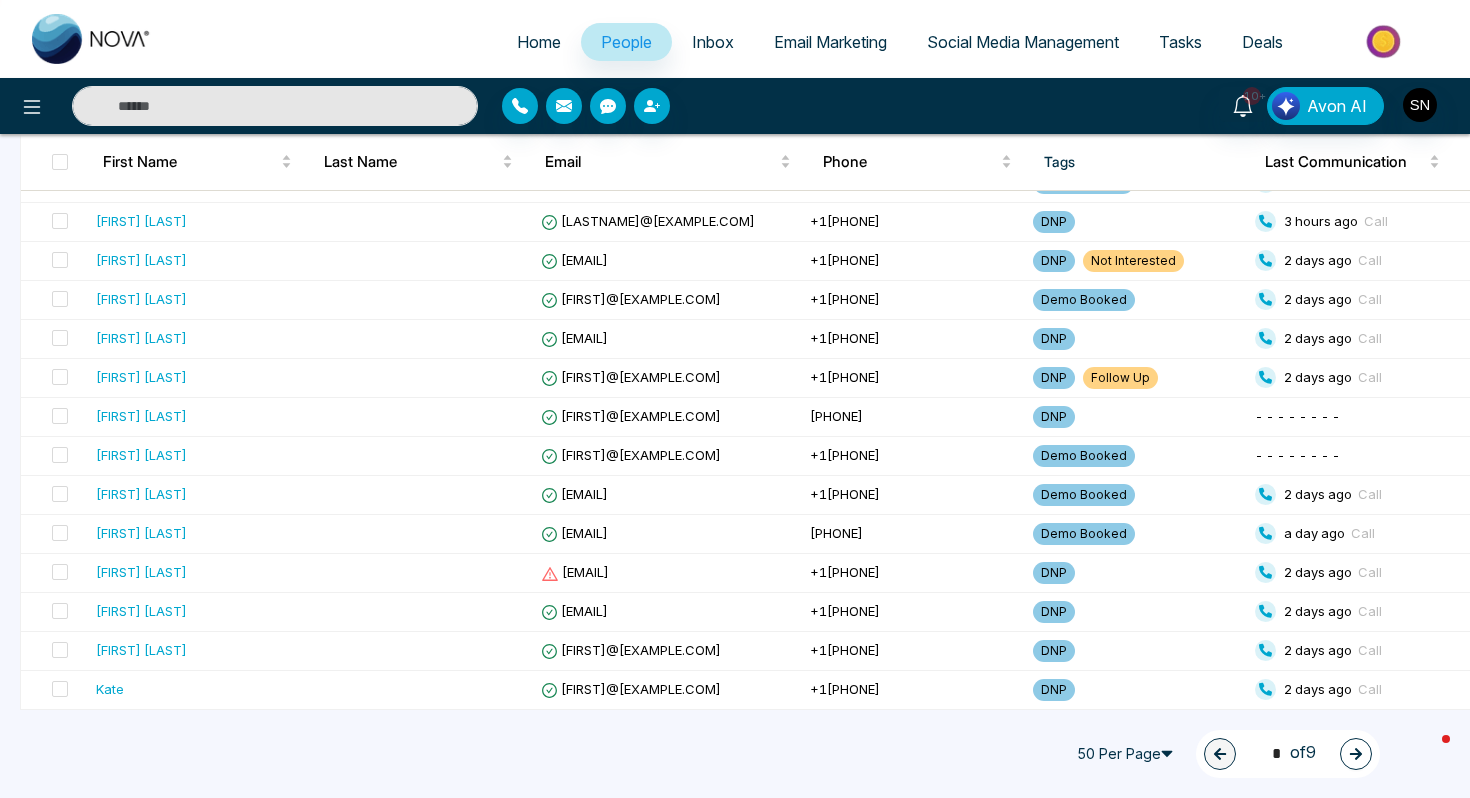 click at bounding box center [275, 106] 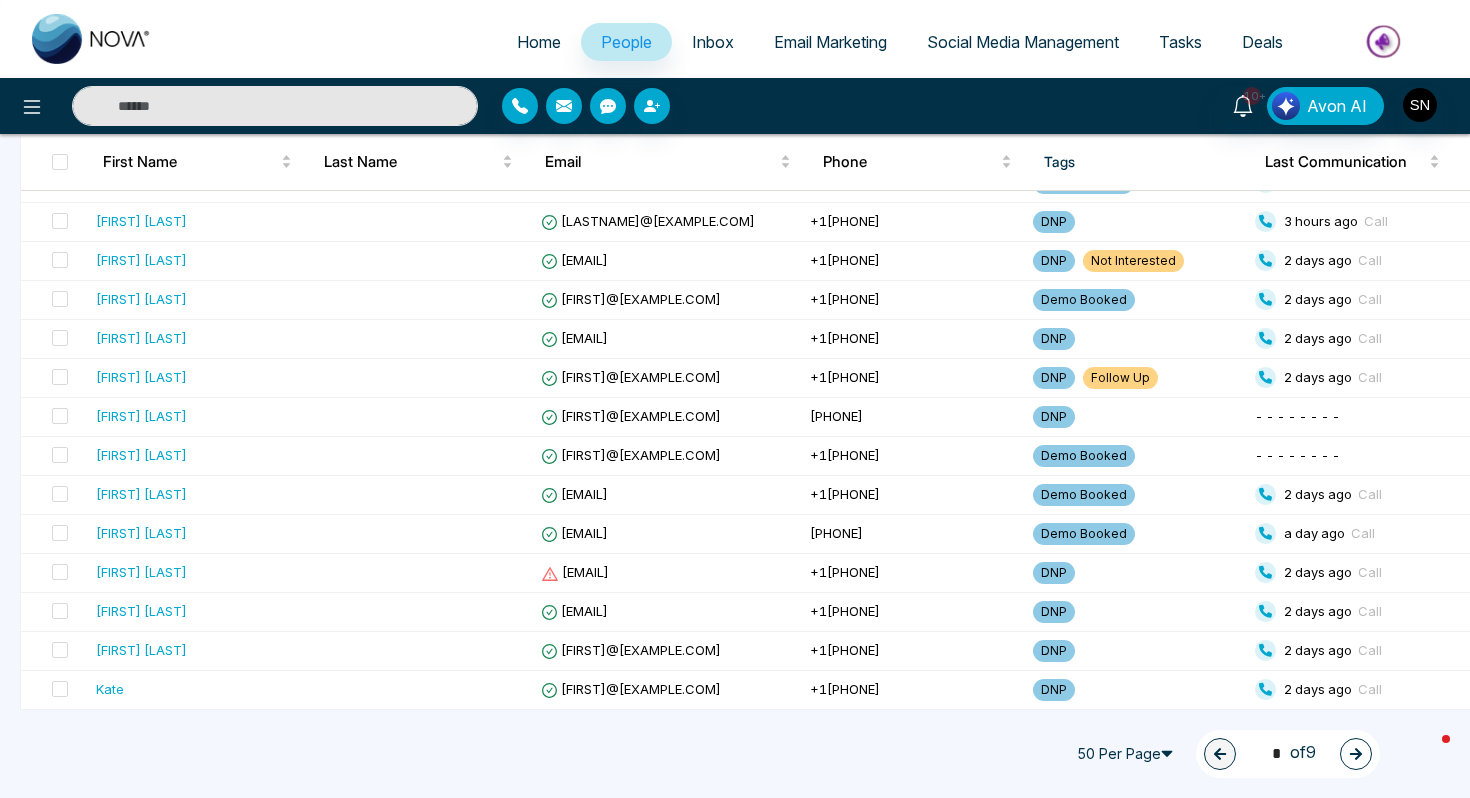 paste on "**********" 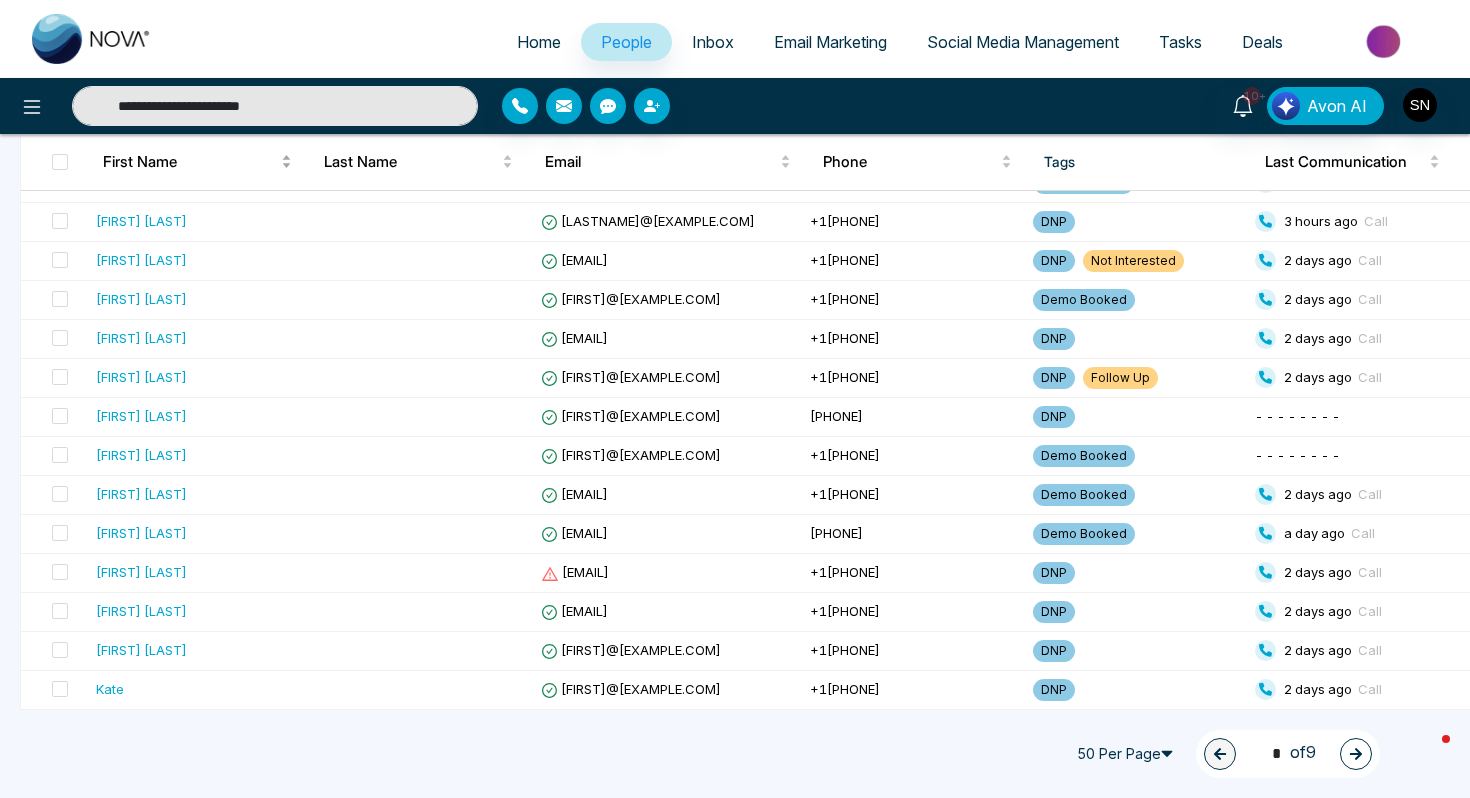 type on "**********" 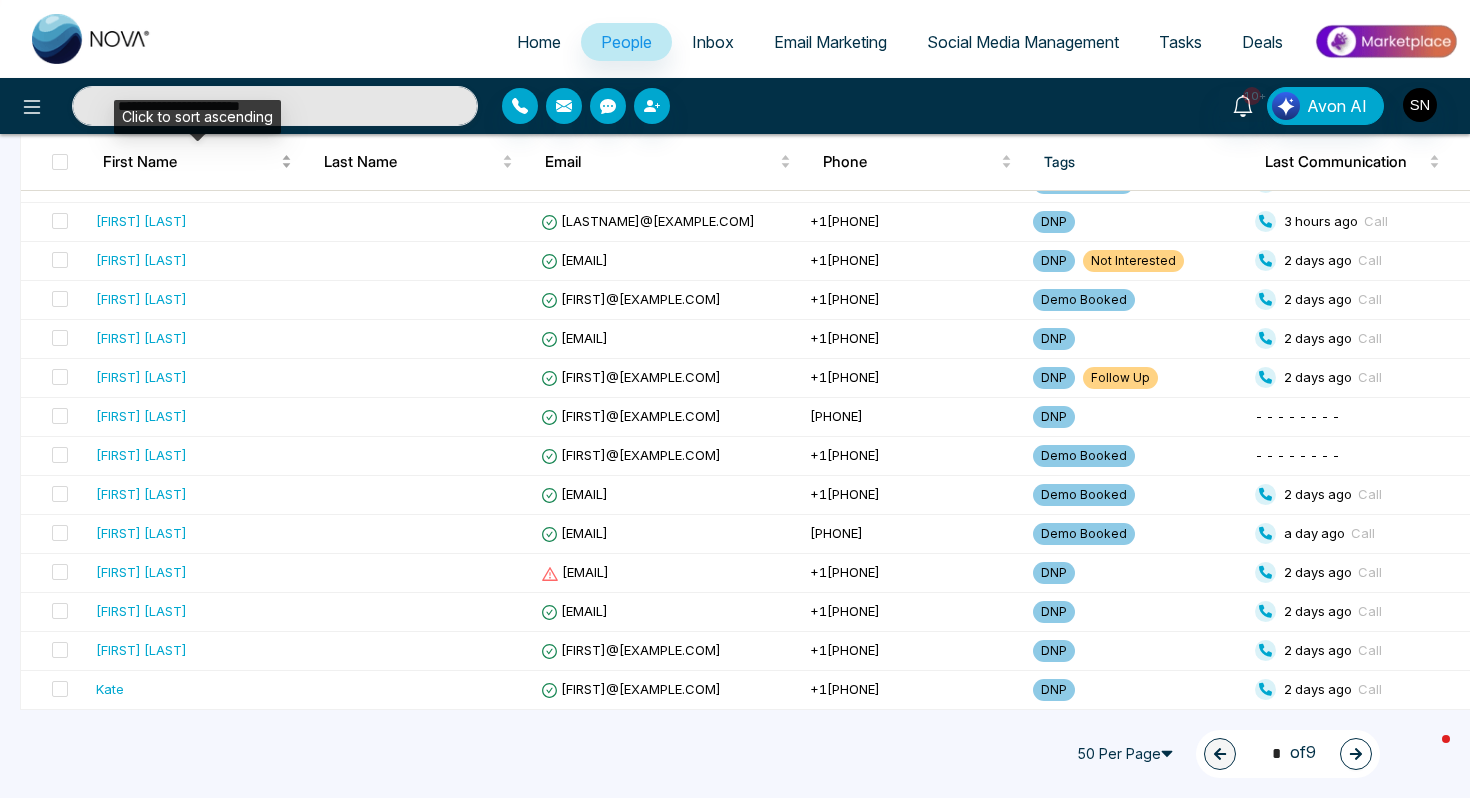 click on "First Name" at bounding box center [190, 162] 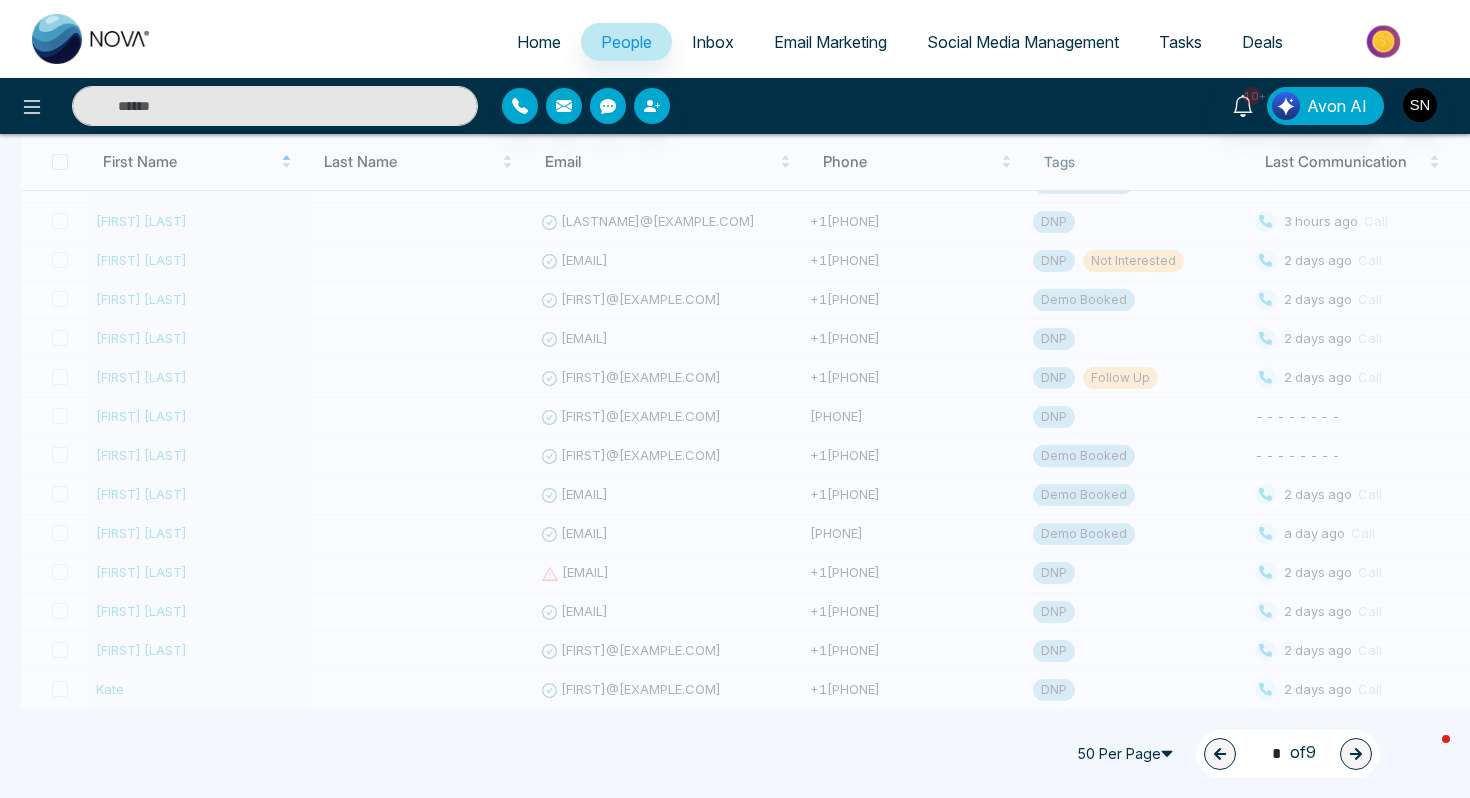 type on "**********" 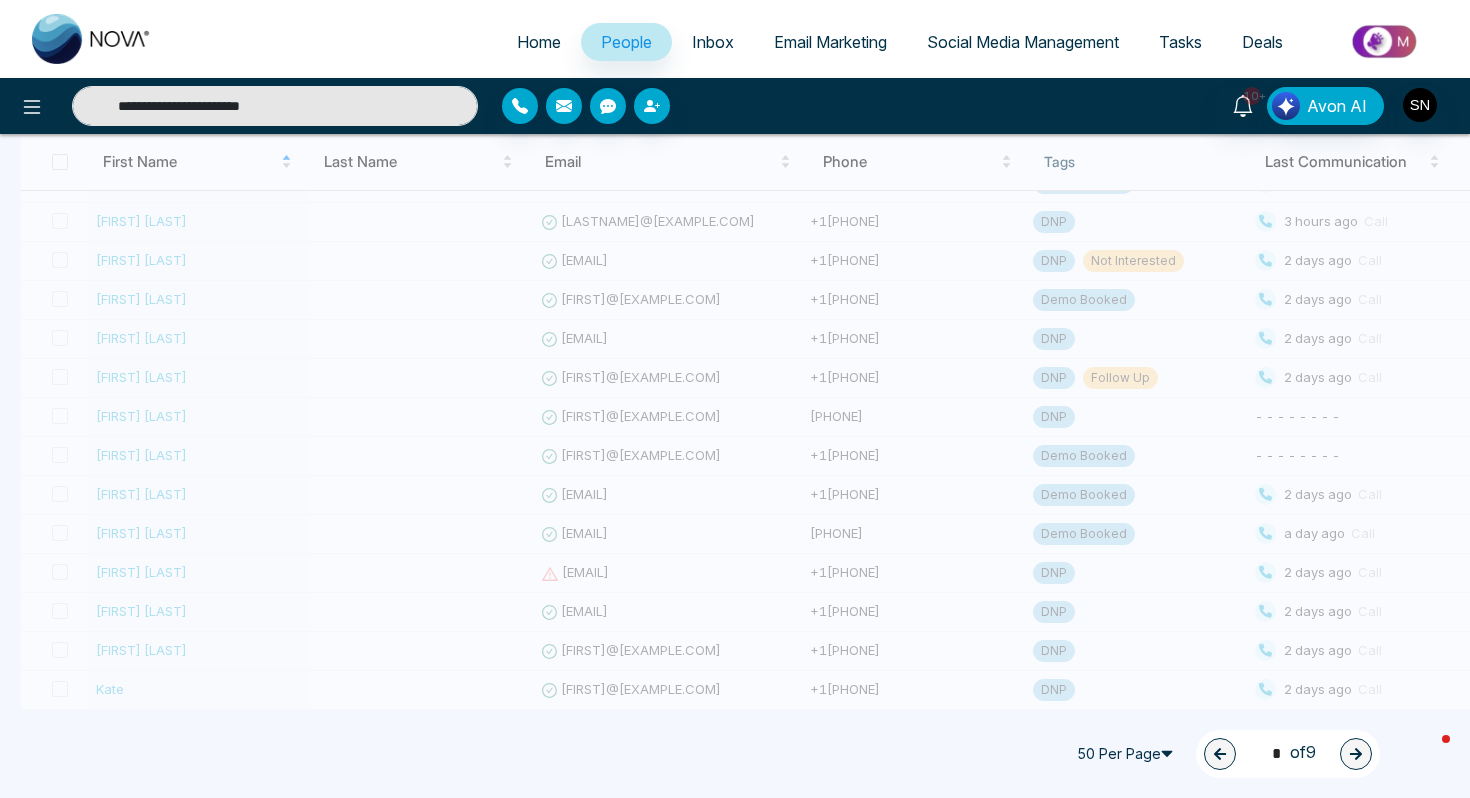 click on "**********" at bounding box center [275, 106] 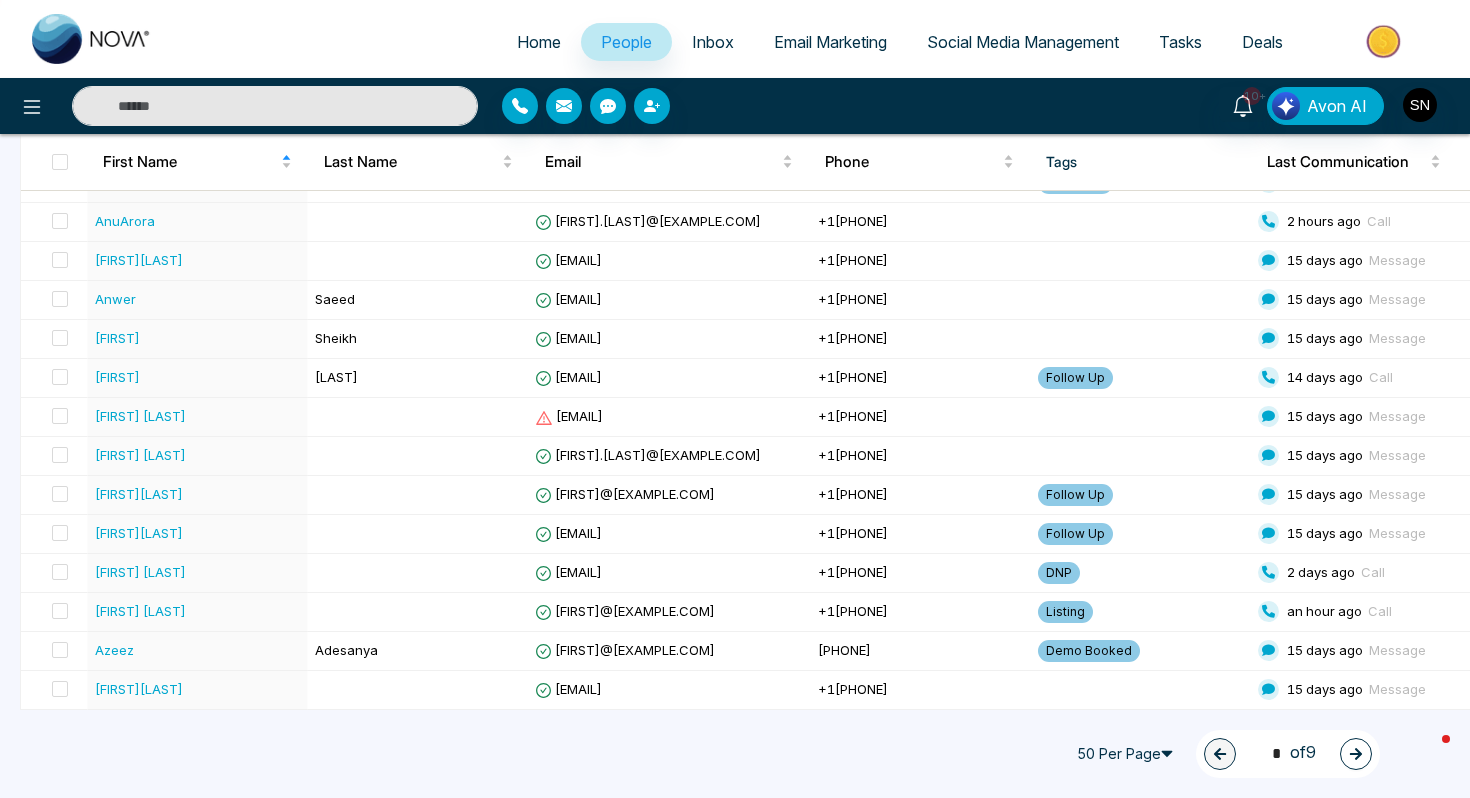 paste on "**********" 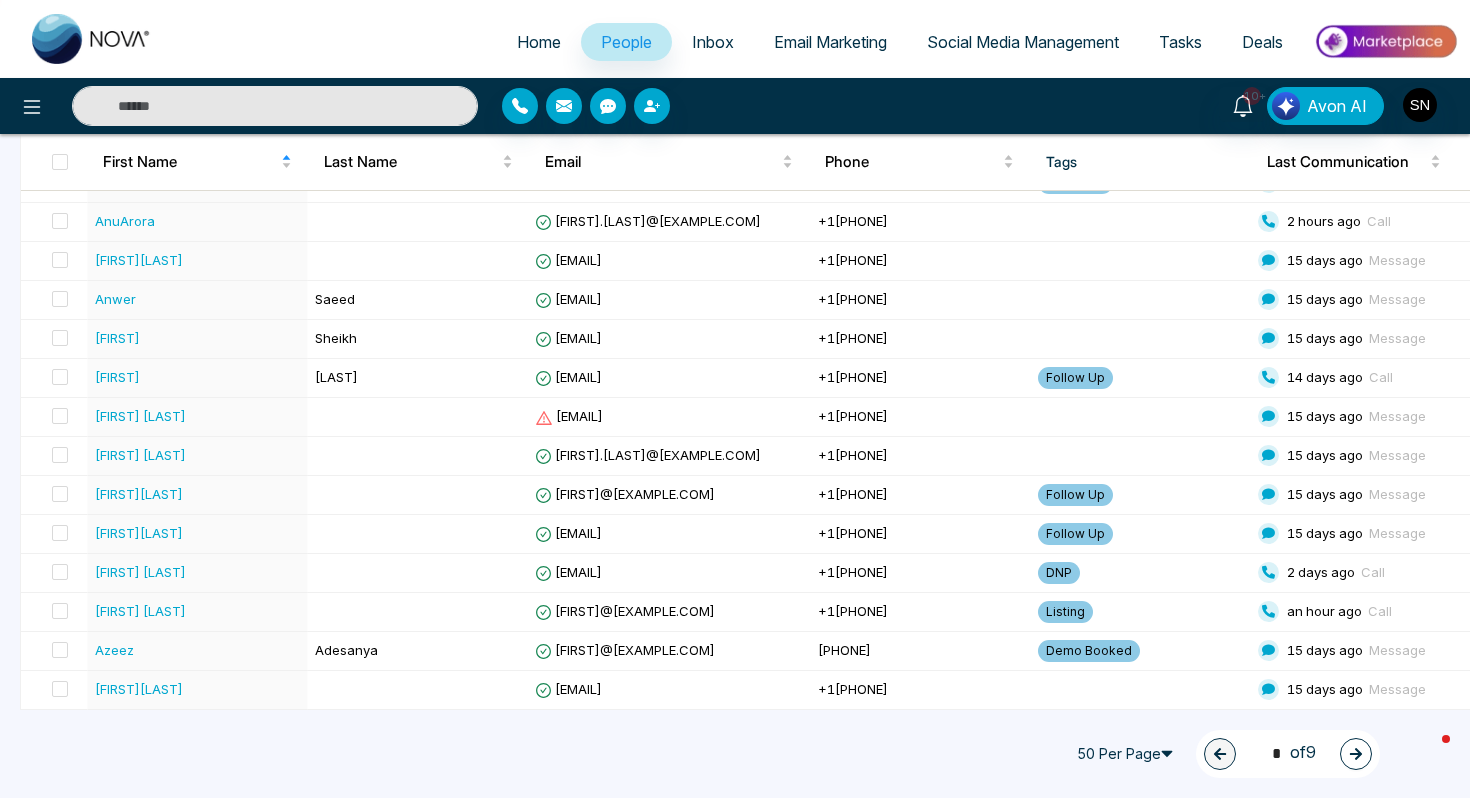 type on "**********" 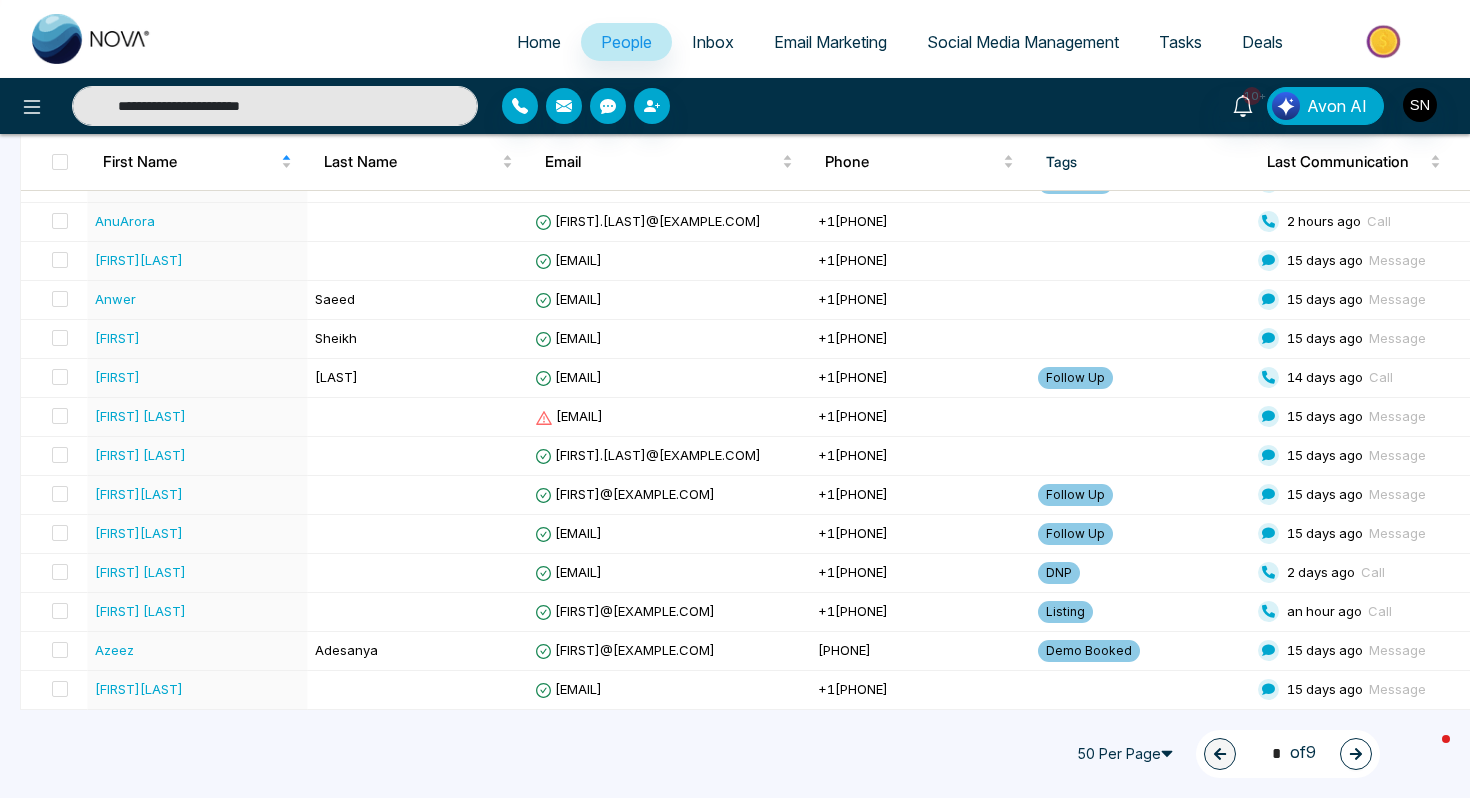 drag, startPoint x: 162, startPoint y: 107, endPoint x: 383, endPoint y: 114, distance: 221.11082 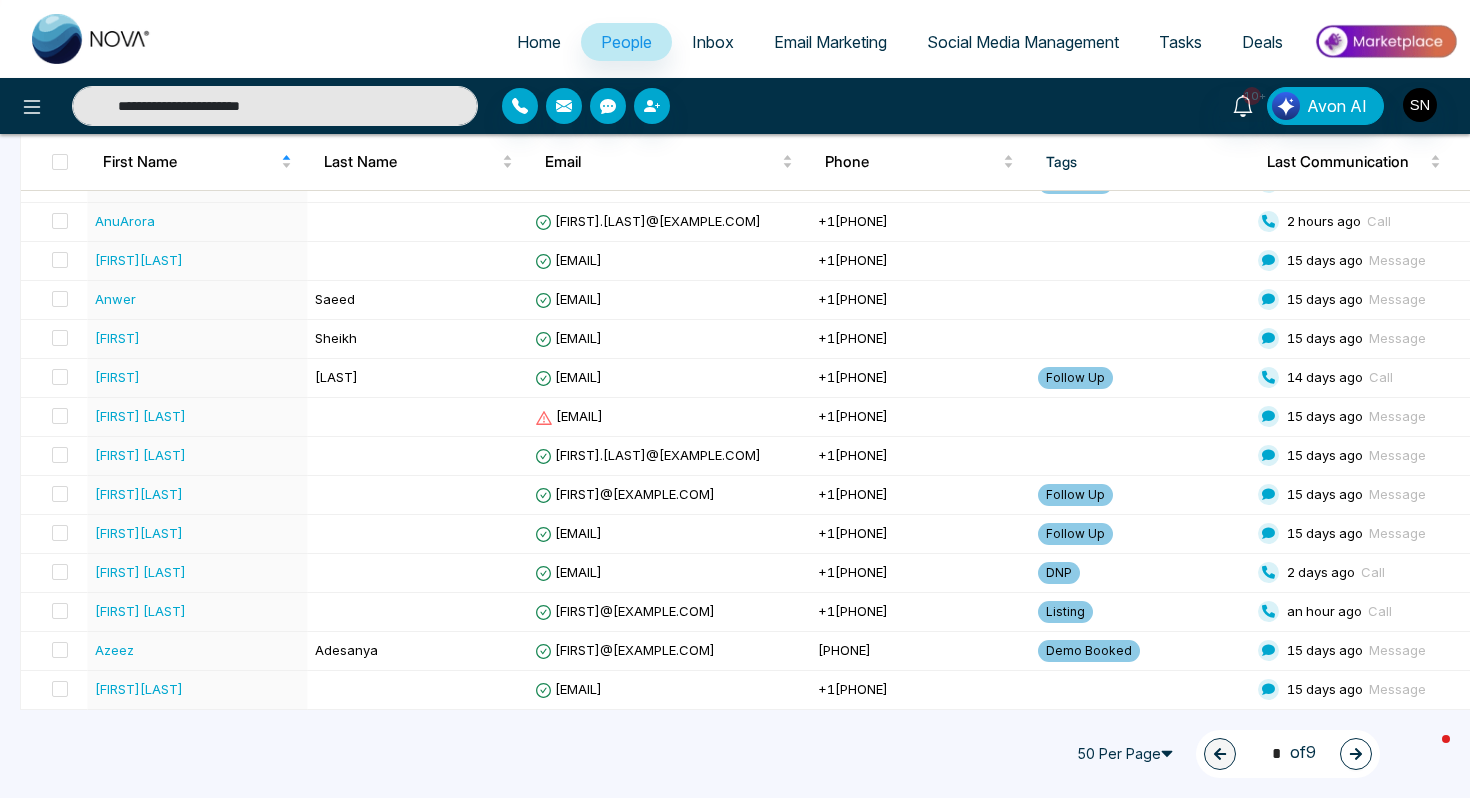 click on "**********" at bounding box center [275, 106] 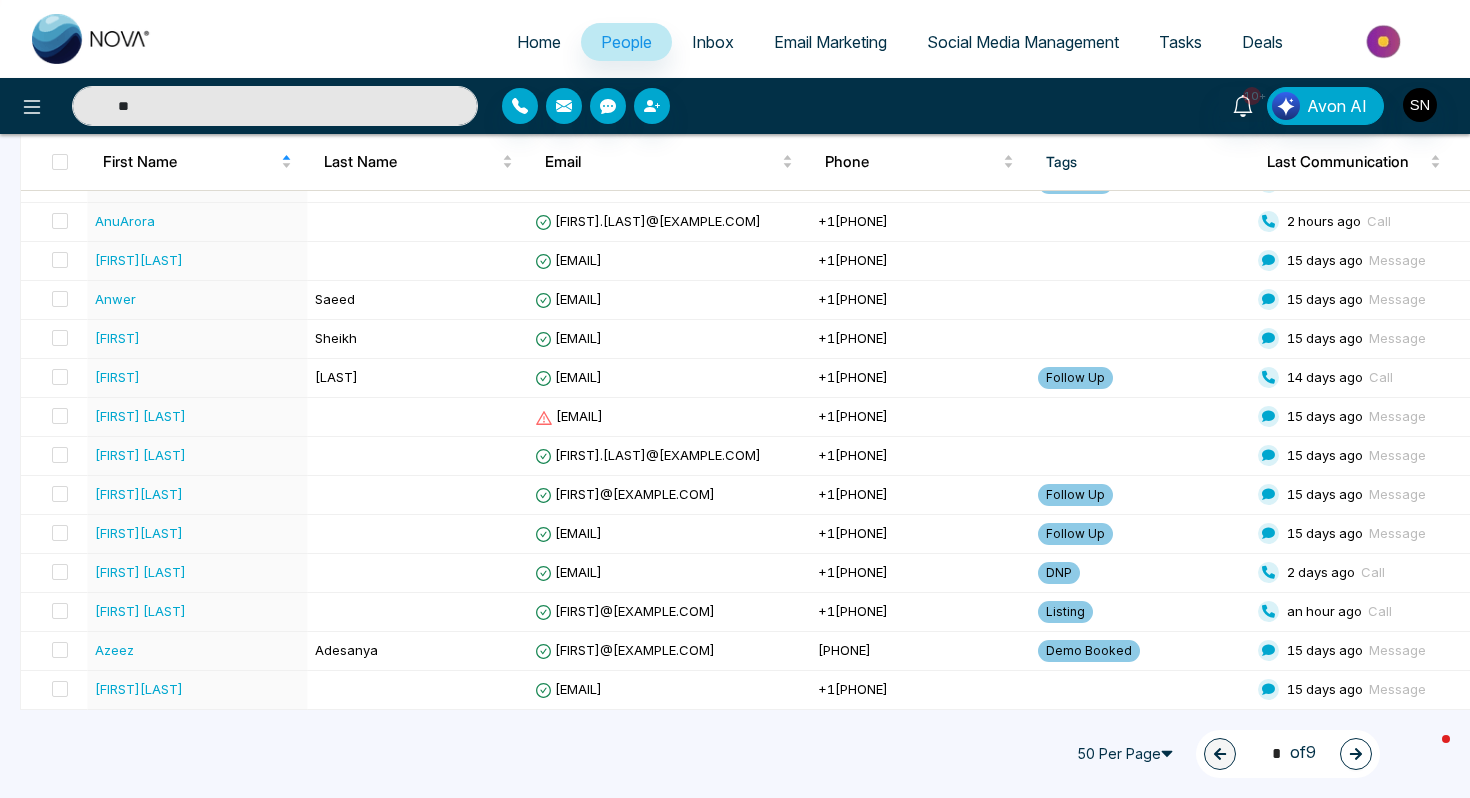 type on "*" 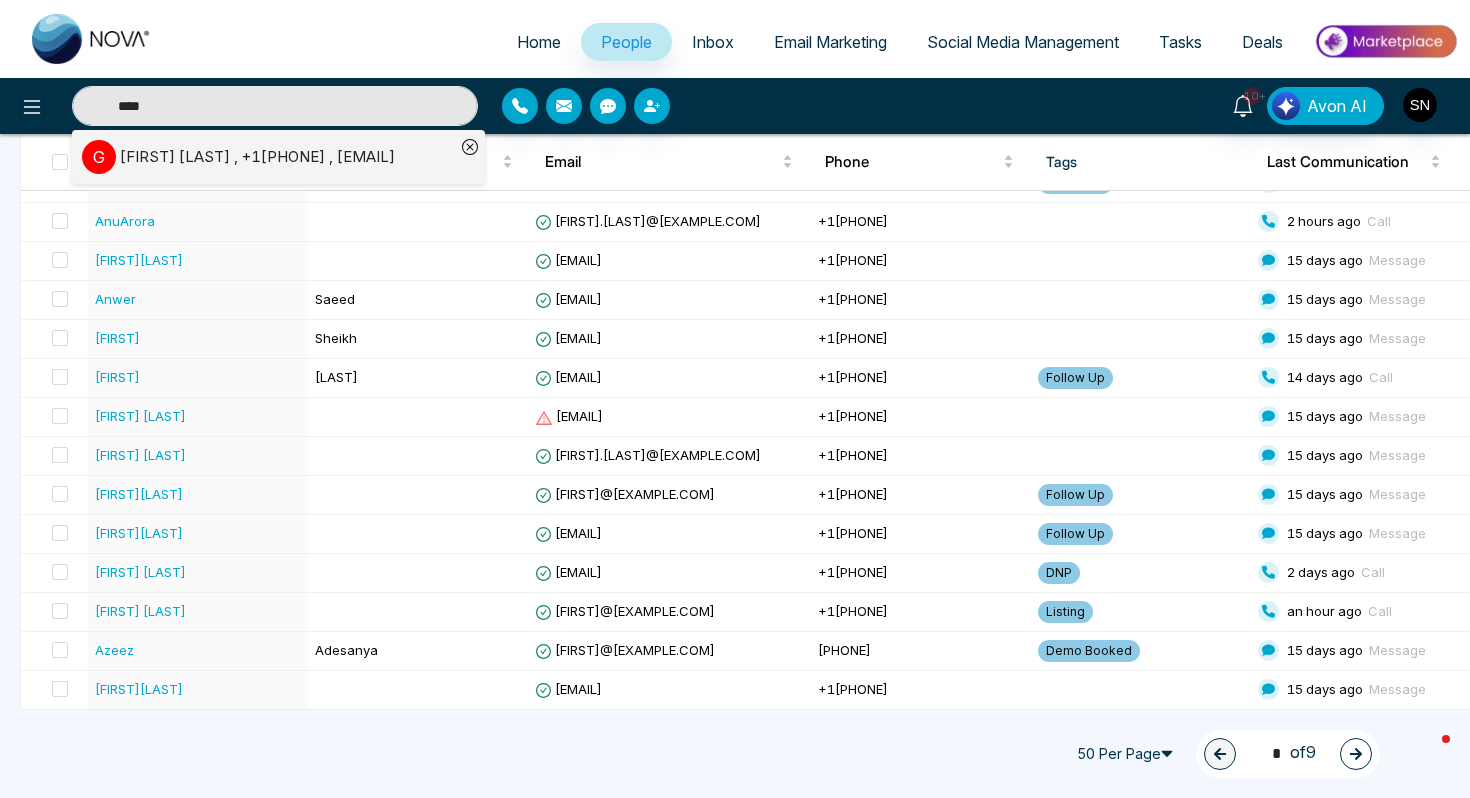 type on "****" 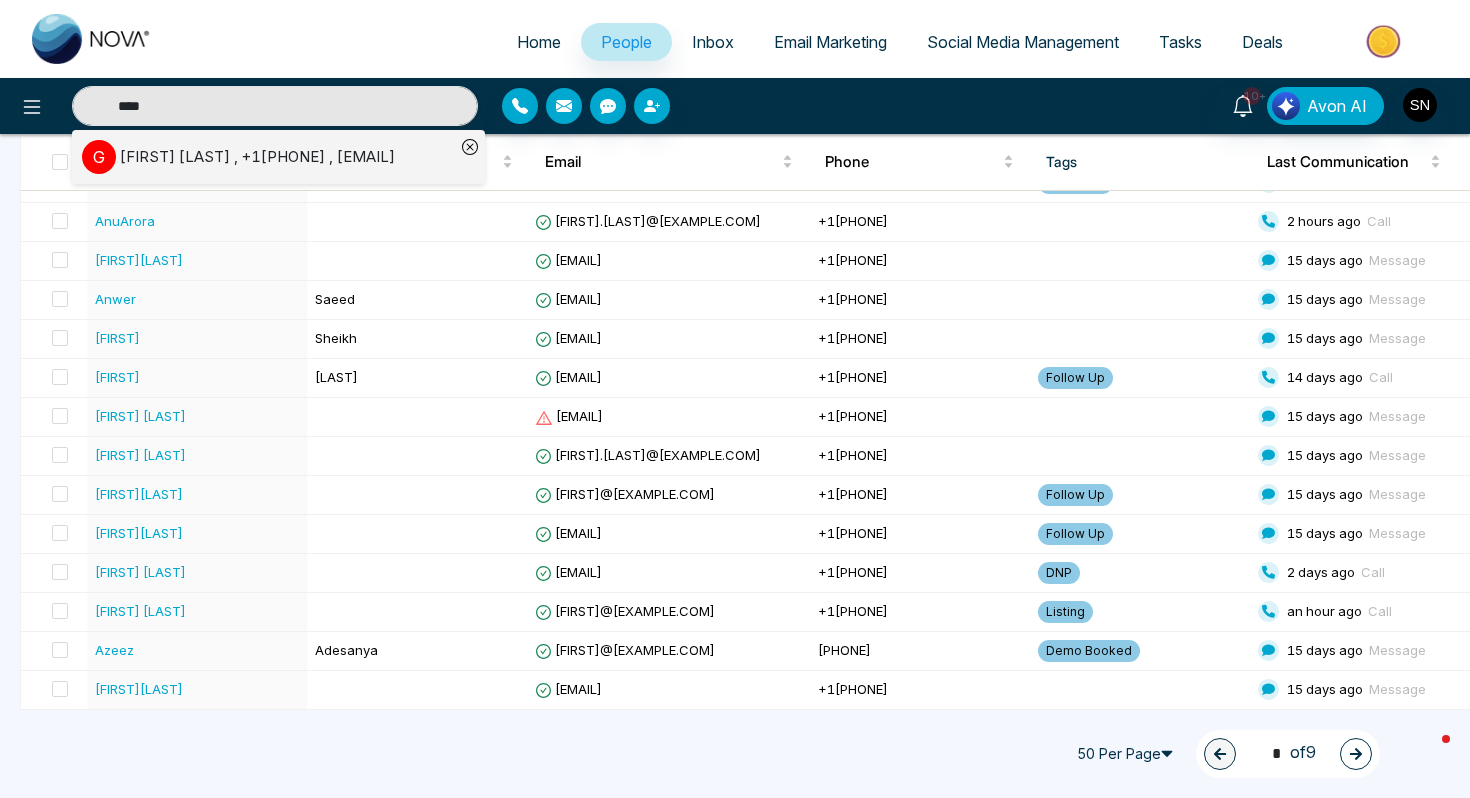 click on "G" at bounding box center [99, 157] 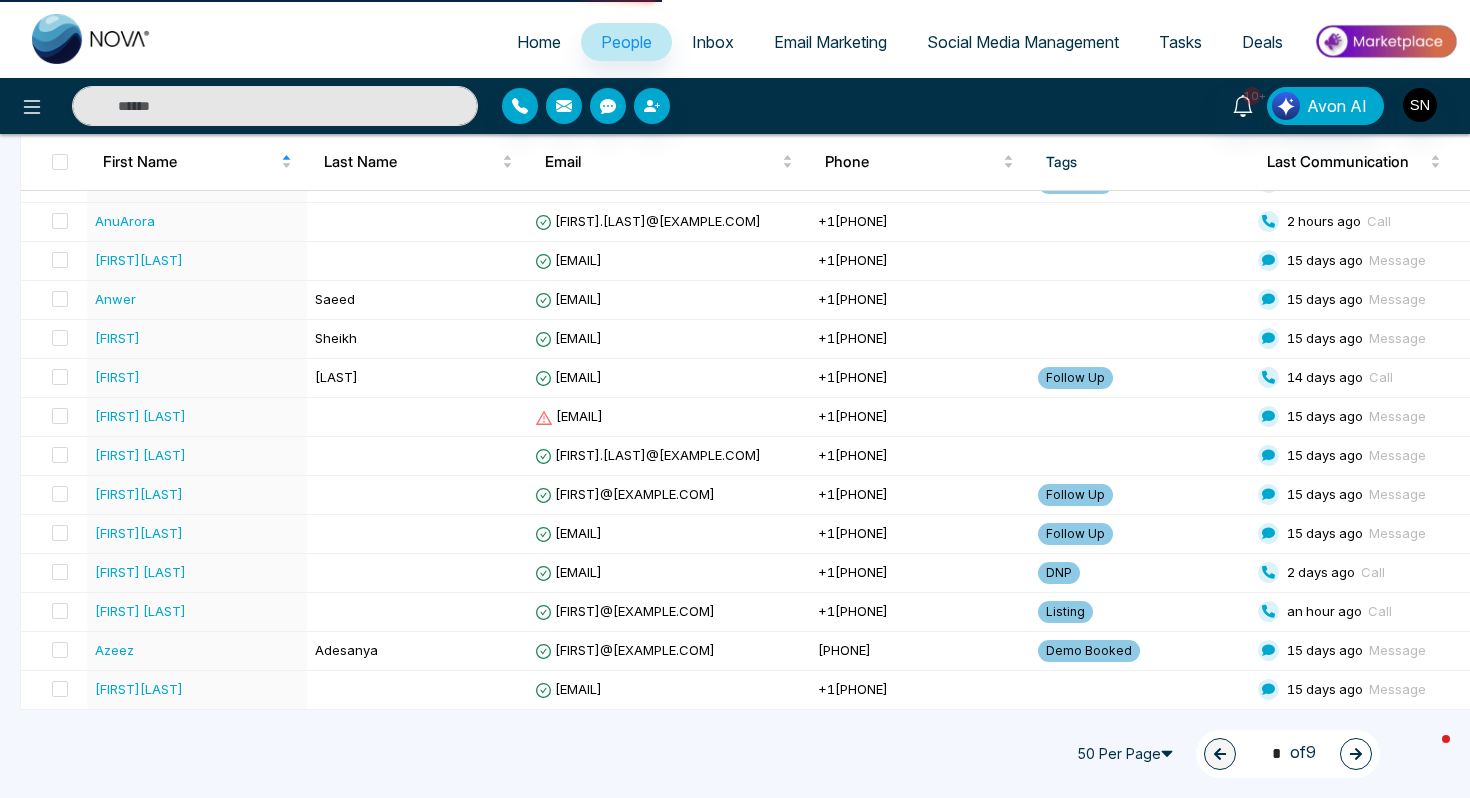 scroll, scrollTop: 0, scrollLeft: 0, axis: both 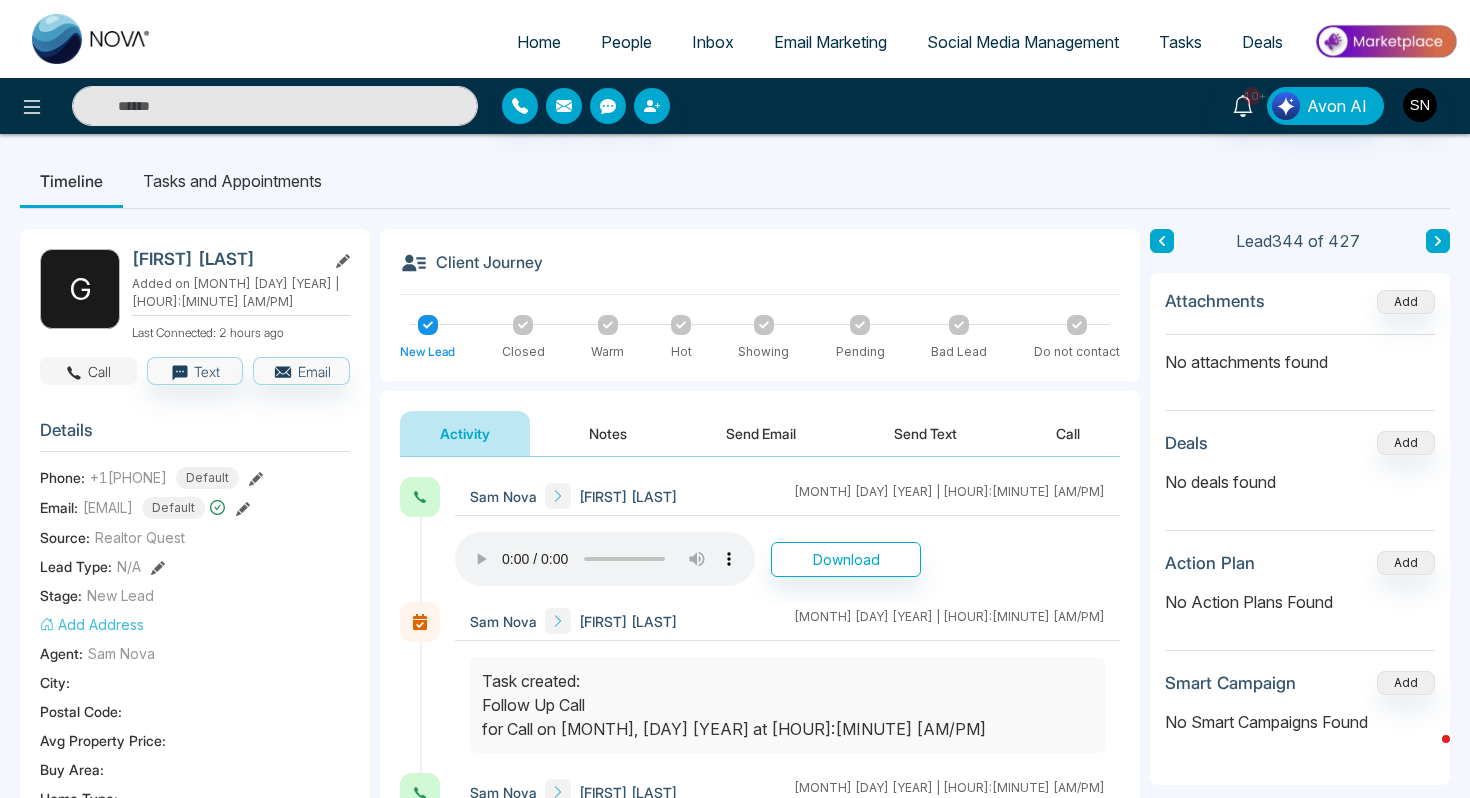 click 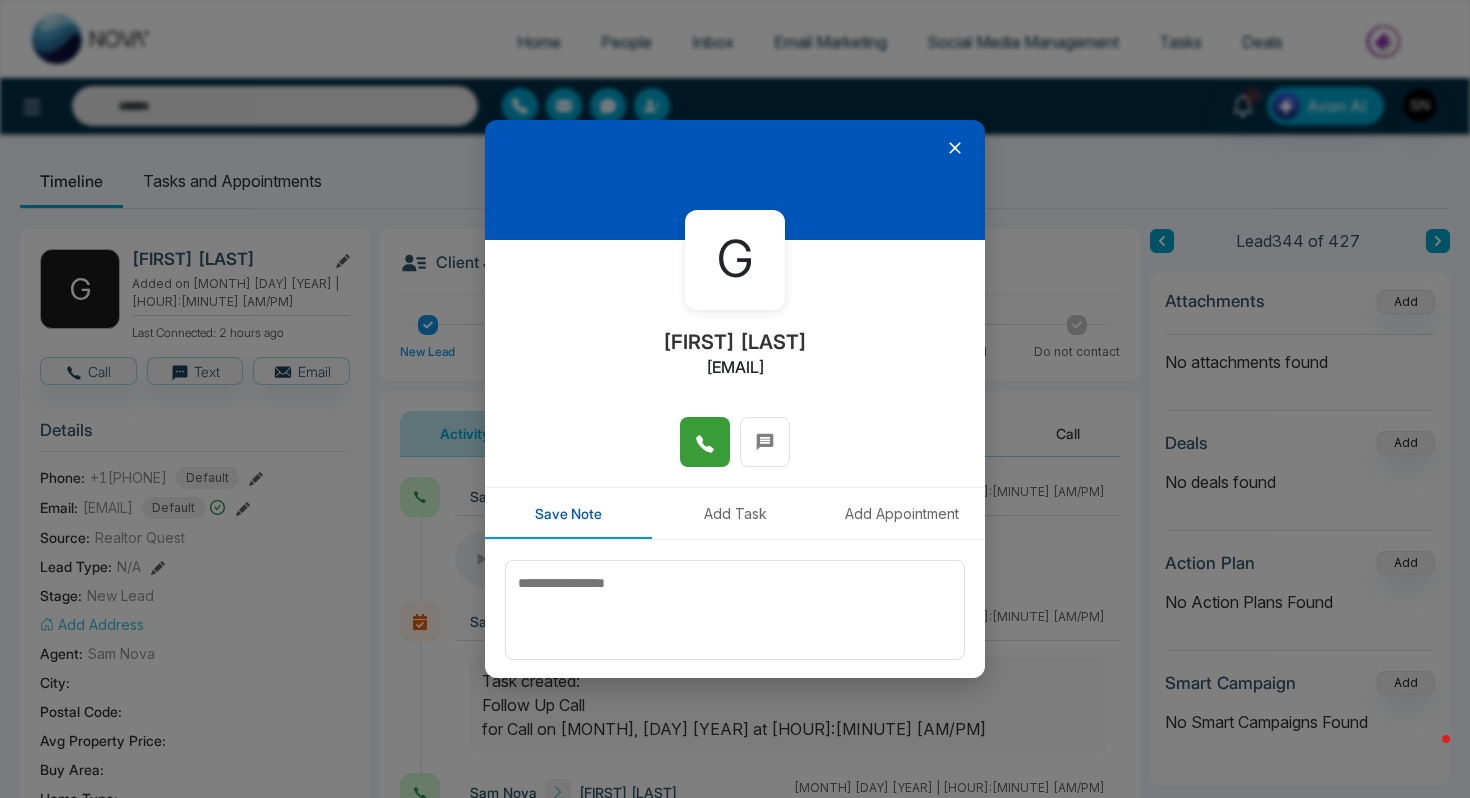 click at bounding box center [705, 442] 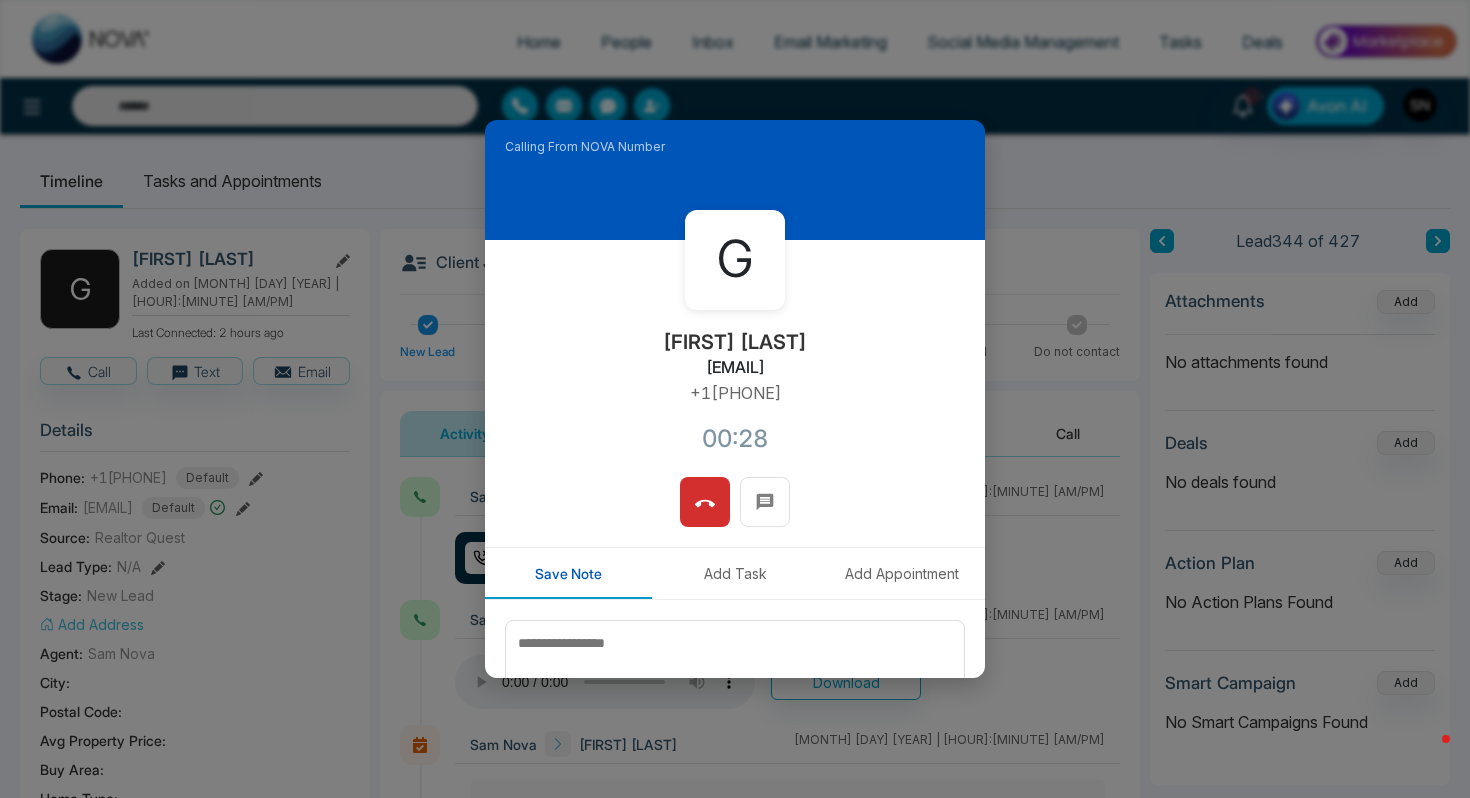 drag, startPoint x: 639, startPoint y: 364, endPoint x: 827, endPoint y: 373, distance: 188.2153 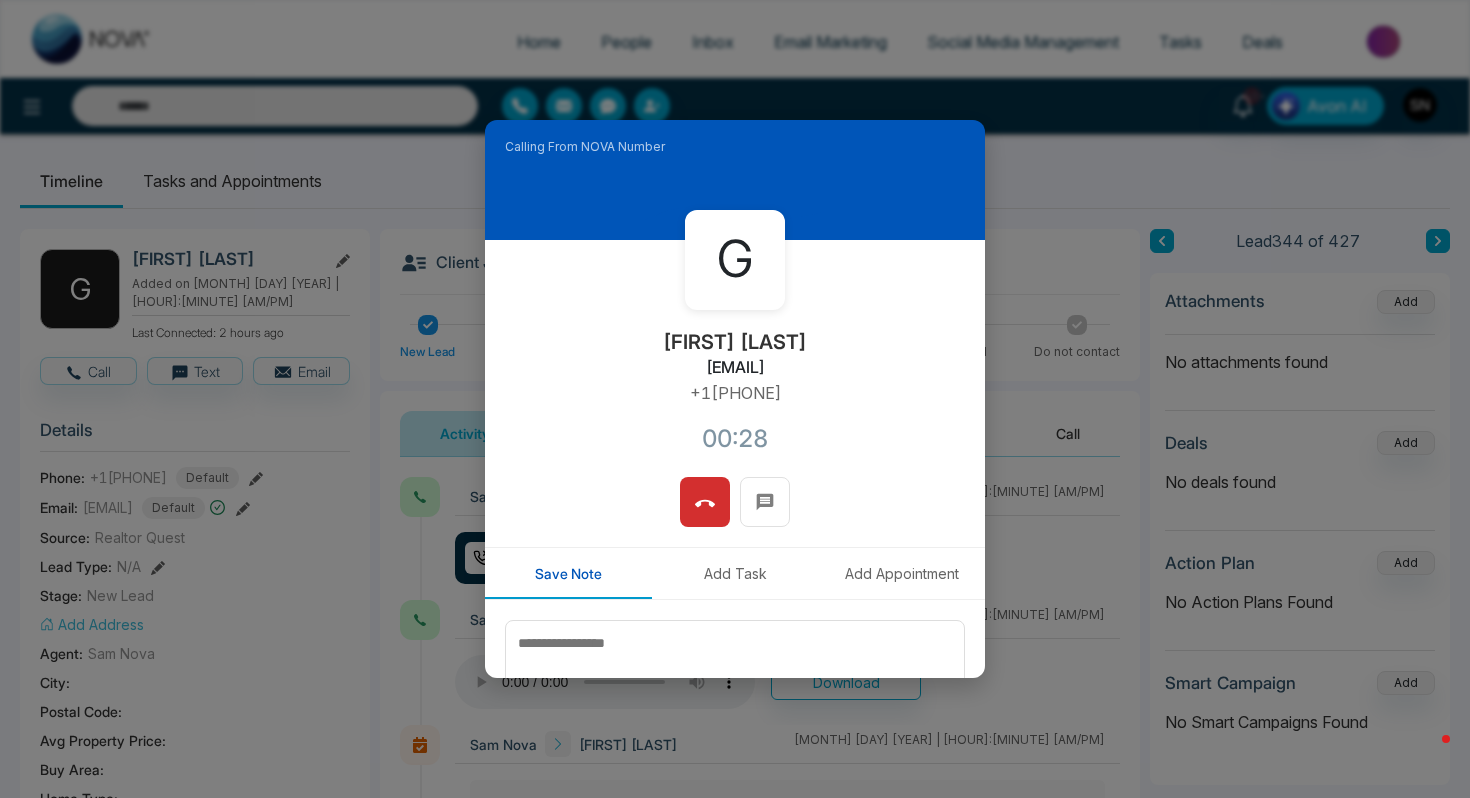 click on "G [FIRST] [LAST] [FIRST].[LAST]@[EXAMPLE.COM] +1[PHONE] 00:28" at bounding box center (735, 358) 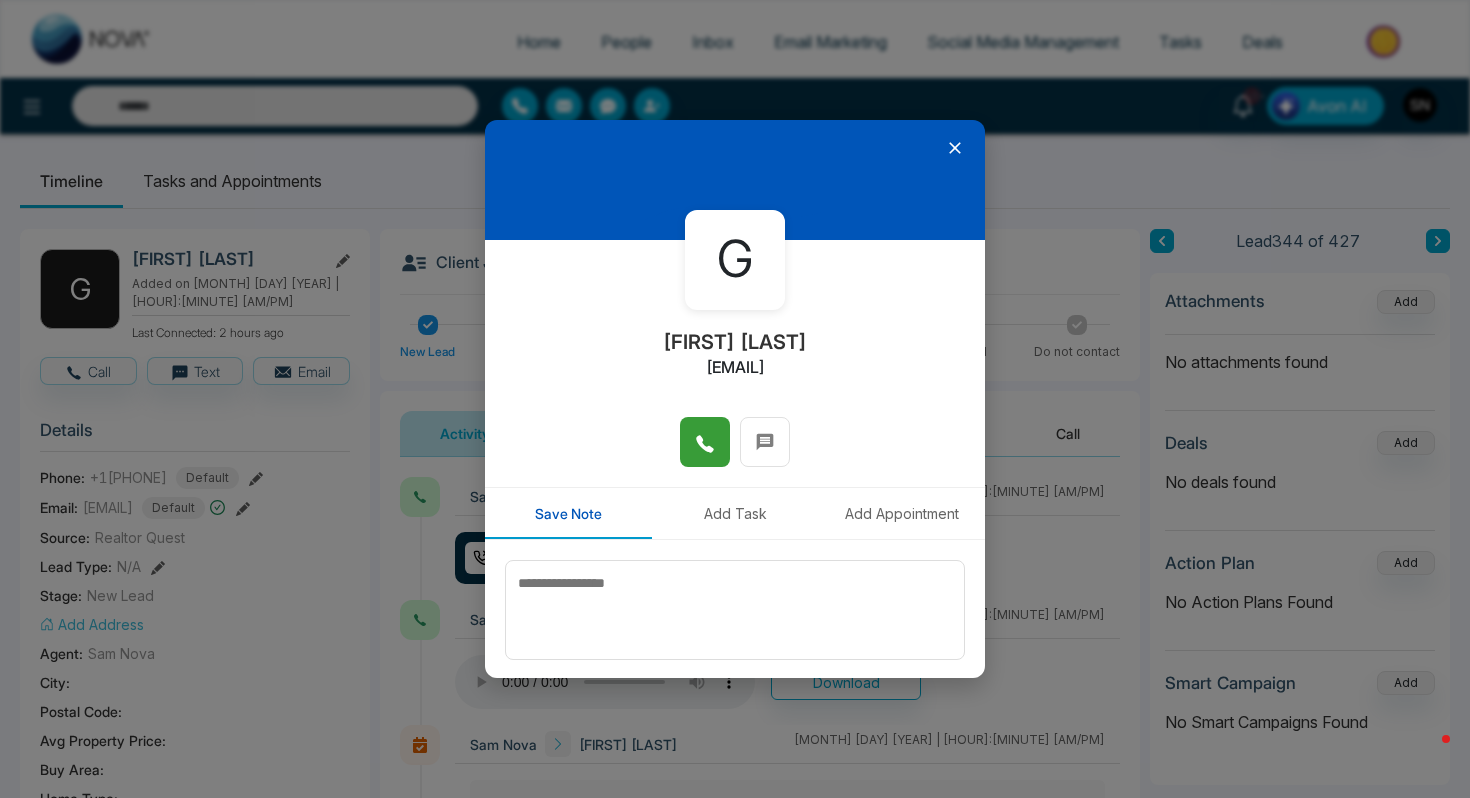 click 